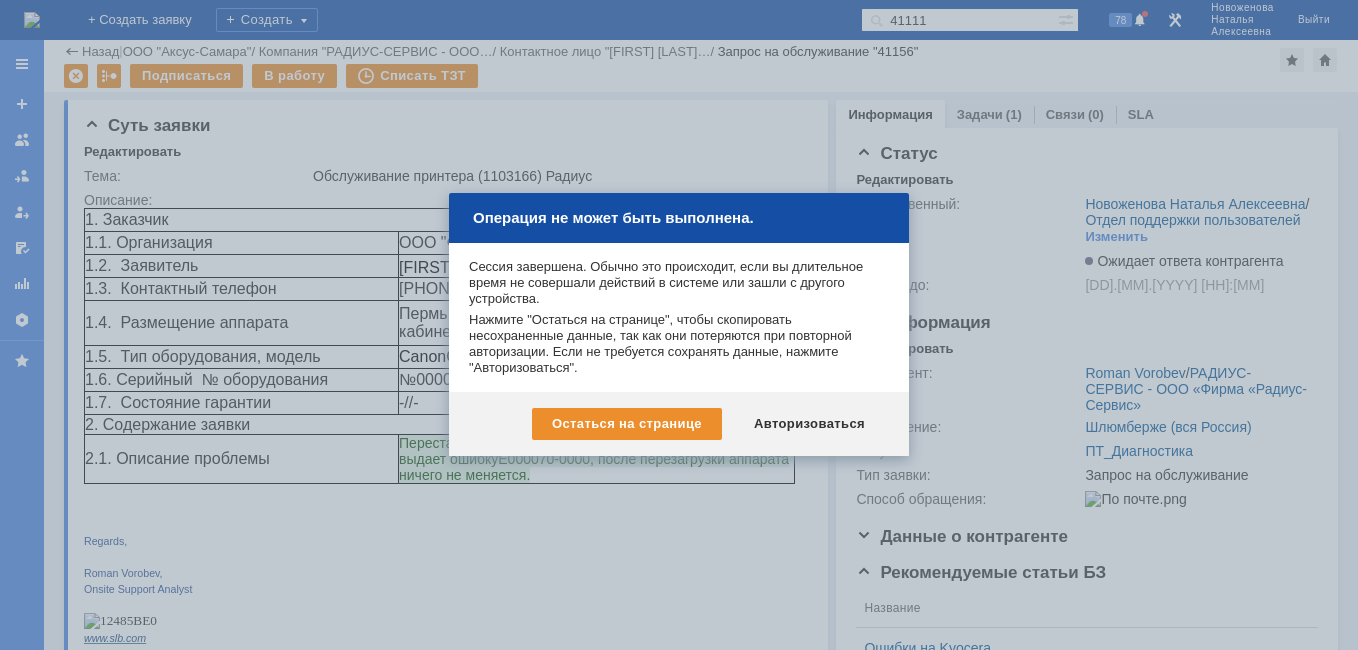 scroll, scrollTop: 0, scrollLeft: 0, axis: both 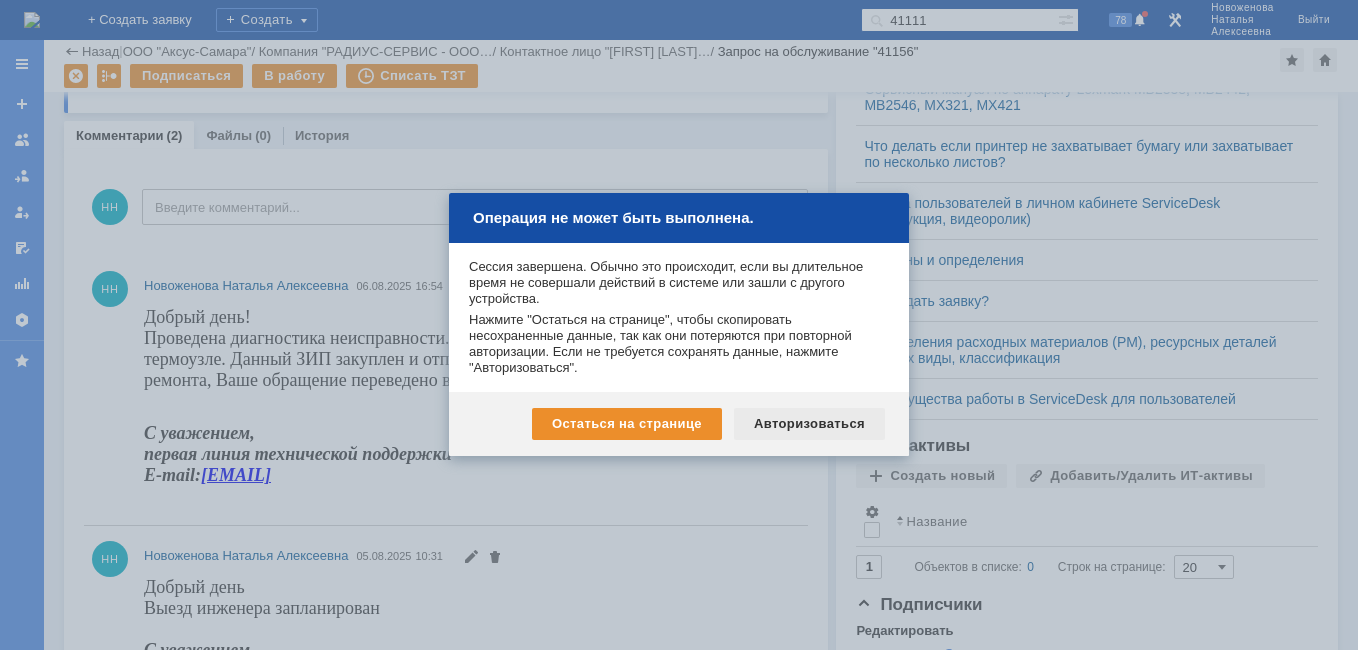 click on "Авторизоваться" at bounding box center [809, 424] 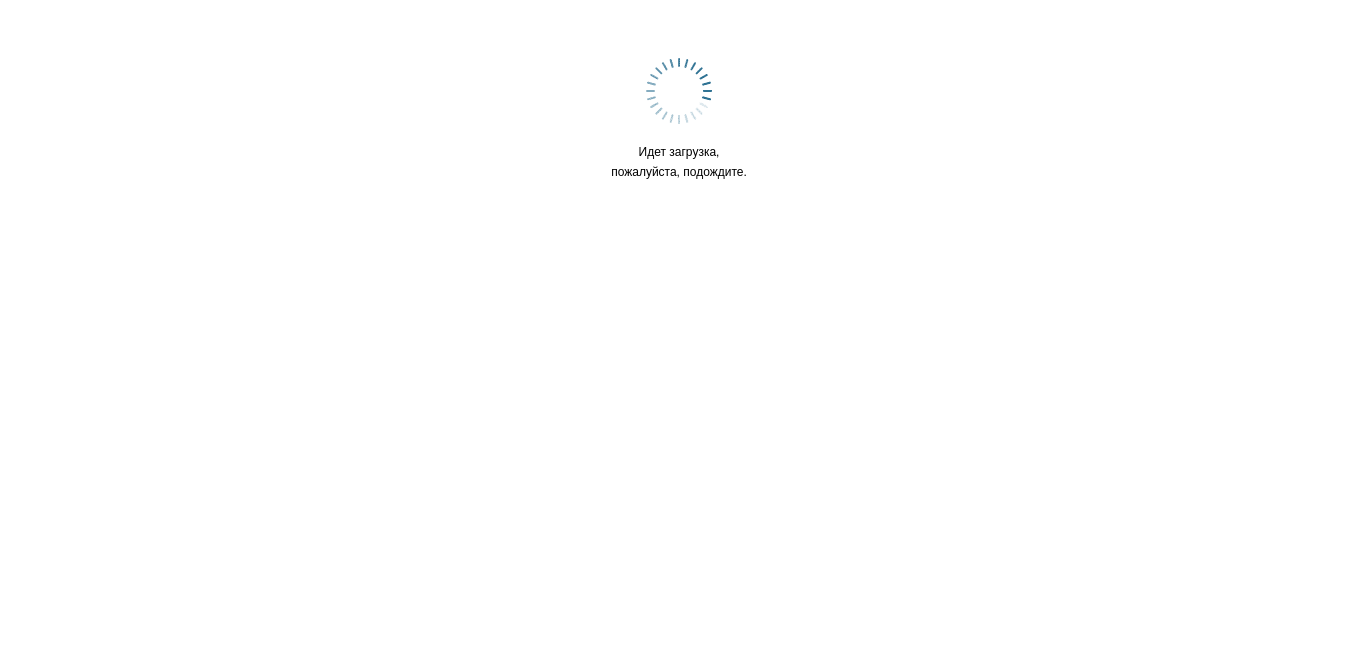 scroll, scrollTop: 0, scrollLeft: 0, axis: both 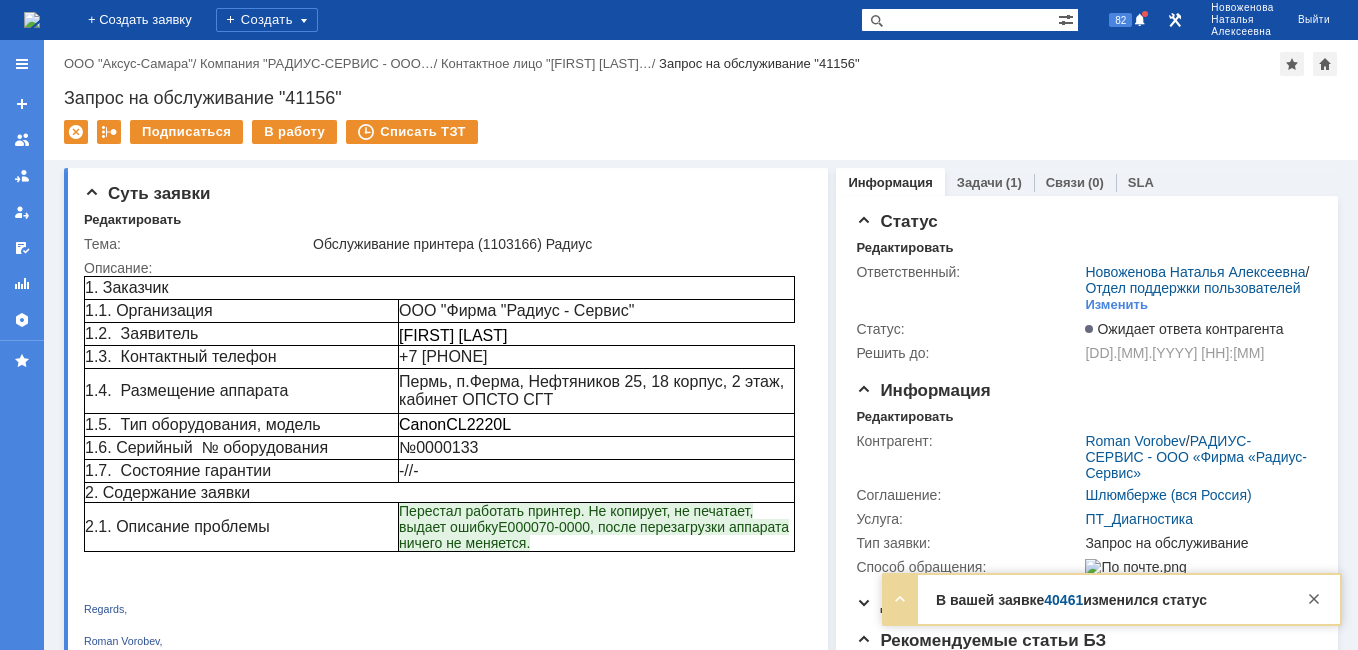 click on "40461" at bounding box center (1063, 600) 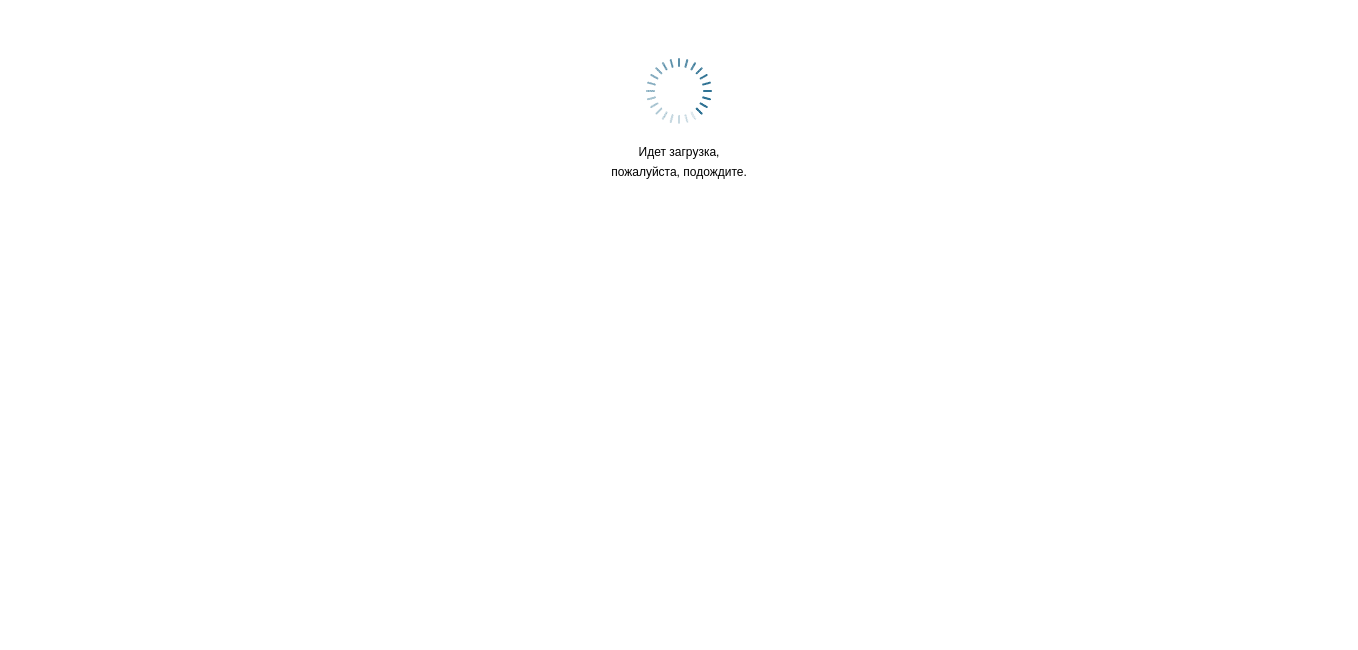 scroll, scrollTop: 0, scrollLeft: 0, axis: both 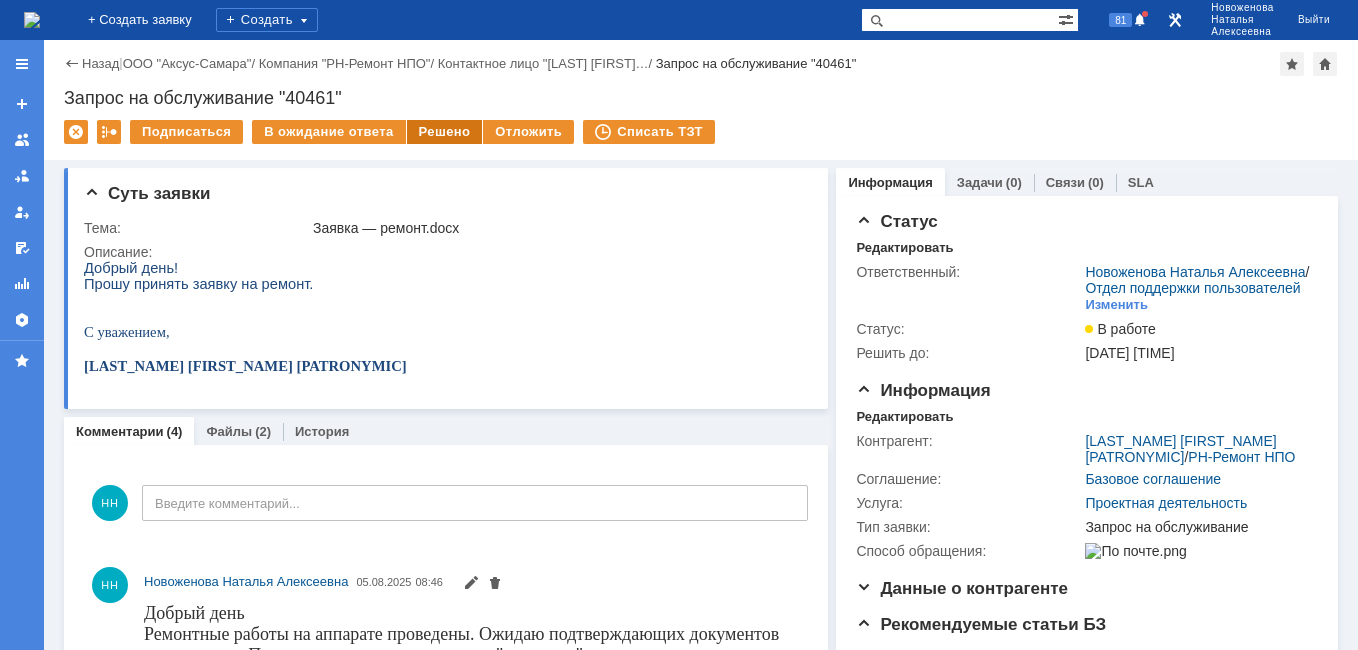 click on "Решено" at bounding box center [445, 132] 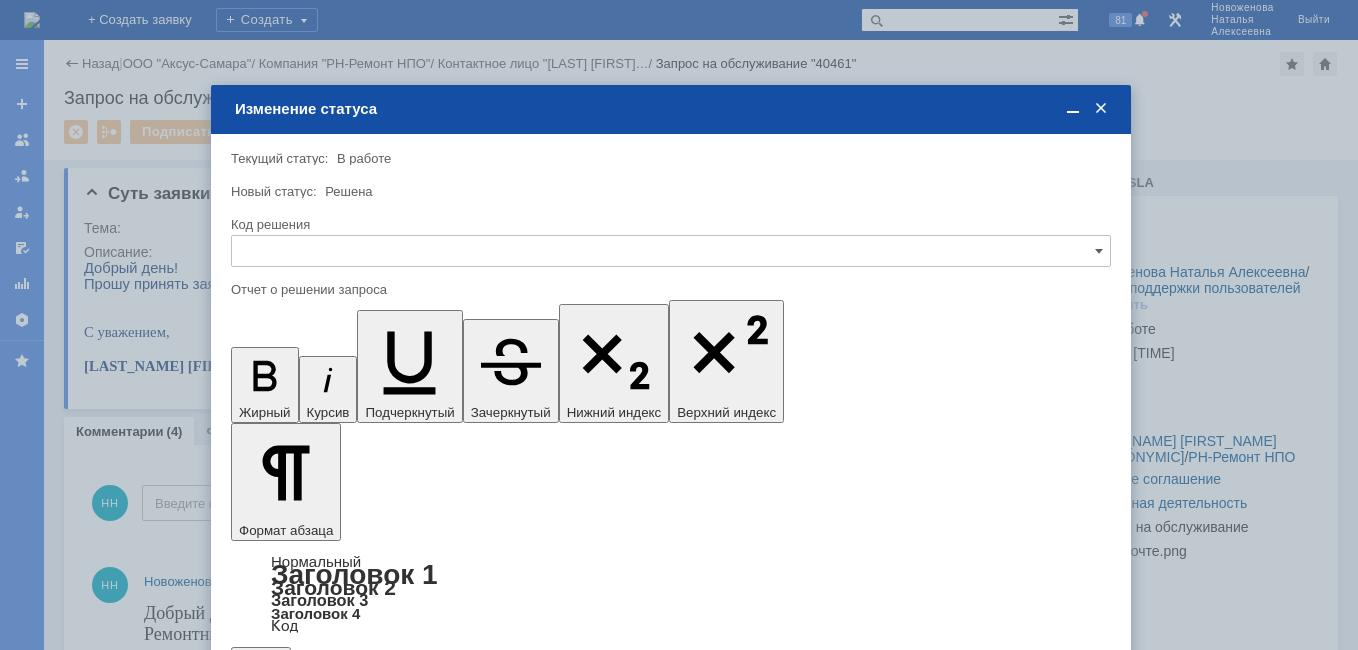 scroll, scrollTop: 0, scrollLeft: 0, axis: both 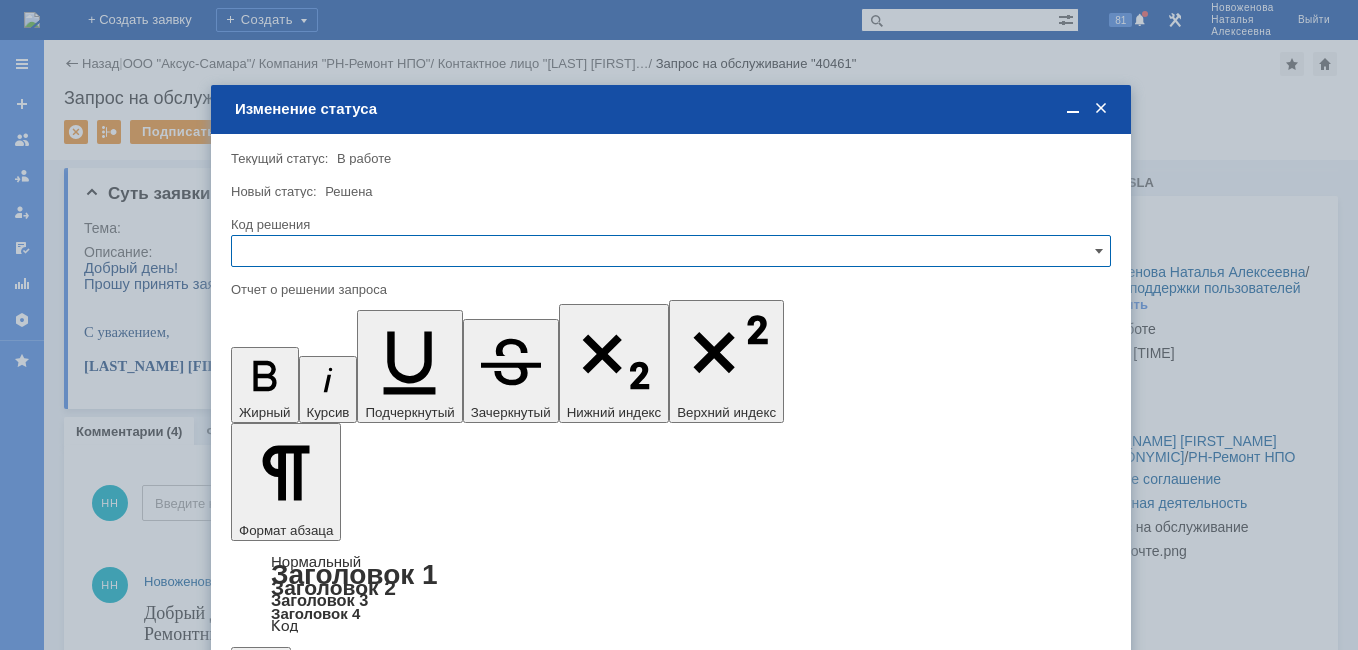 click at bounding box center (671, 251) 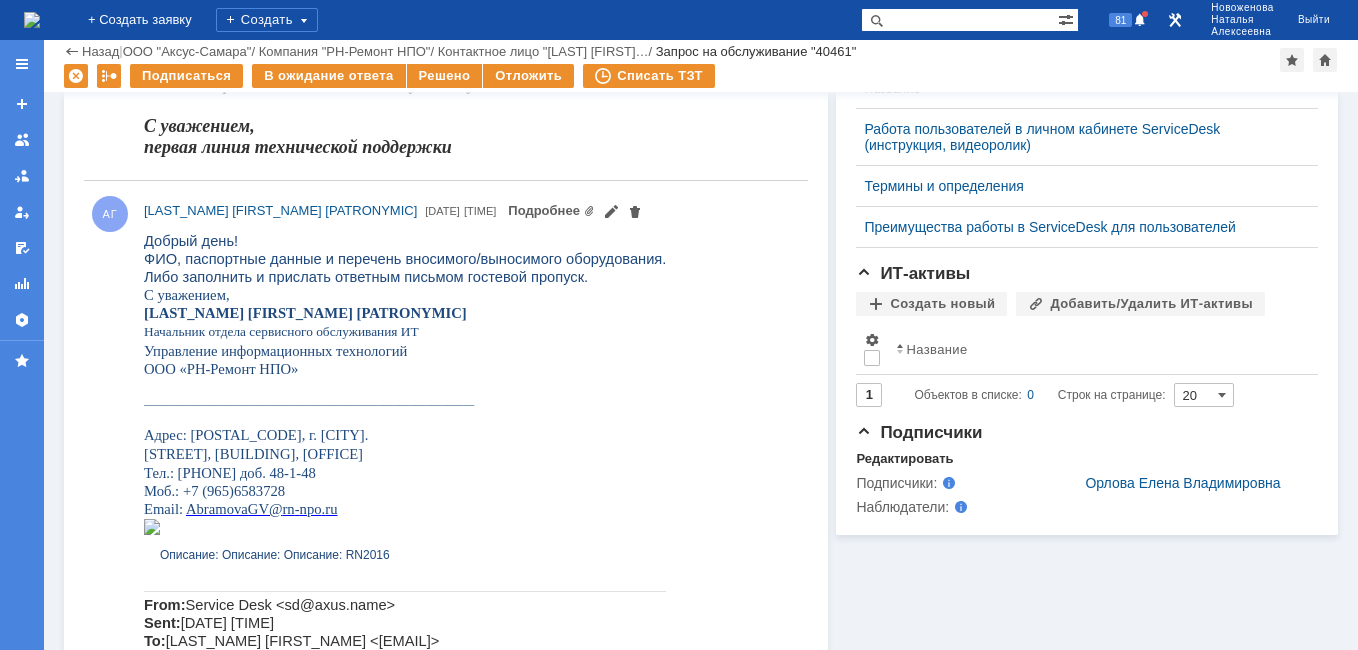 scroll, scrollTop: 103, scrollLeft: 0, axis: vertical 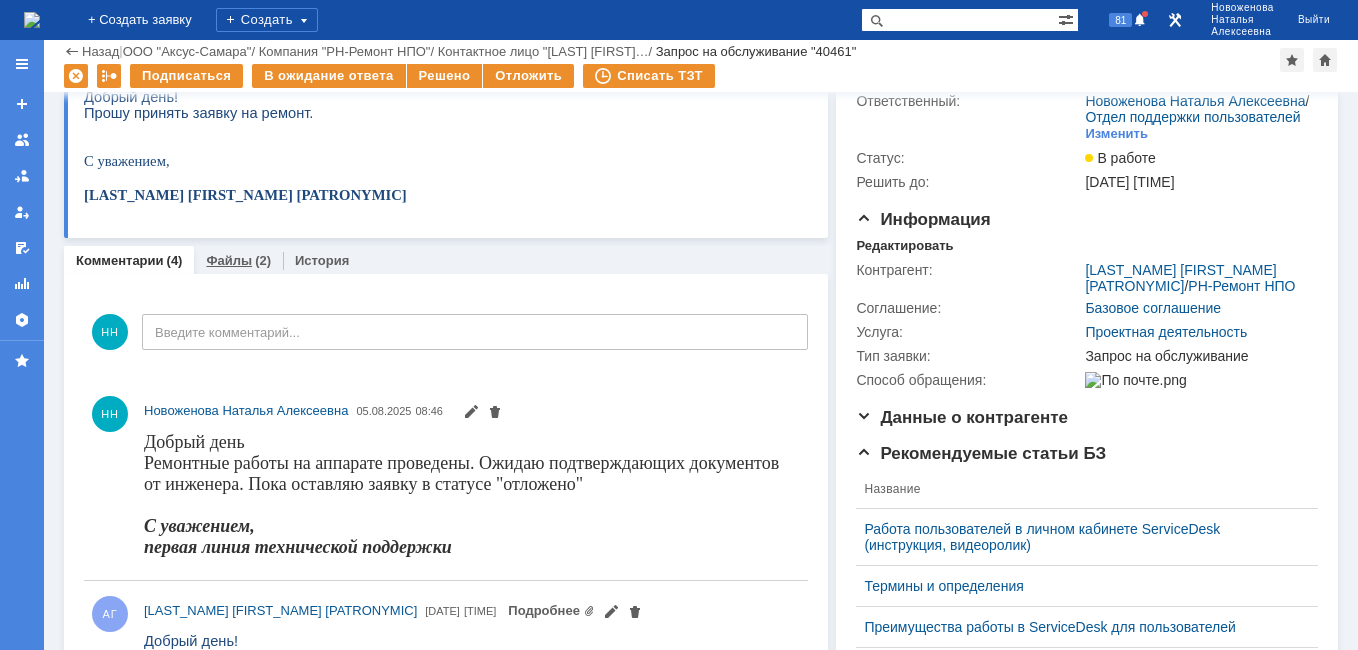 click on "Файлы" at bounding box center [229, 260] 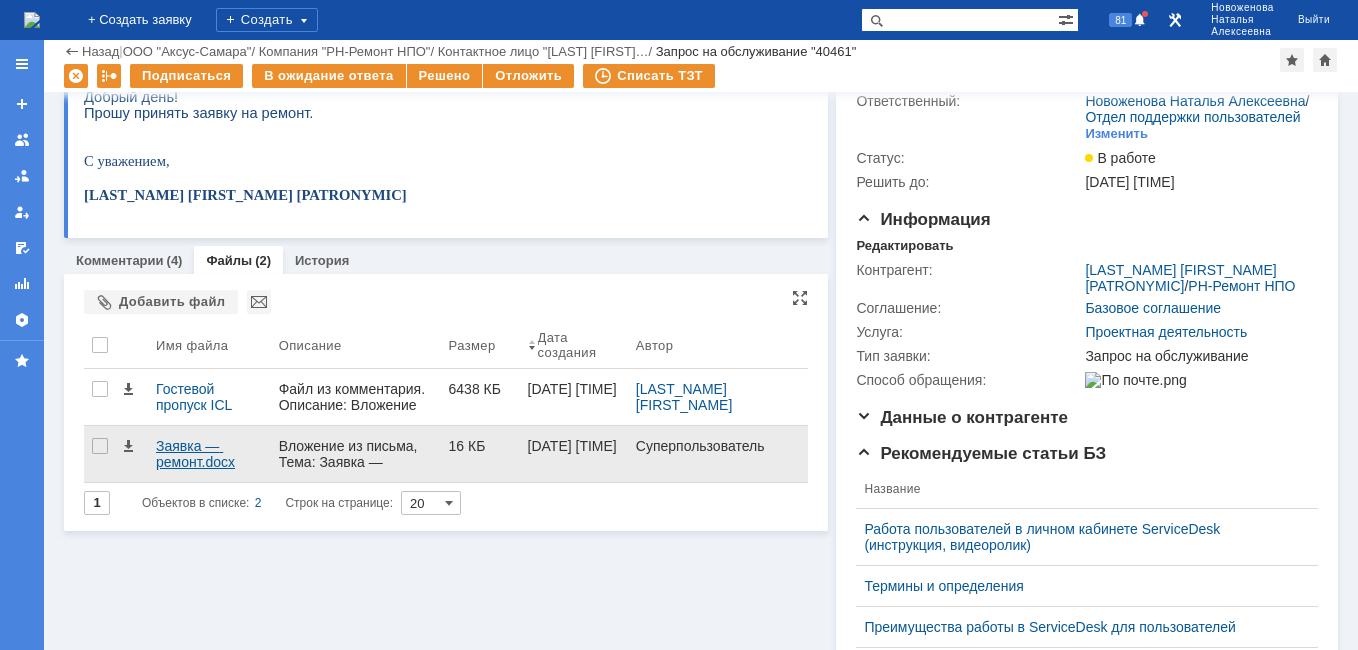 click on "Заявка — ремонт.docx" at bounding box center [209, 454] 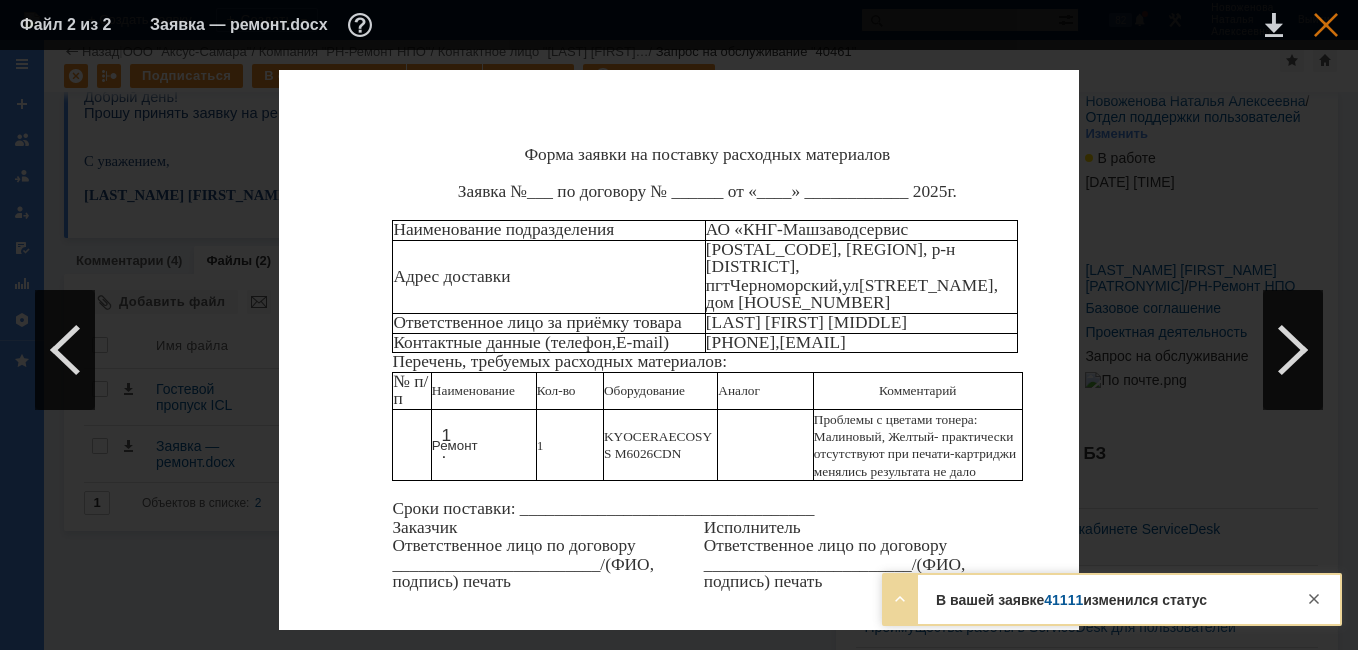 click at bounding box center [1326, 25] 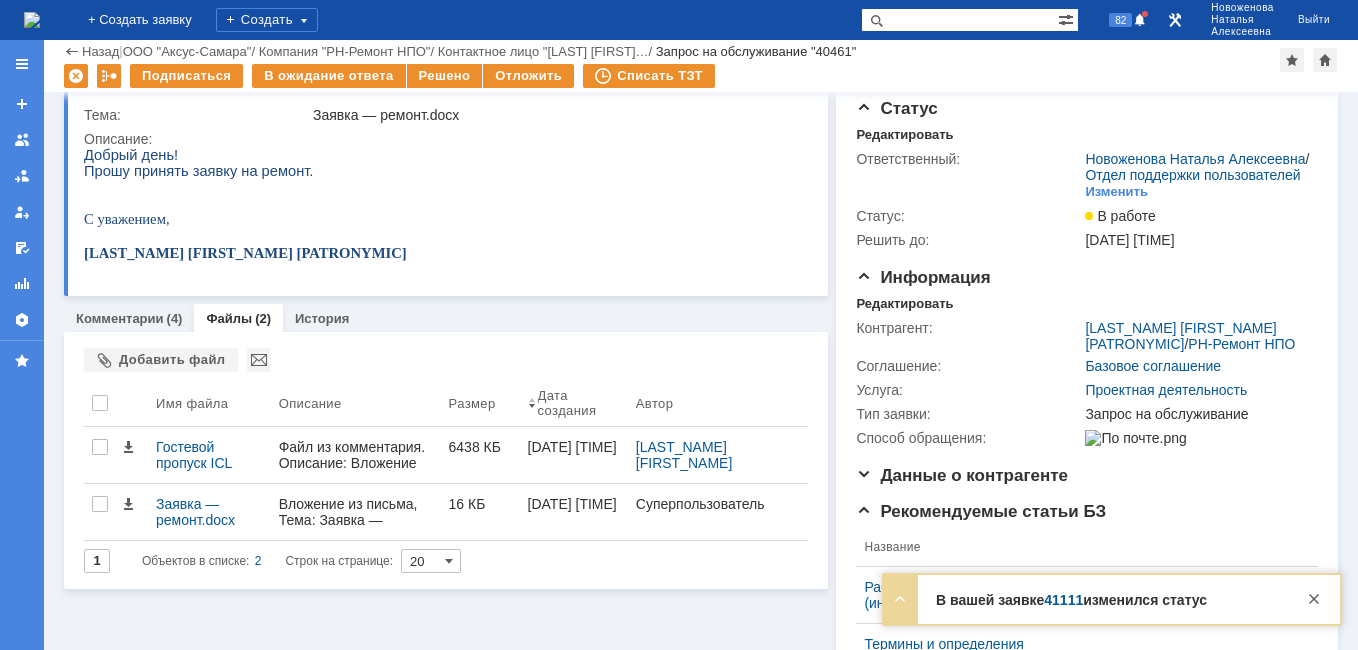scroll, scrollTop: 0, scrollLeft: 0, axis: both 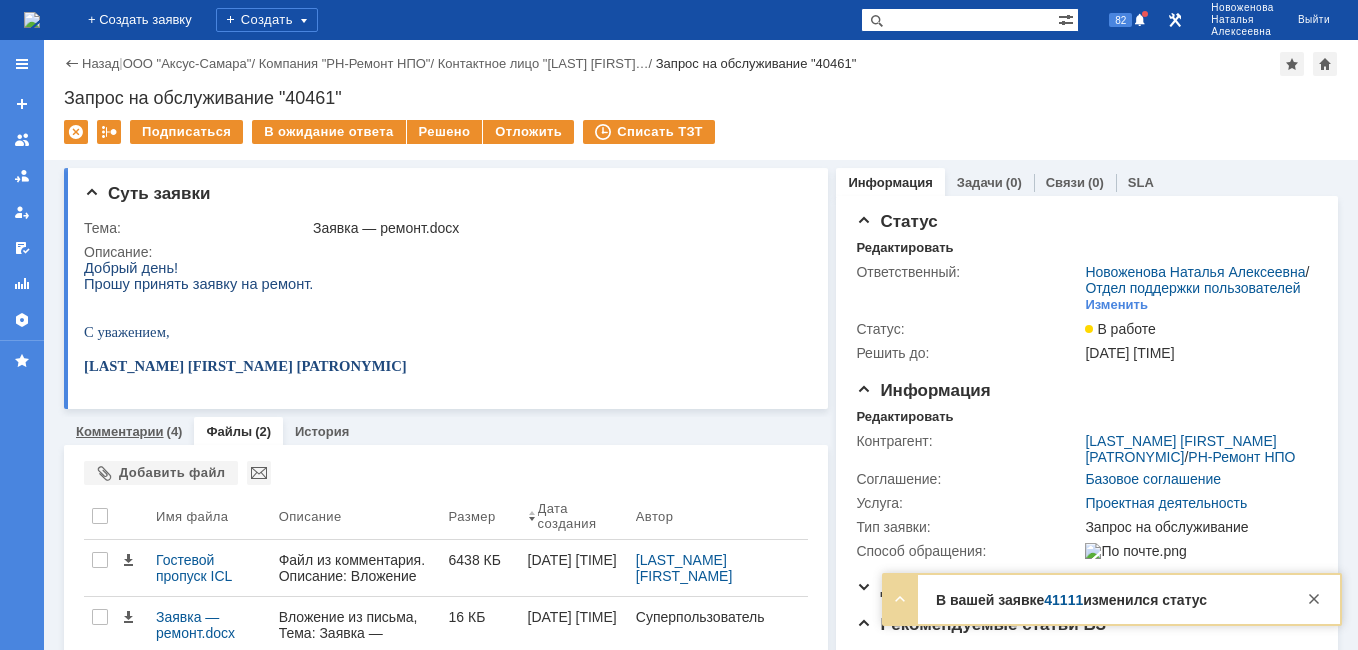 click on "Комментарии" at bounding box center [120, 431] 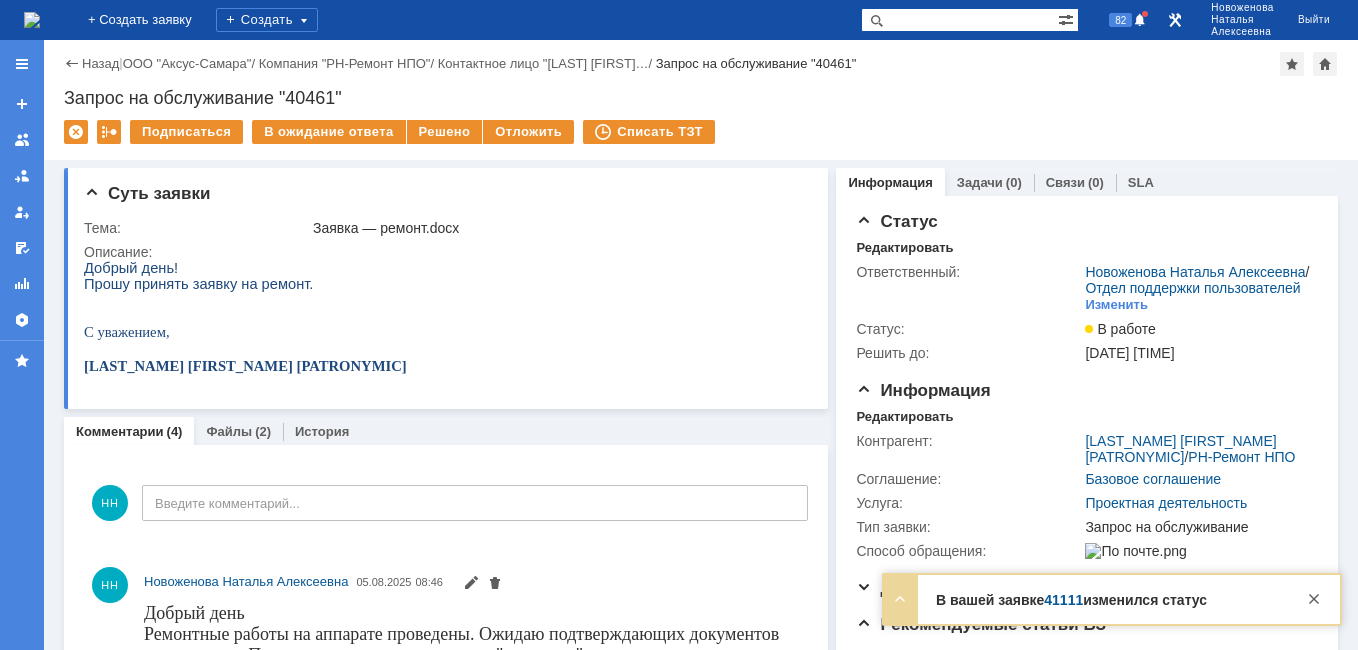 scroll, scrollTop: 100, scrollLeft: 0, axis: vertical 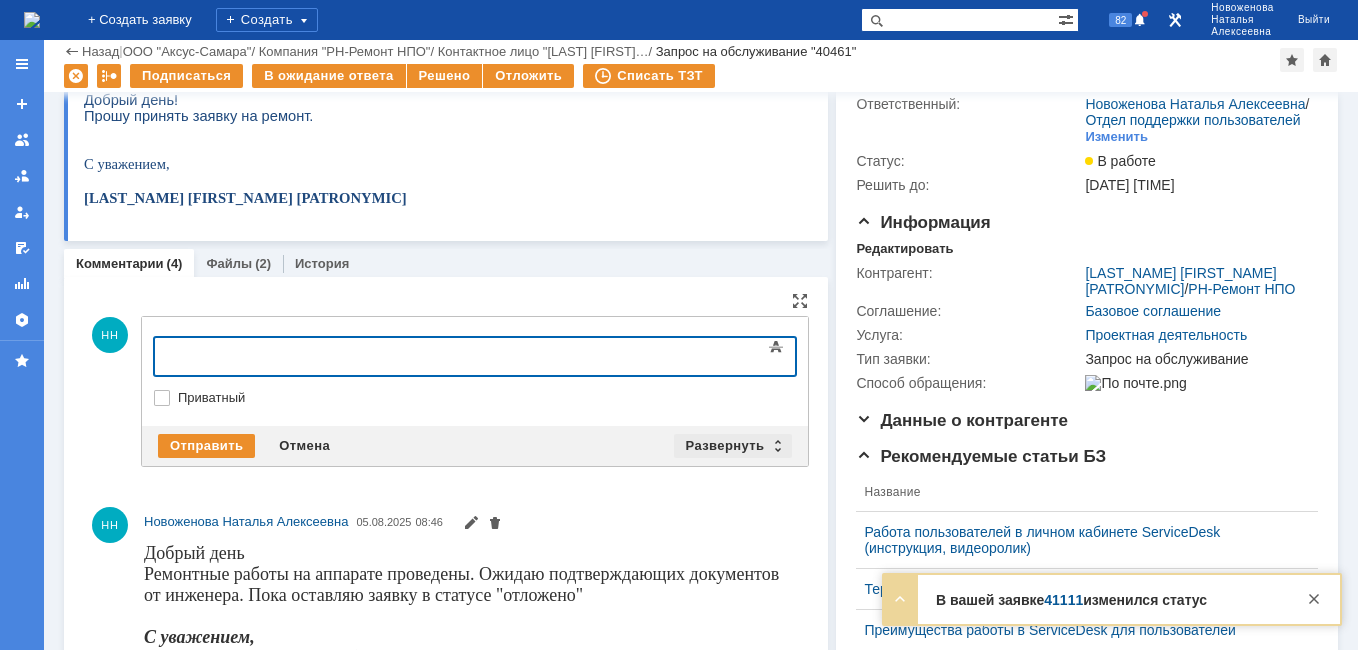 click on "Развернуть" at bounding box center (733, 446) 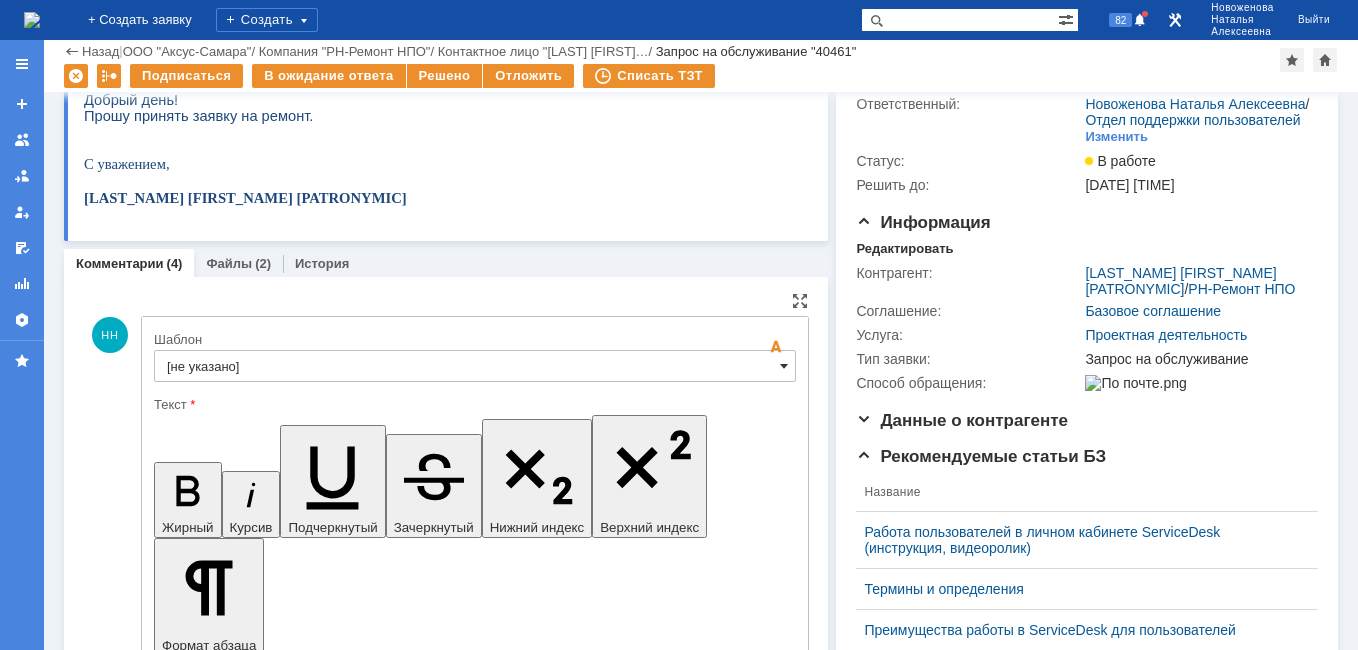 scroll, scrollTop: 0, scrollLeft: 0, axis: both 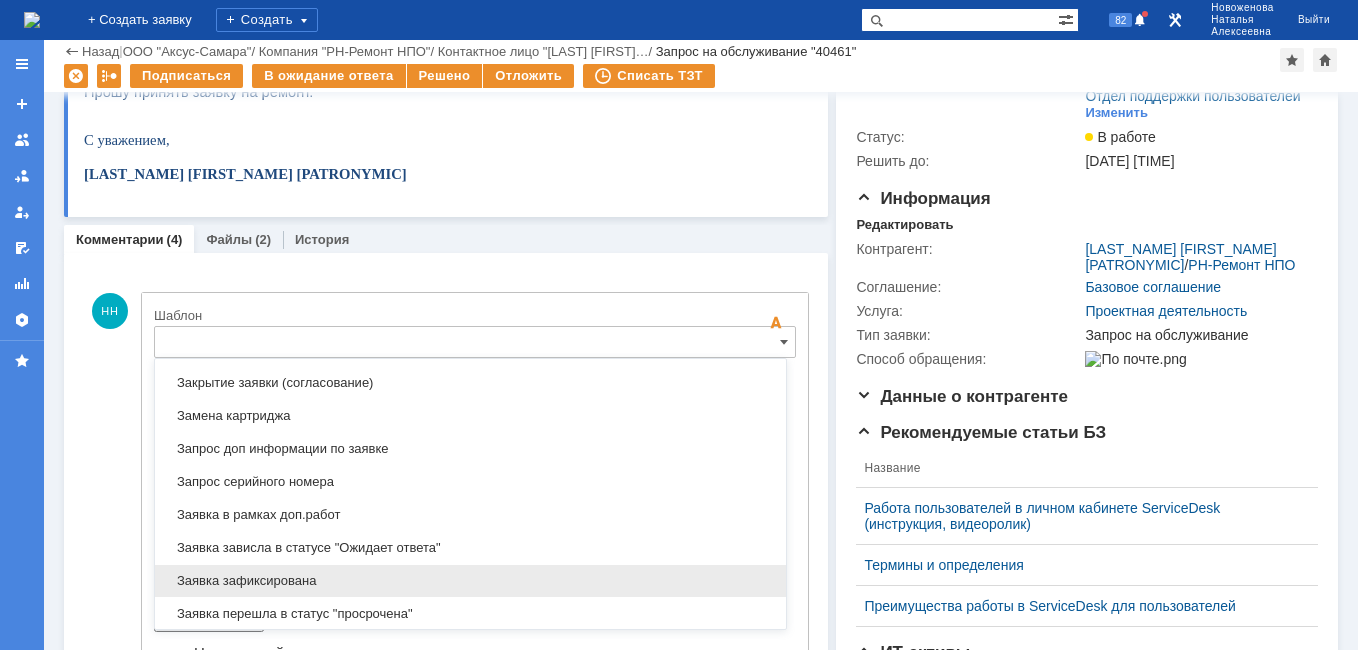click on "Заявка зафиксирована" at bounding box center [470, 581] 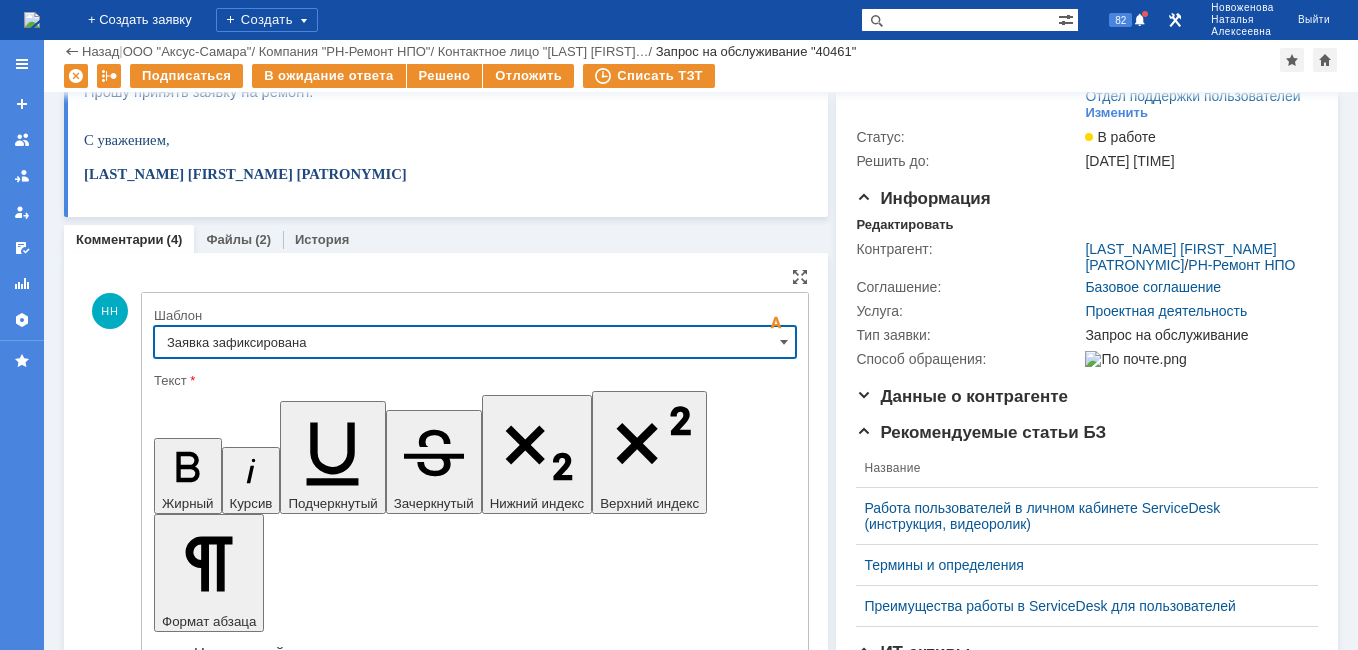 type on "Заявка зафиксирована" 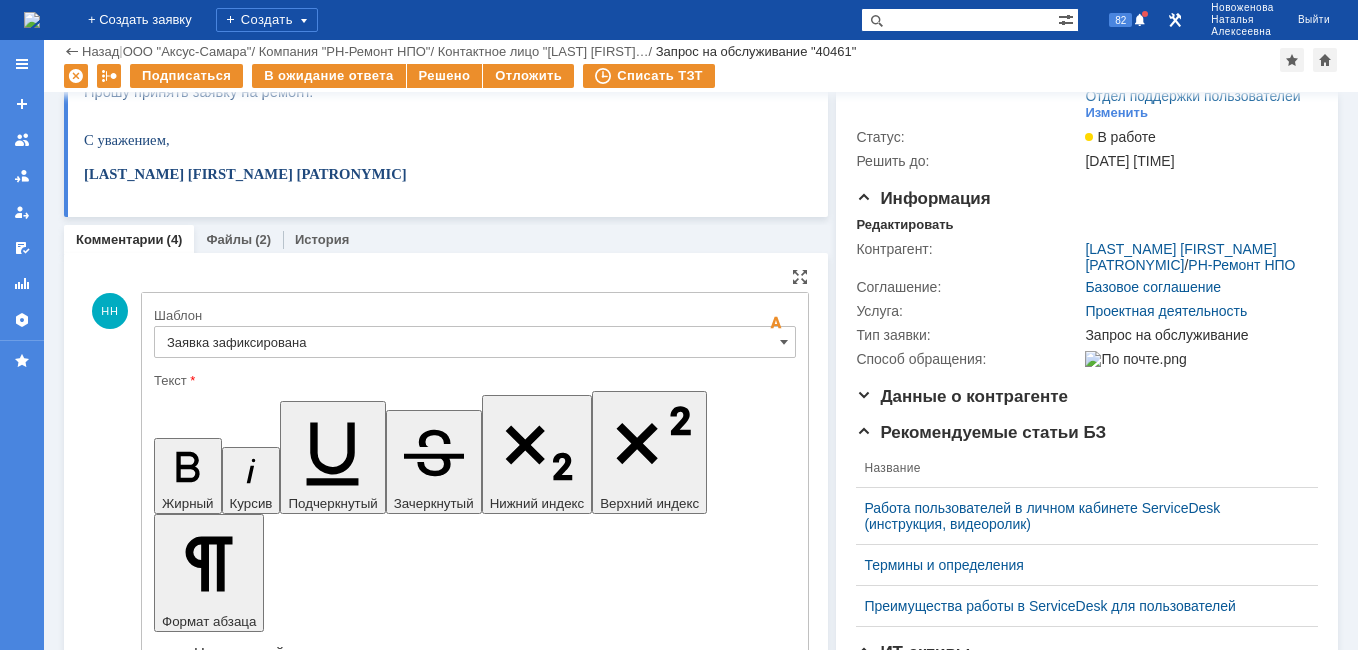 drag, startPoint x: 407, startPoint y: 4969, endPoint x: 193, endPoint y: 4990, distance: 215.02791 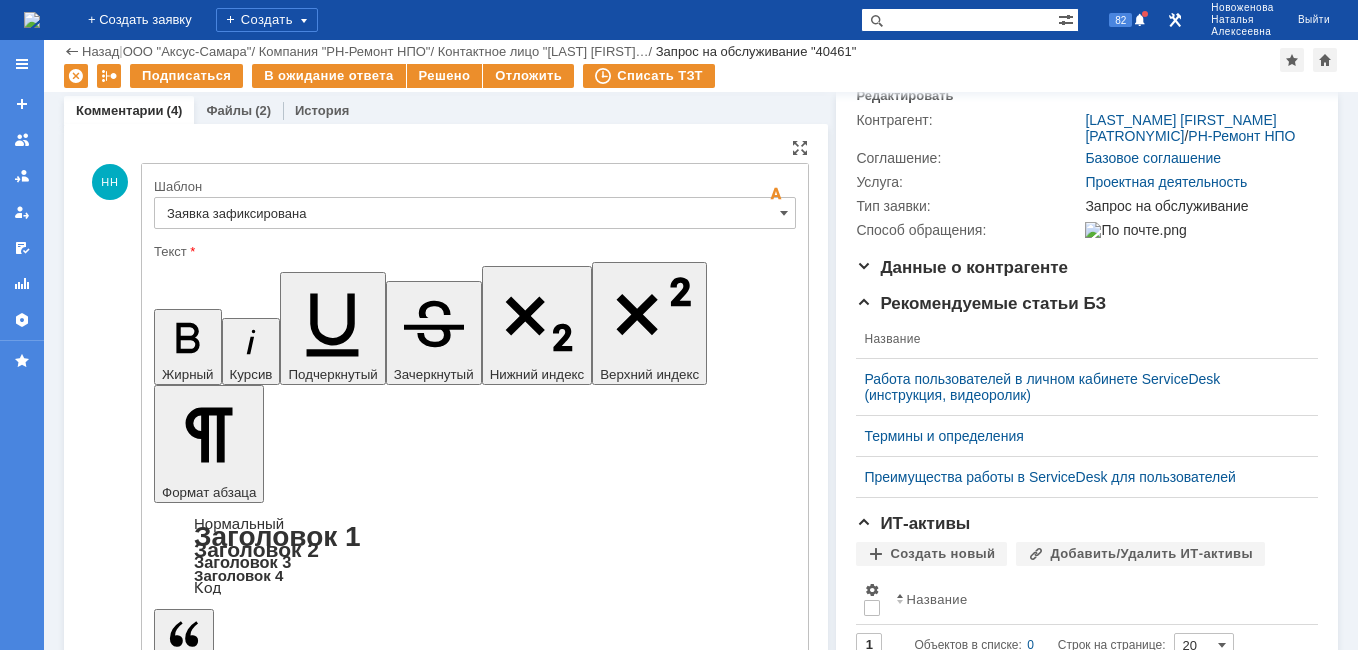 scroll, scrollTop: 324, scrollLeft: 0, axis: vertical 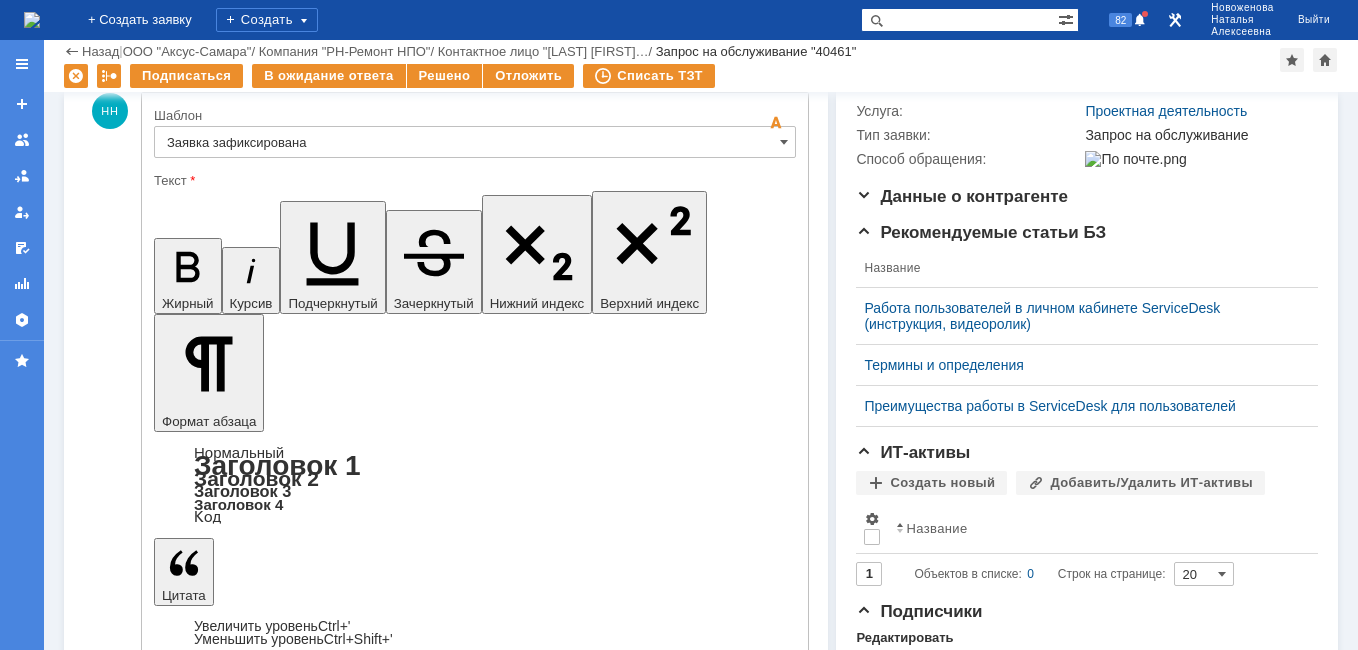 click on "Отправить" at bounding box center [206, 5115] 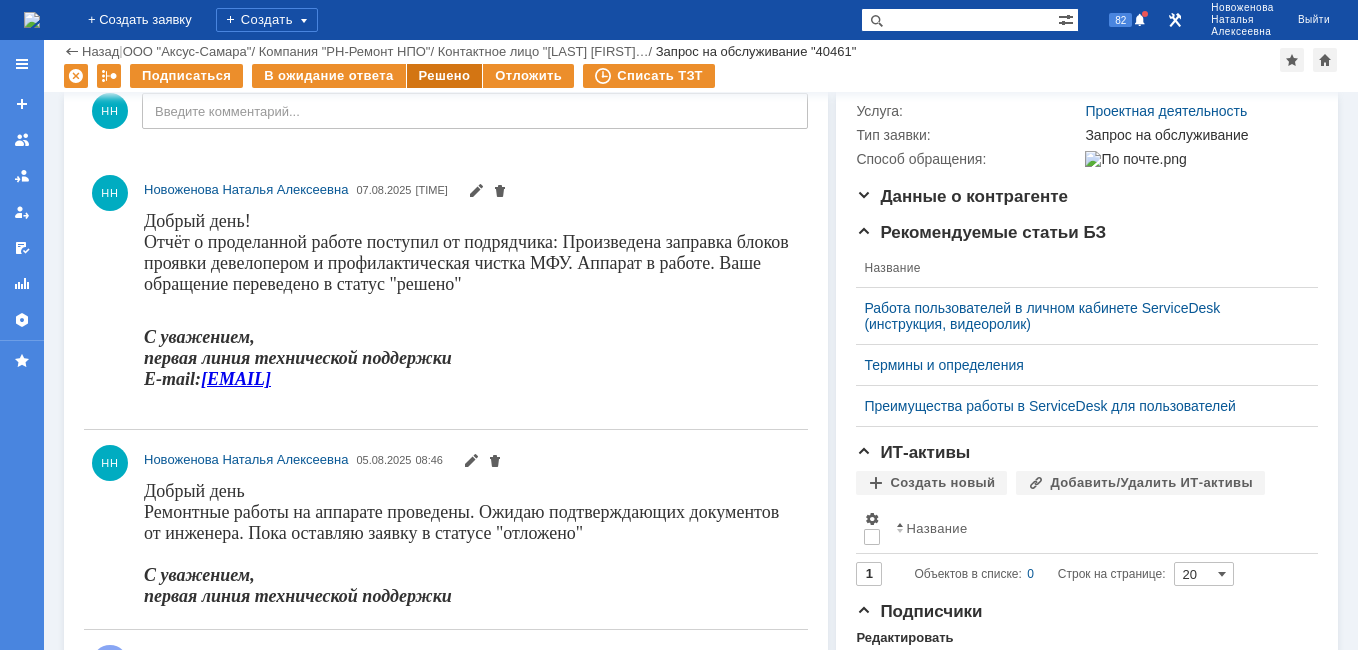 scroll, scrollTop: 0, scrollLeft: 0, axis: both 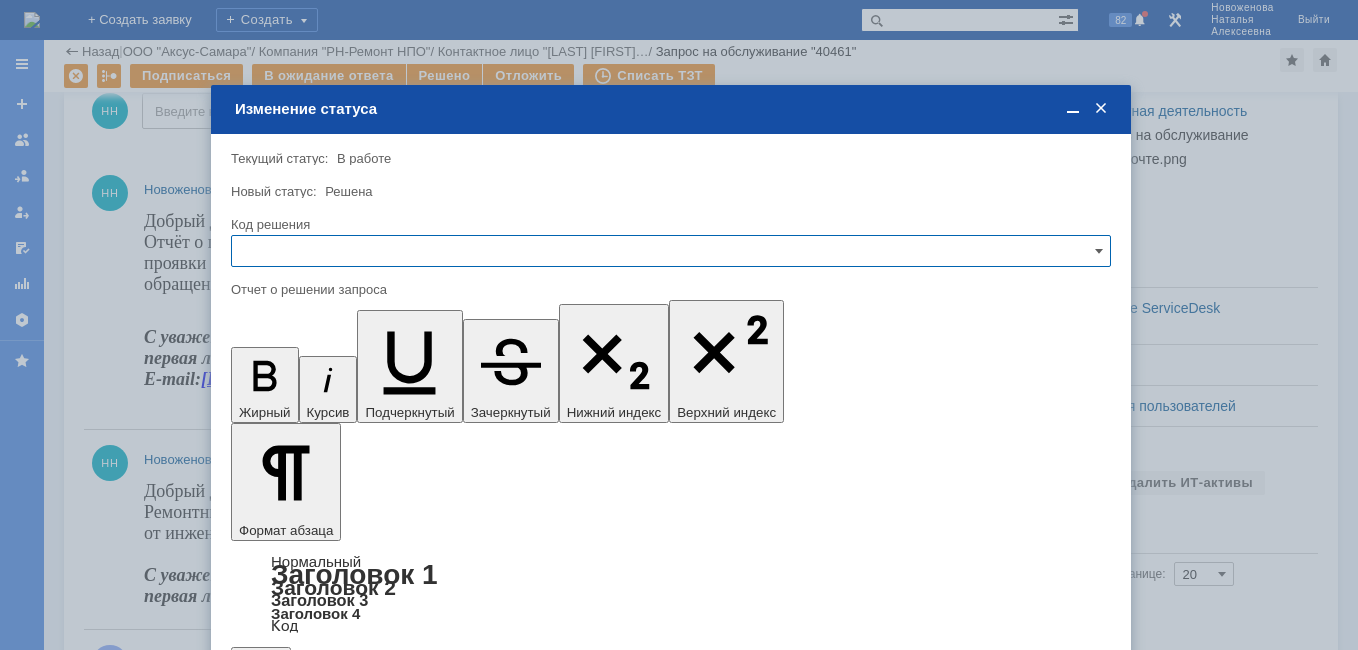 click at bounding box center [671, 251] 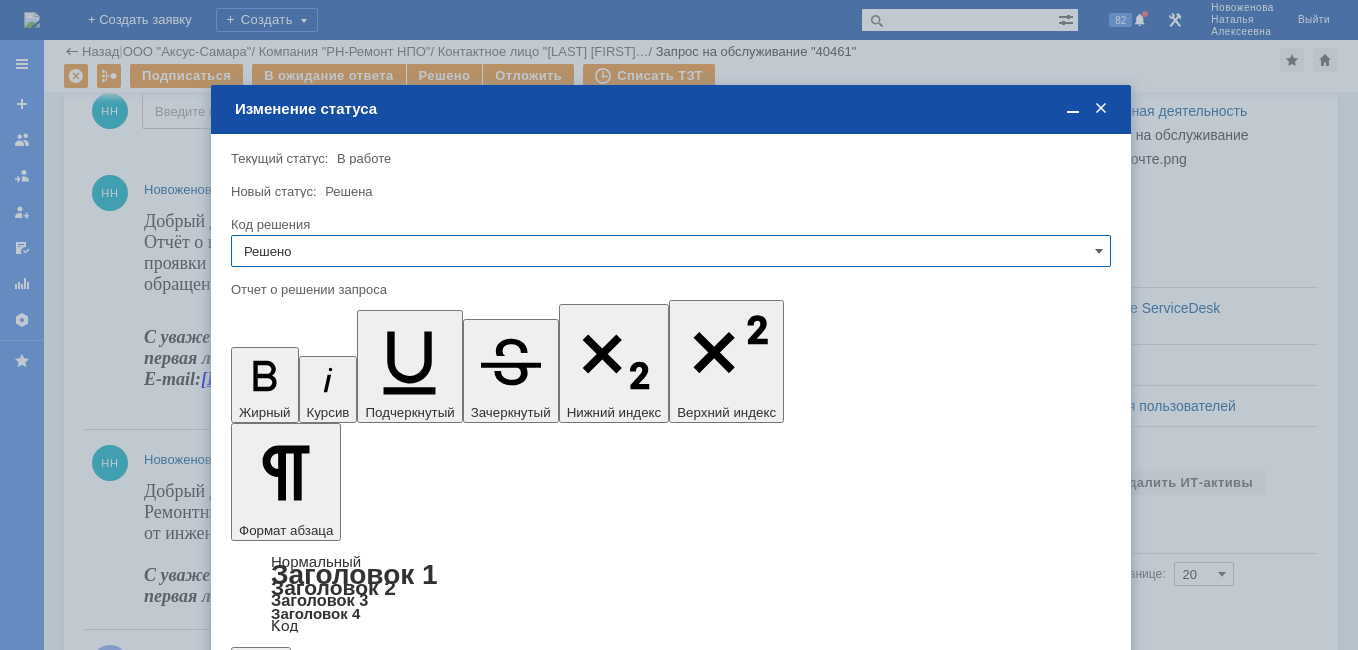 type on "Решено" 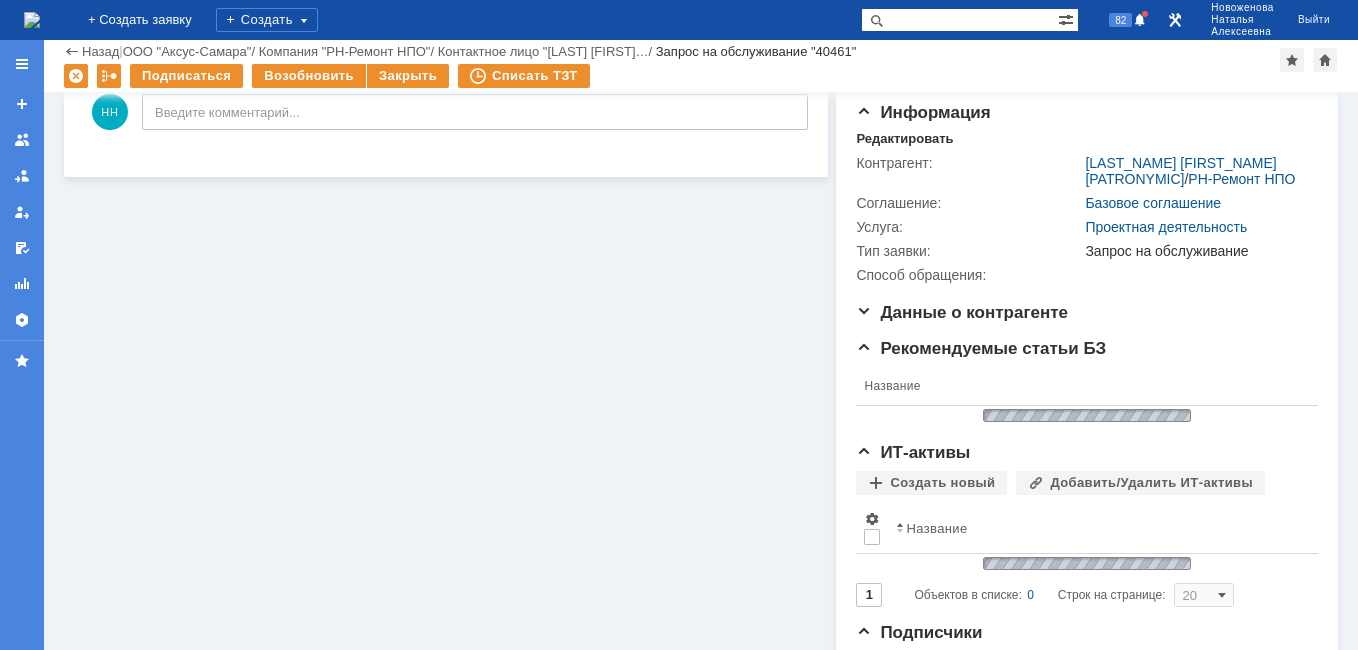 scroll, scrollTop: 0, scrollLeft: 0, axis: both 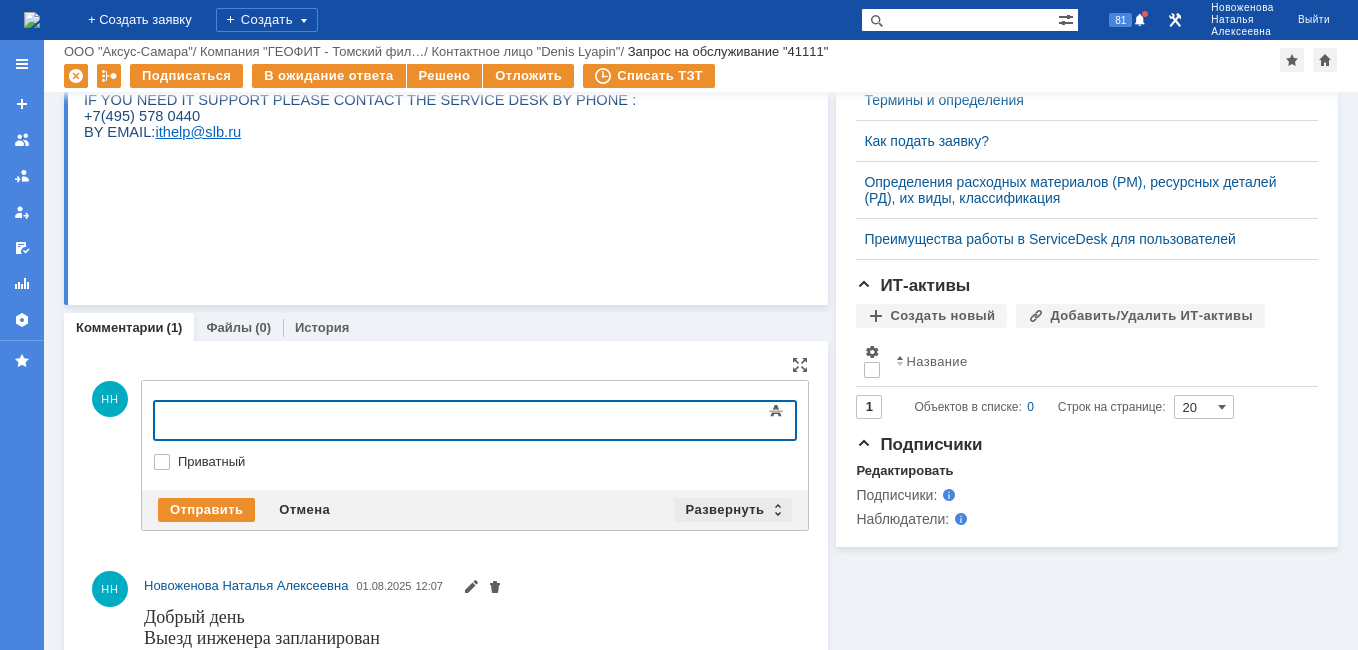 click on "Развернуть" at bounding box center [733, 510] 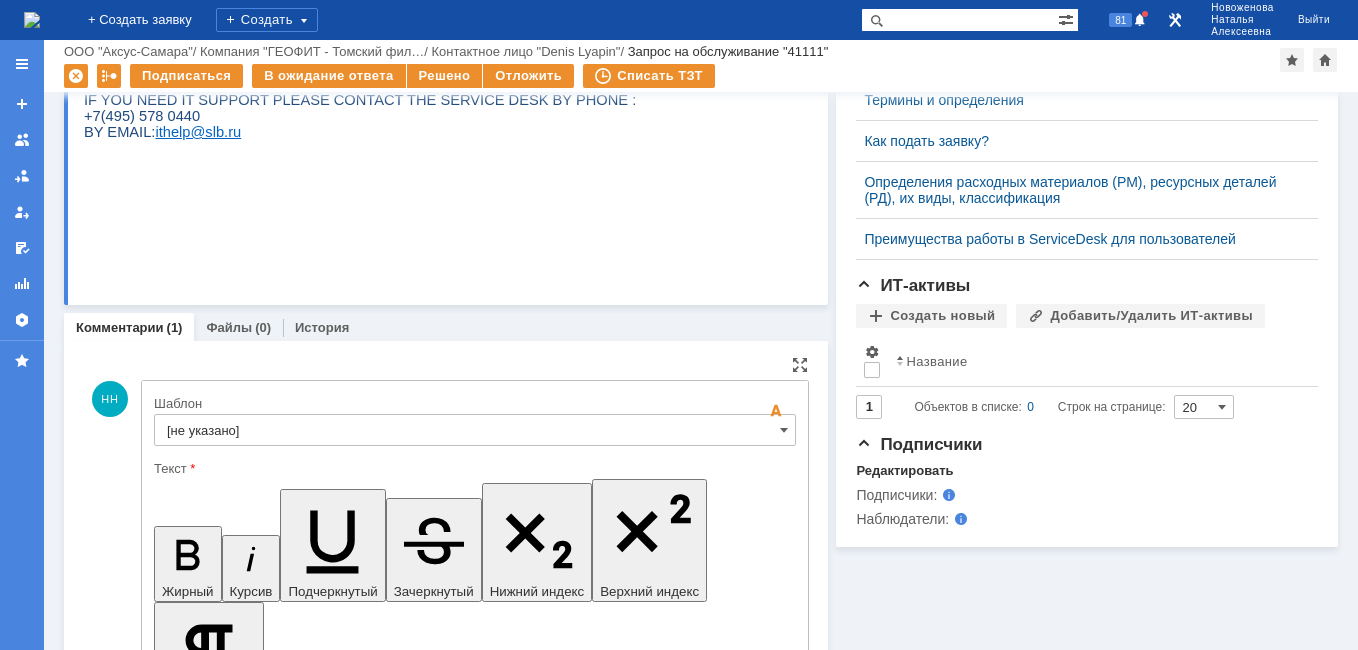 scroll, scrollTop: 0, scrollLeft: 0, axis: both 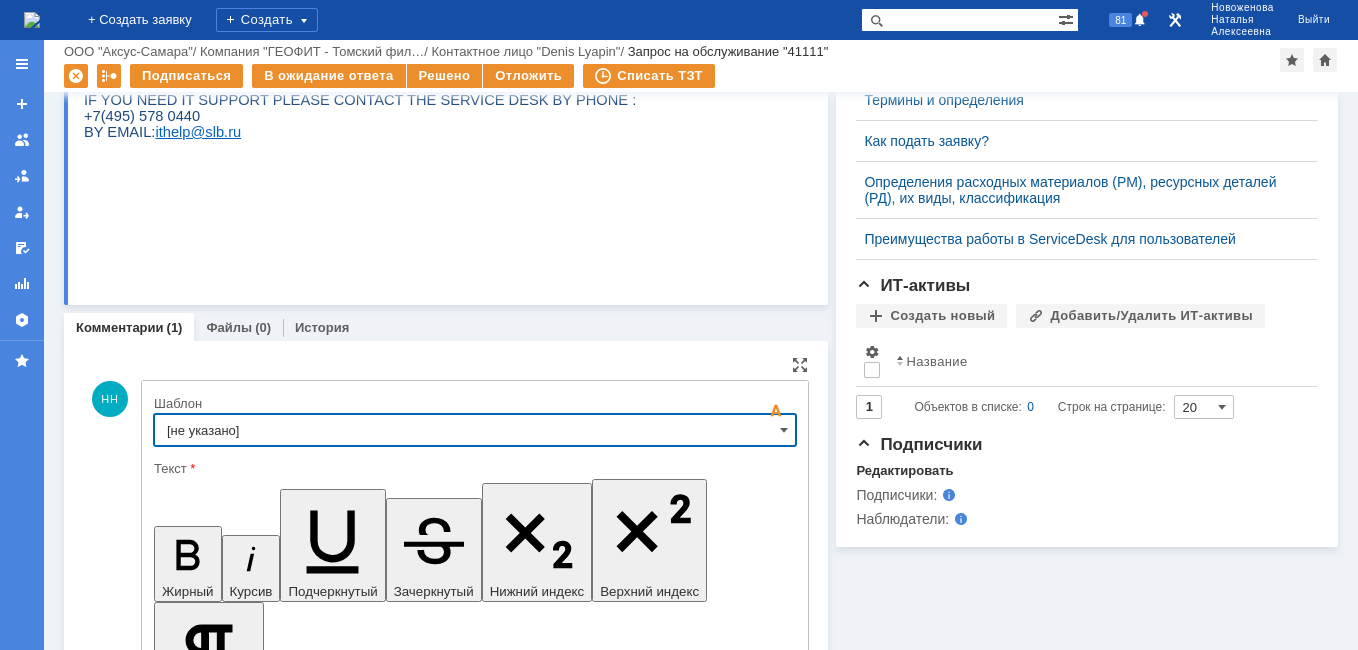 click on "[не указано]" at bounding box center [475, 430] 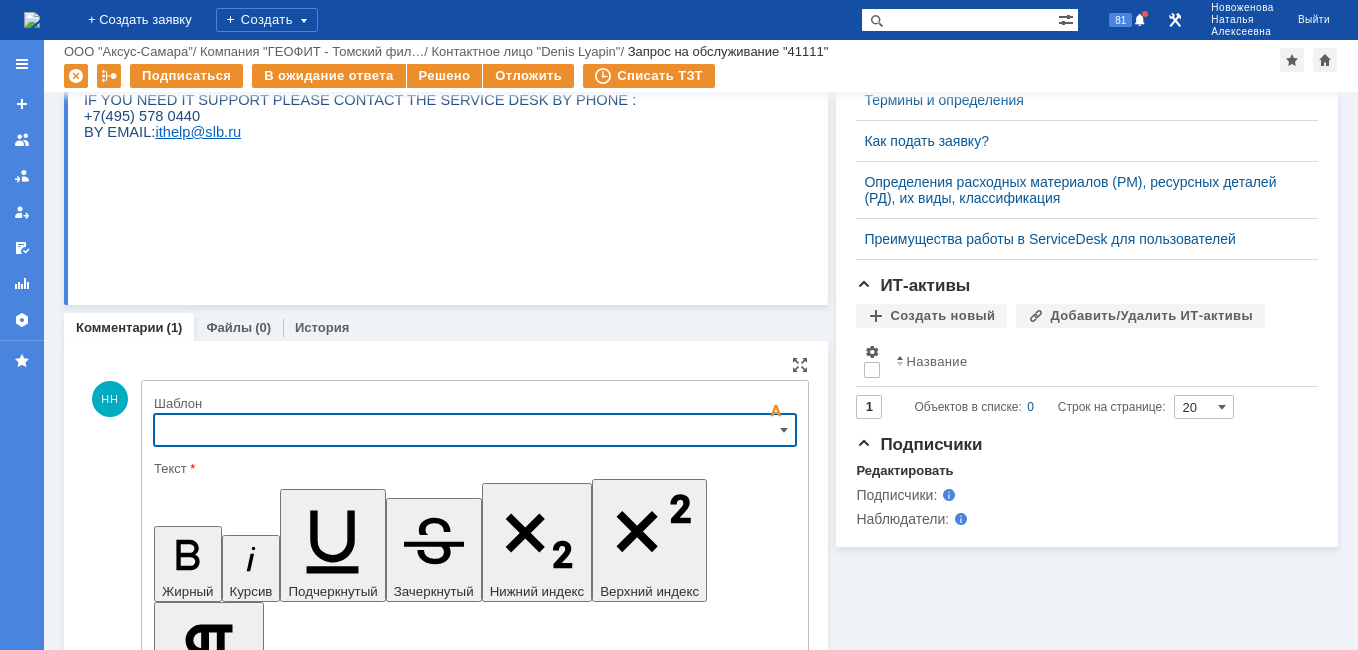 scroll, scrollTop: 962, scrollLeft: 0, axis: vertical 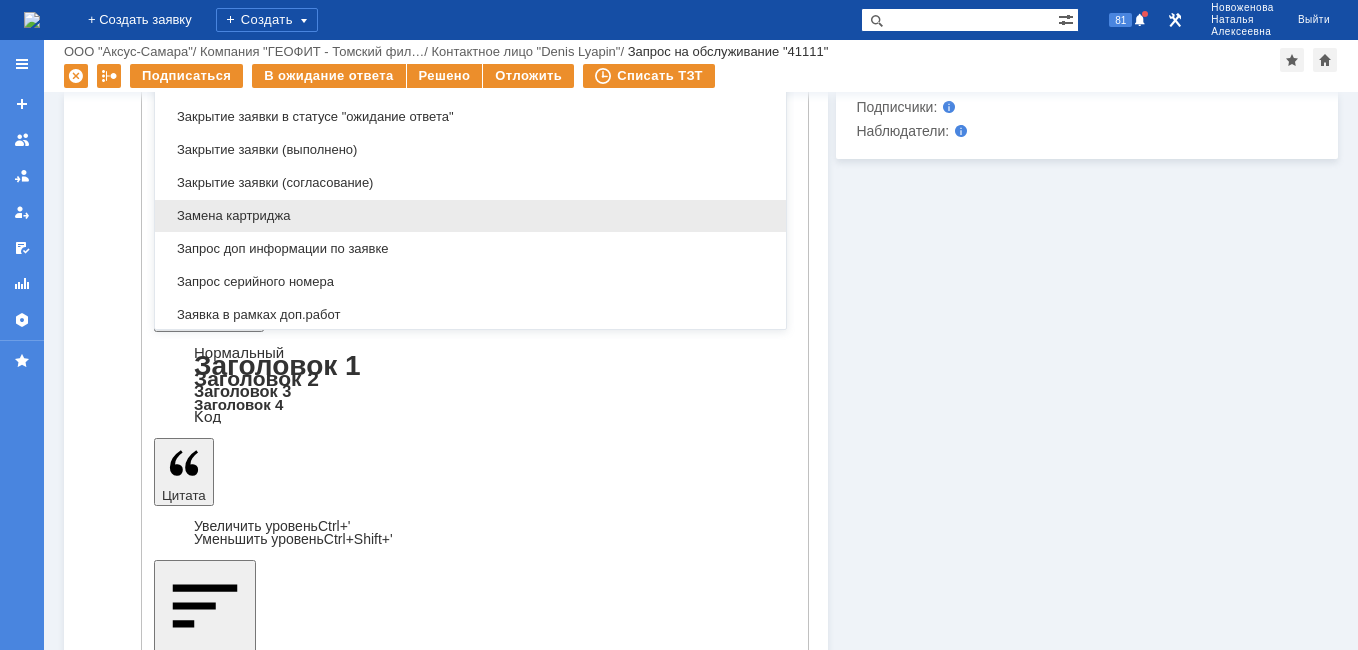 click on "Замена картриджа" at bounding box center [470, 216] 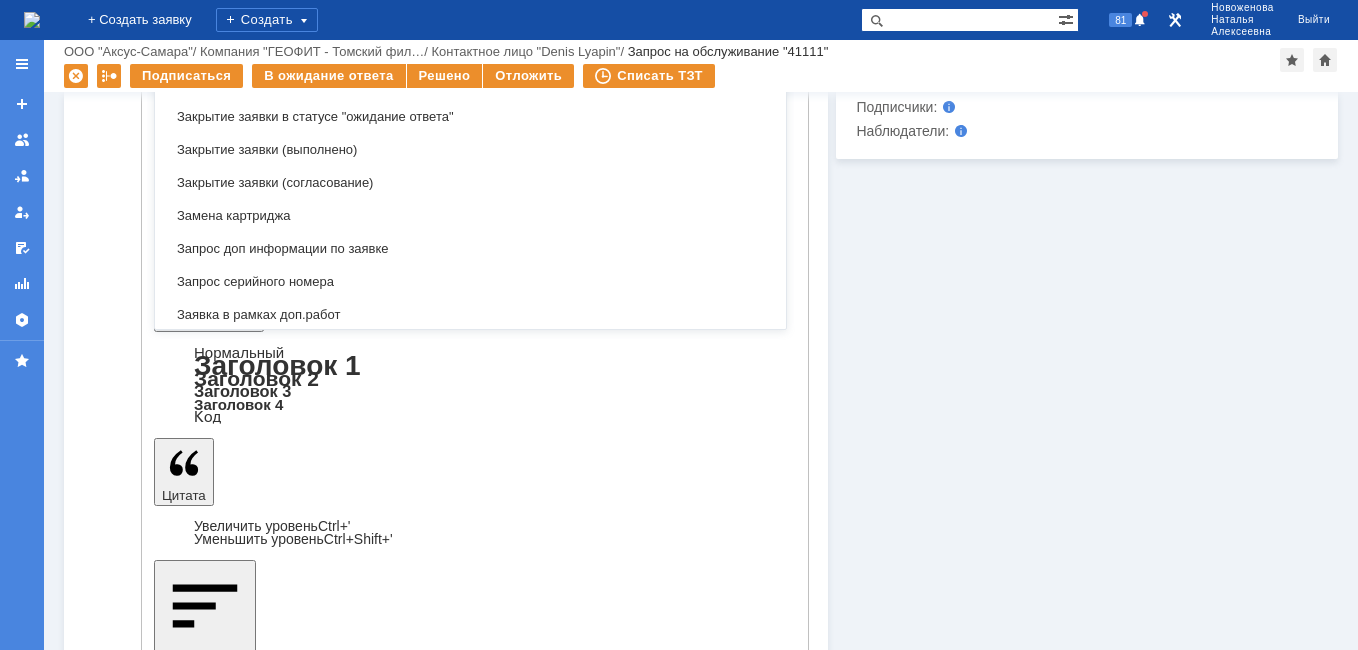 scroll, scrollTop: 934, scrollLeft: 0, axis: vertical 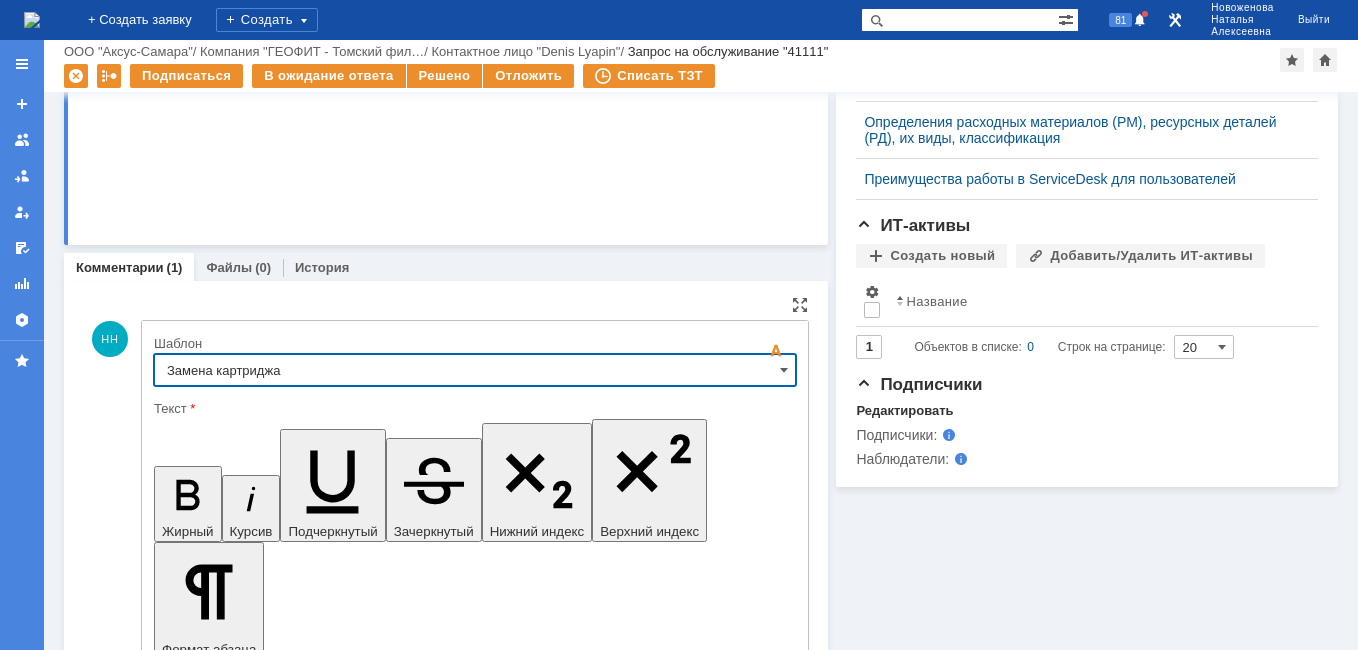 type on "Замена картриджа" 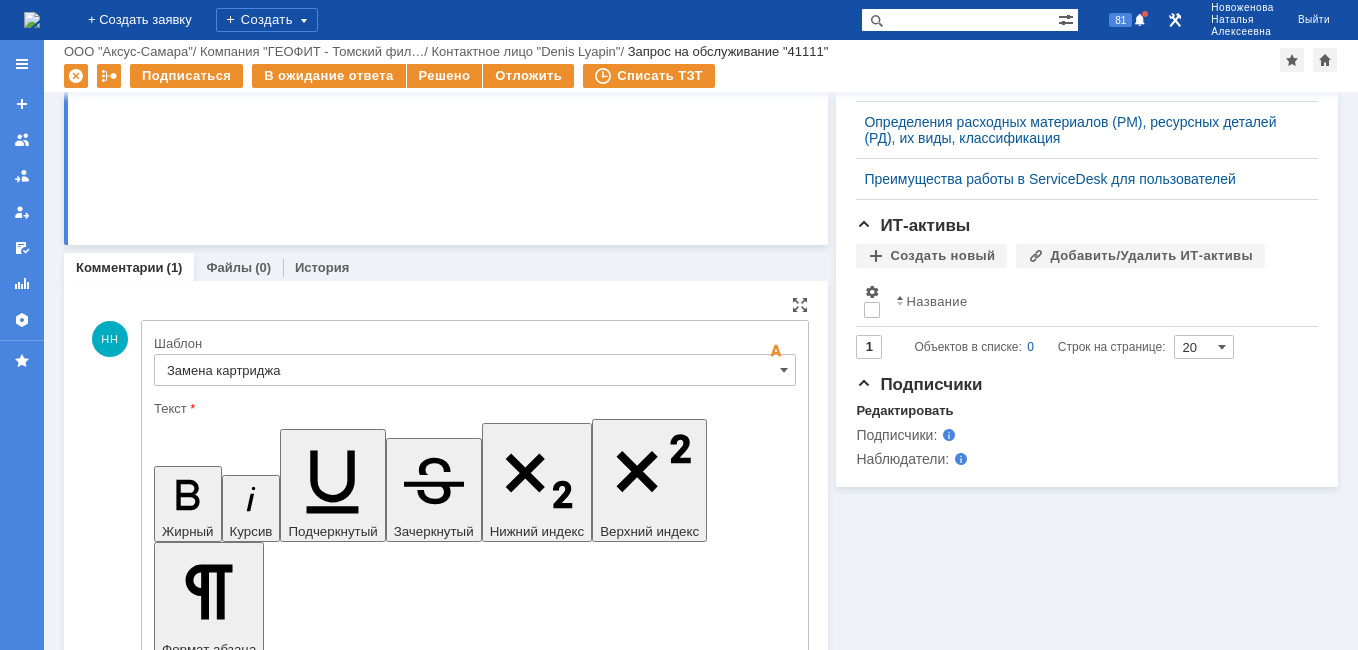 drag, startPoint x: 651, startPoint y: 5037, endPoint x: 438, endPoint y: 5013, distance: 214.34785 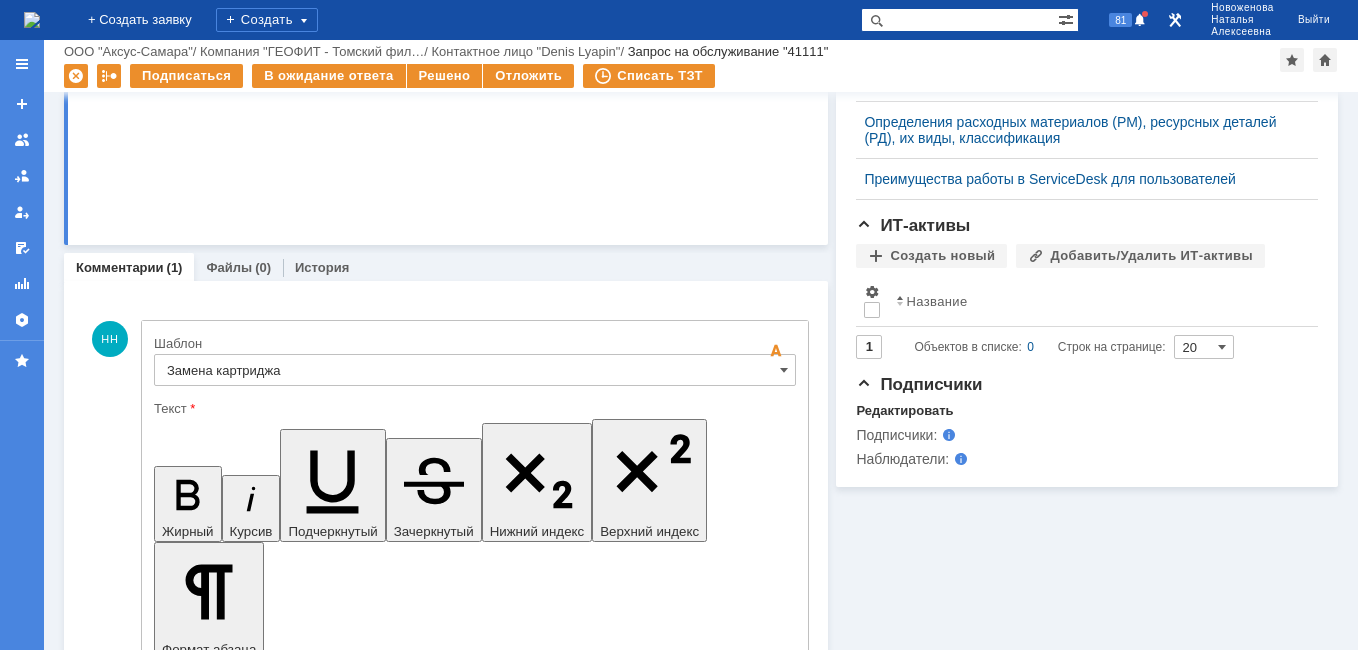 scroll, scrollTop: 1234, scrollLeft: 0, axis: vertical 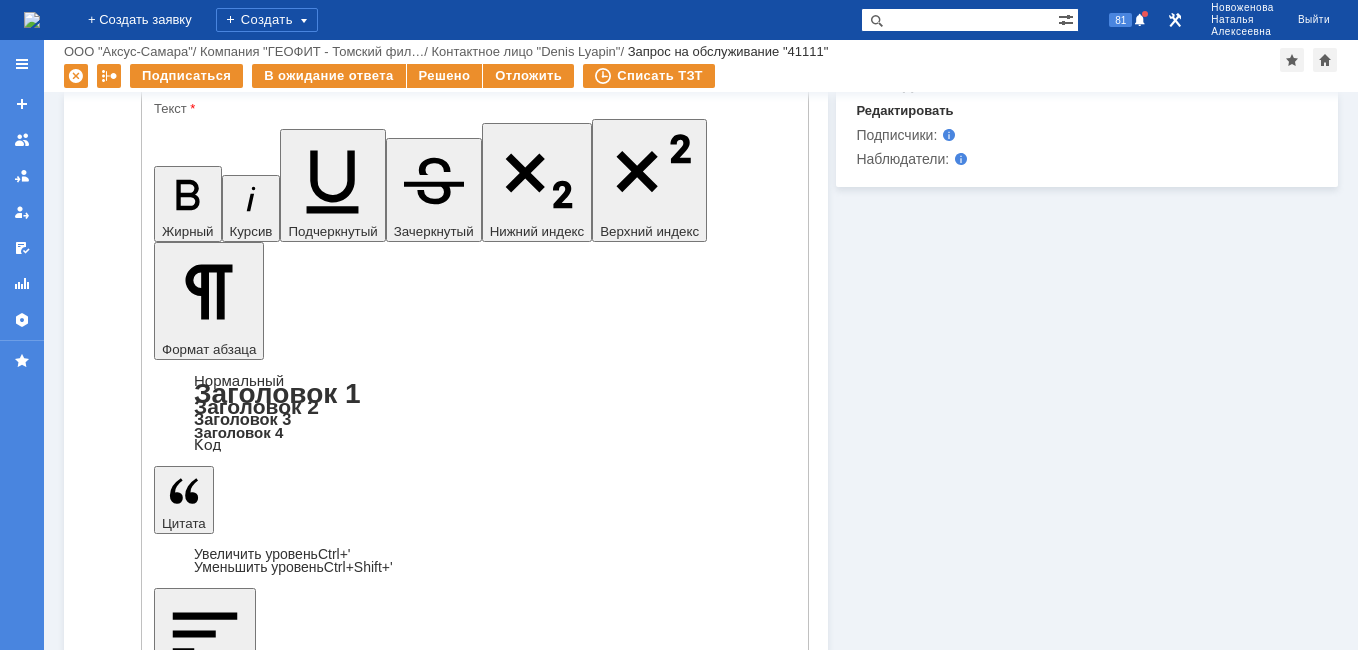 click on "Отправить" at bounding box center [206, 4978] 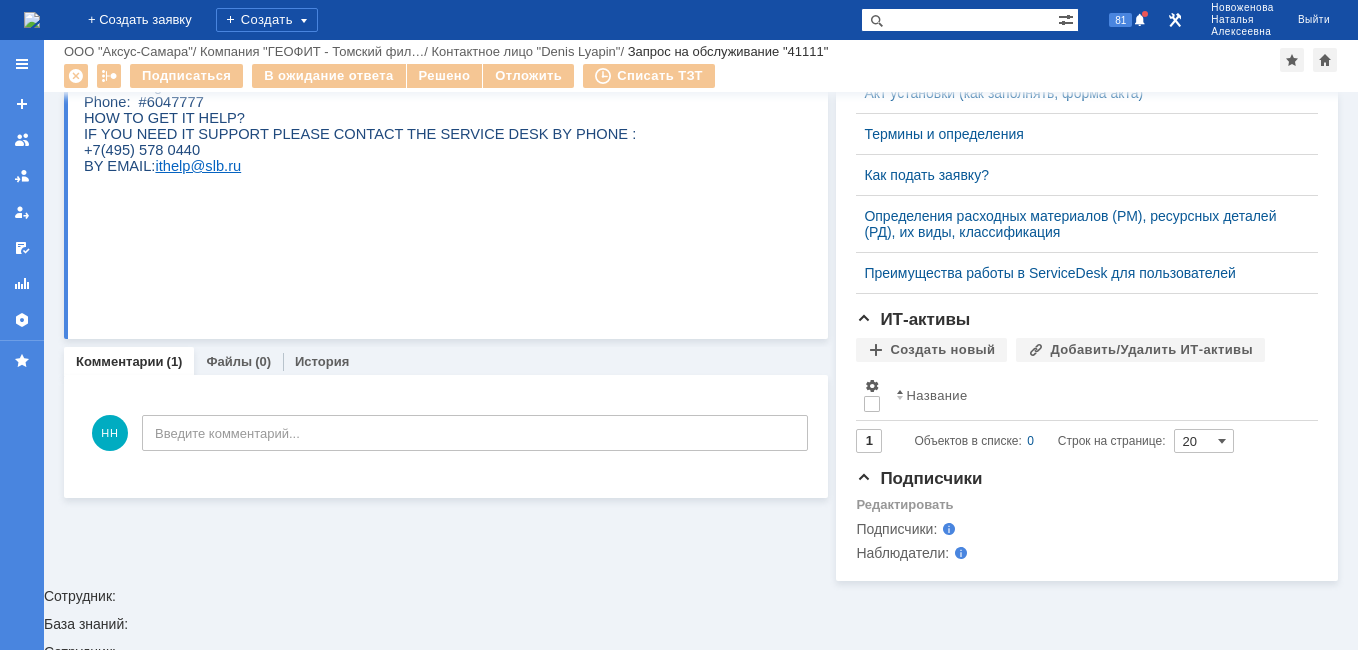 scroll, scrollTop: 856, scrollLeft: 0, axis: vertical 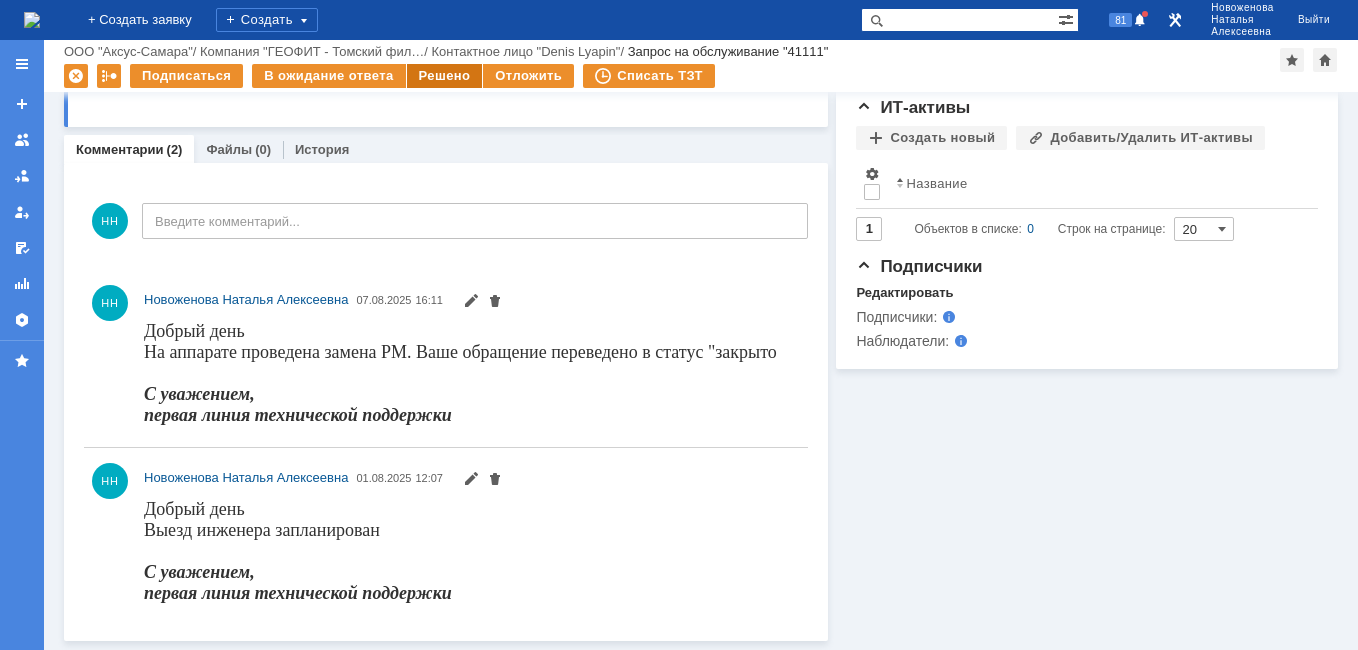 click on "Решено" at bounding box center [445, 76] 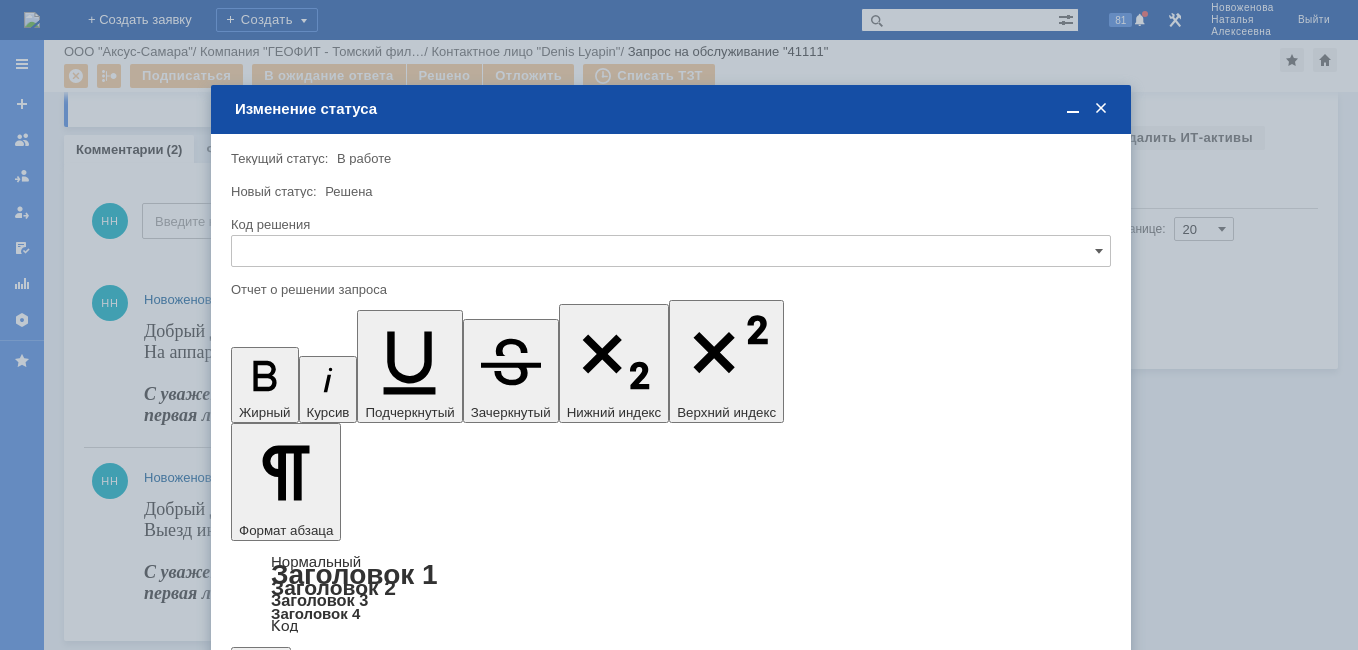 scroll, scrollTop: 0, scrollLeft: 0, axis: both 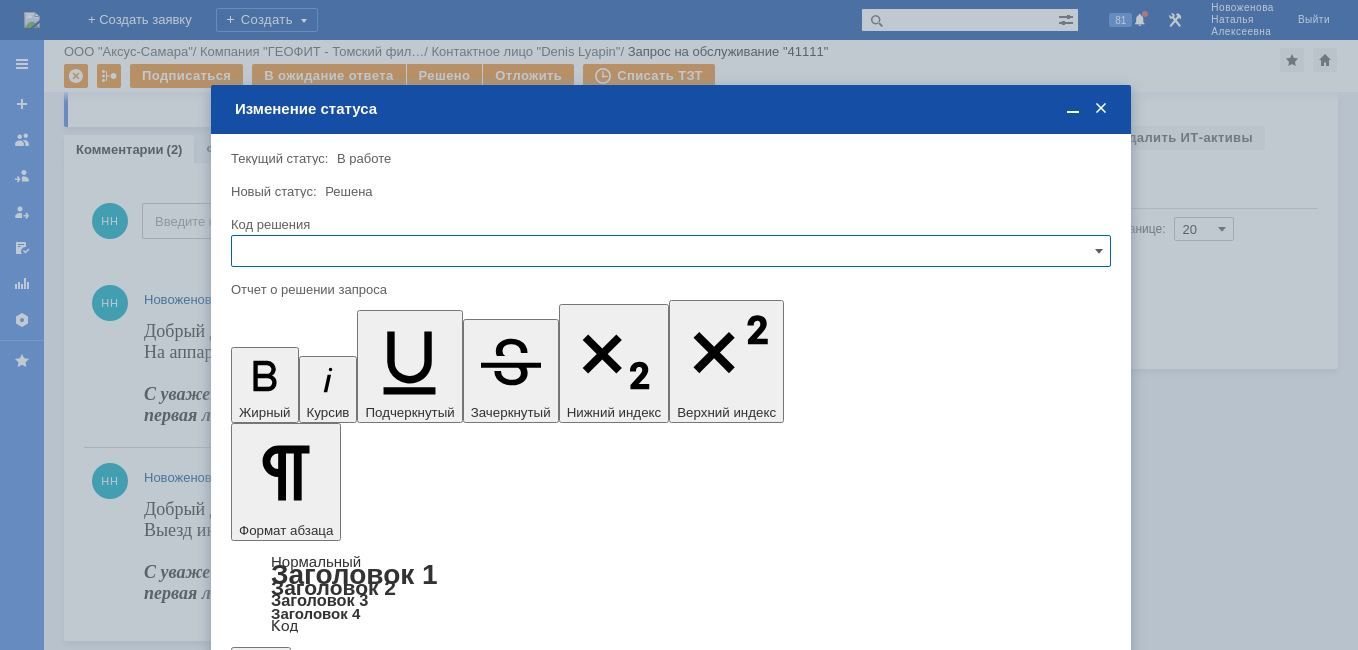 click at bounding box center [671, 251] 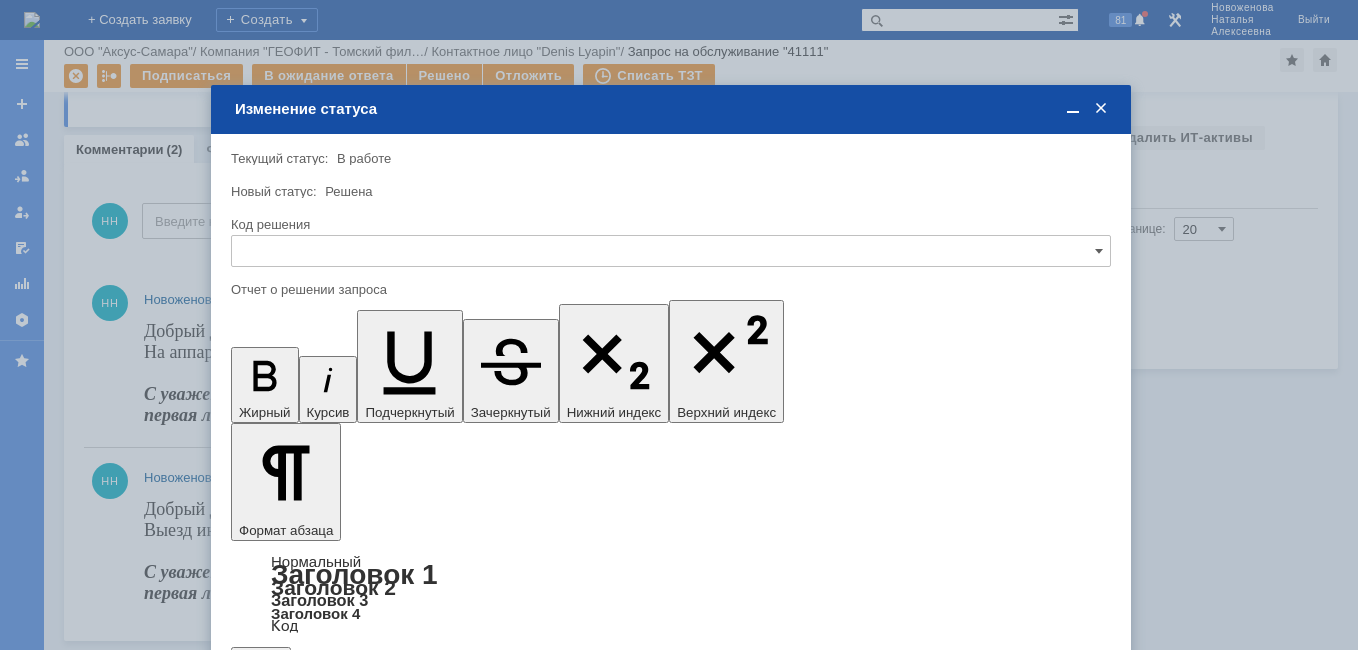click on "Решено" at bounding box center (671, 387) 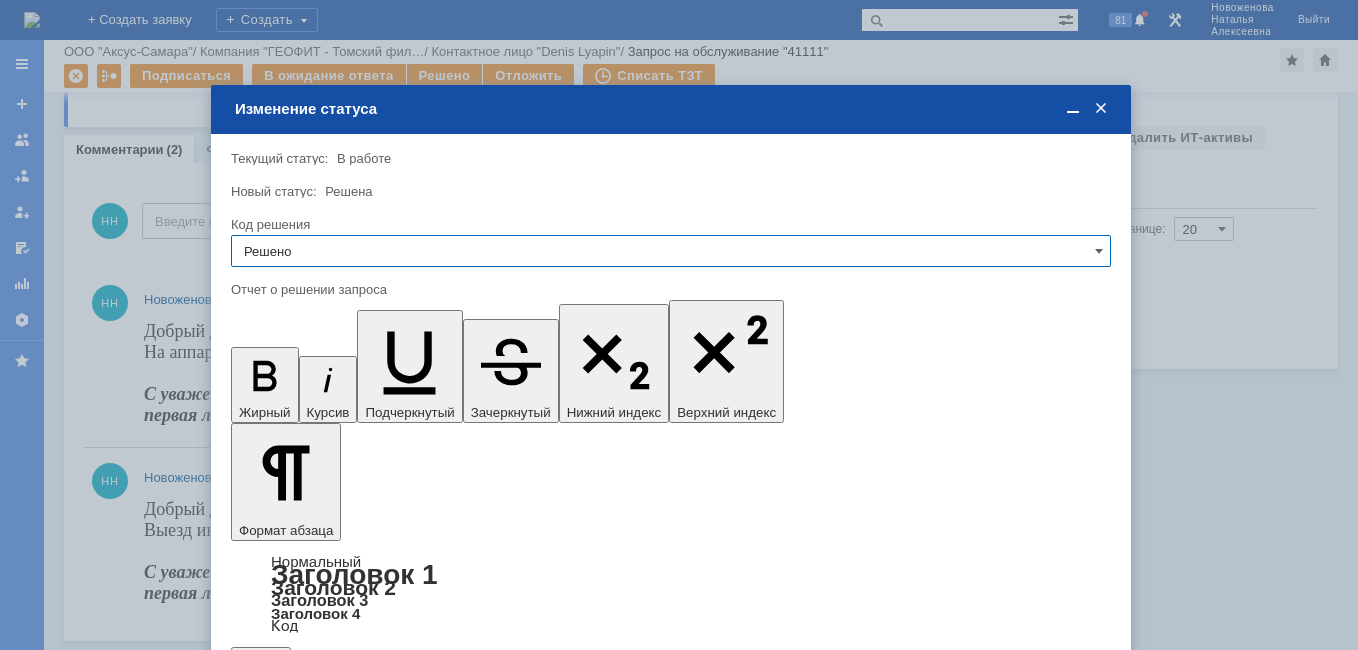 type on "Решено" 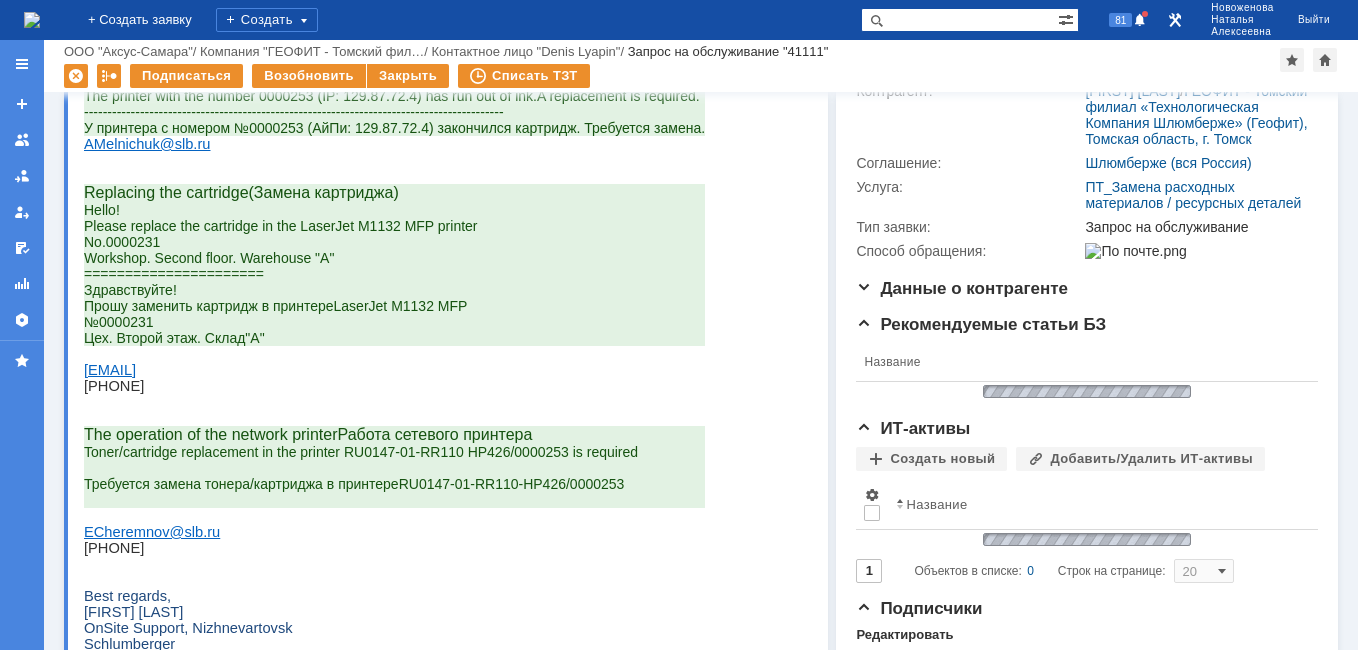 scroll, scrollTop: 697, scrollLeft: 0, axis: vertical 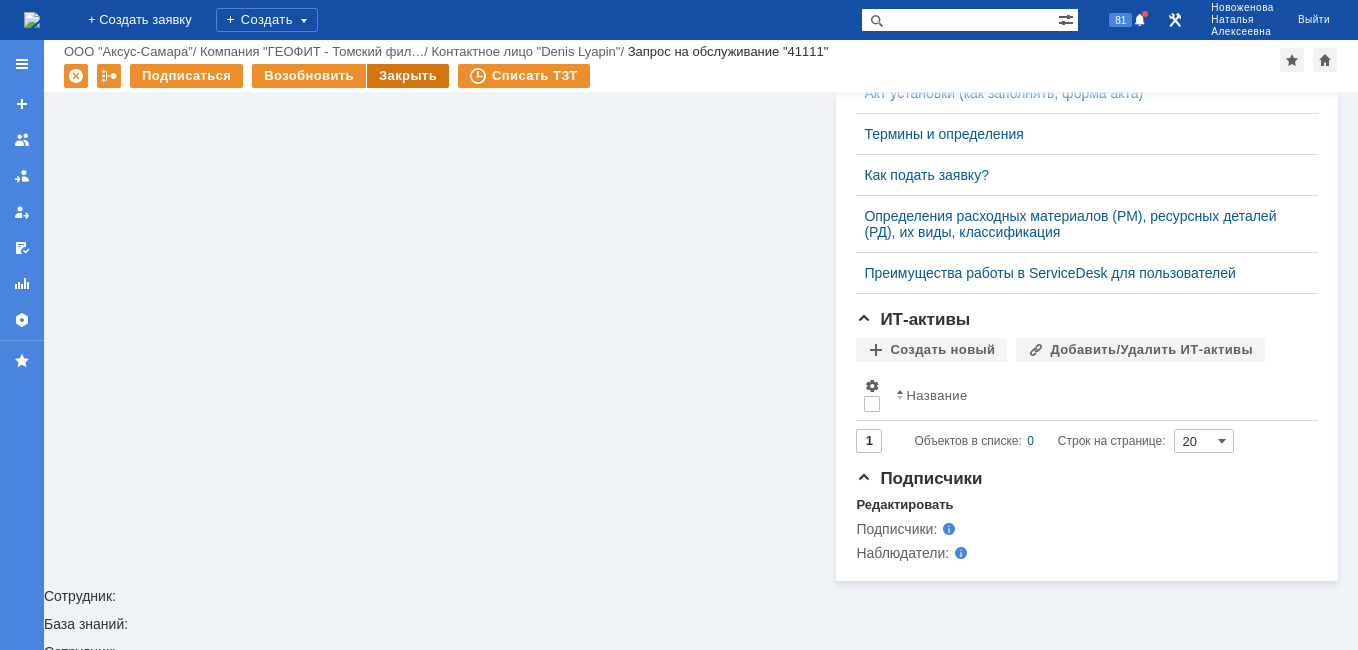 click on "Закрыть" at bounding box center (408, 76) 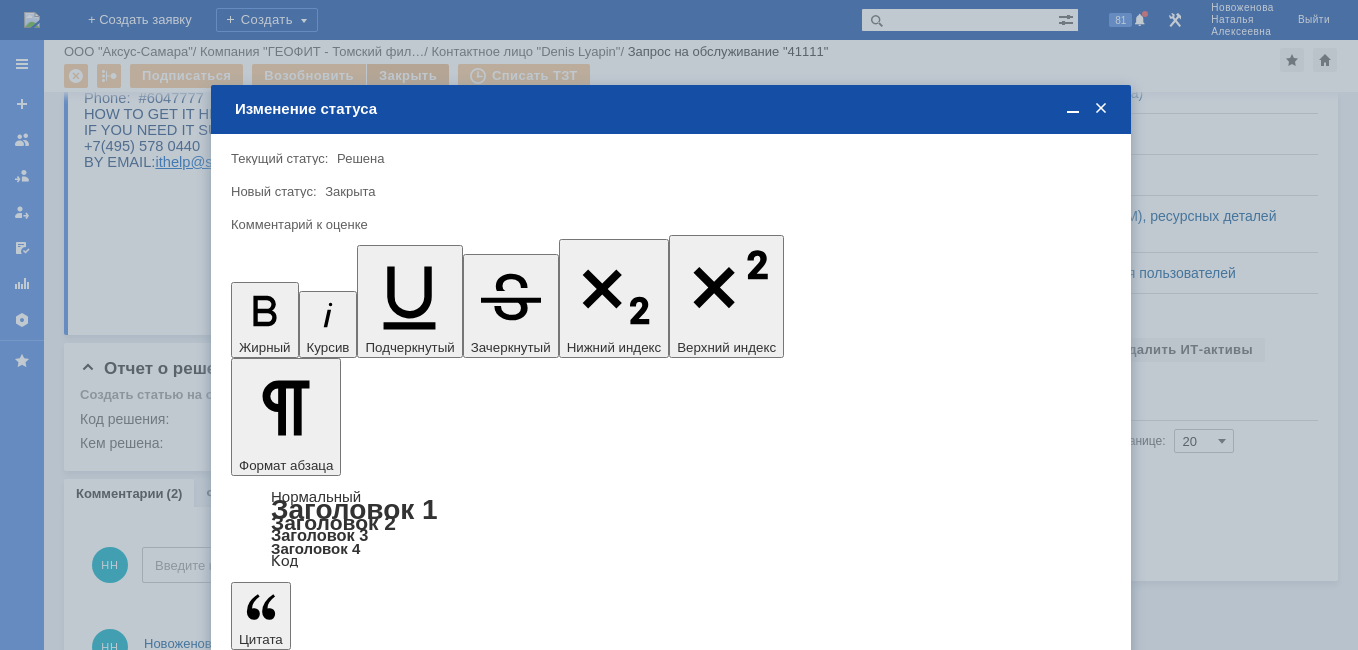 scroll, scrollTop: 0, scrollLeft: 0, axis: both 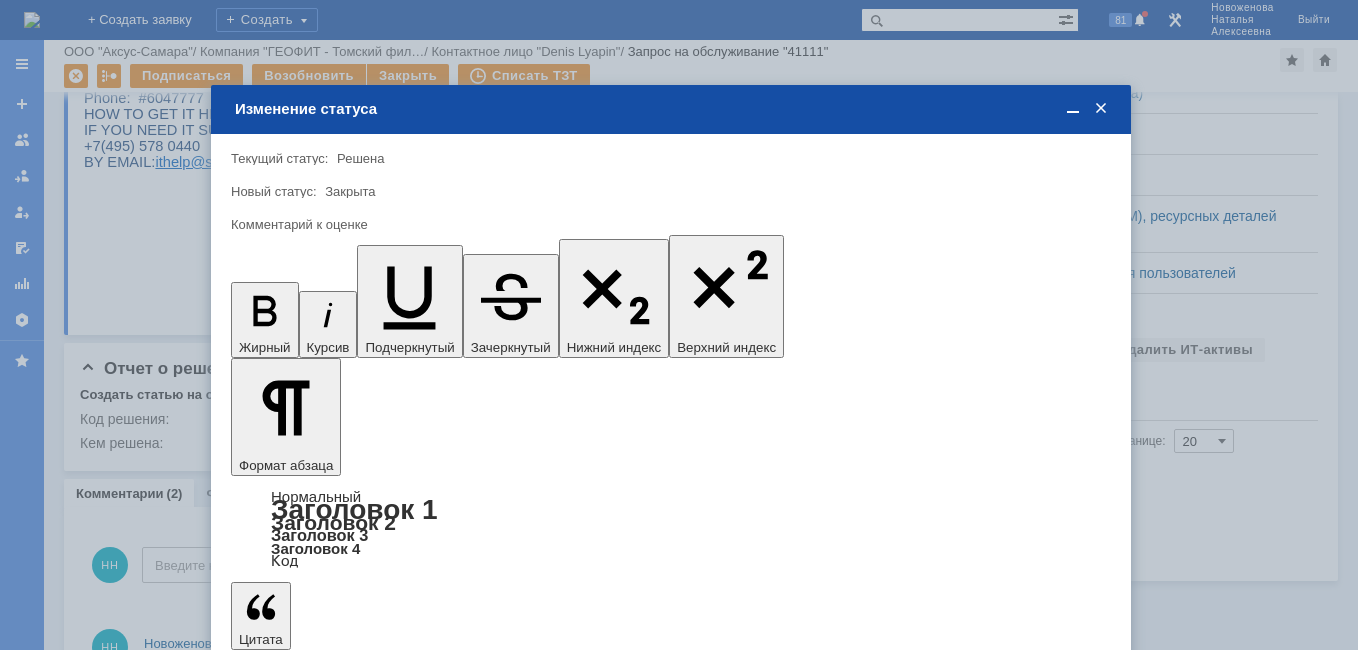 click on "Сохранить" at bounding box center [291, 688] 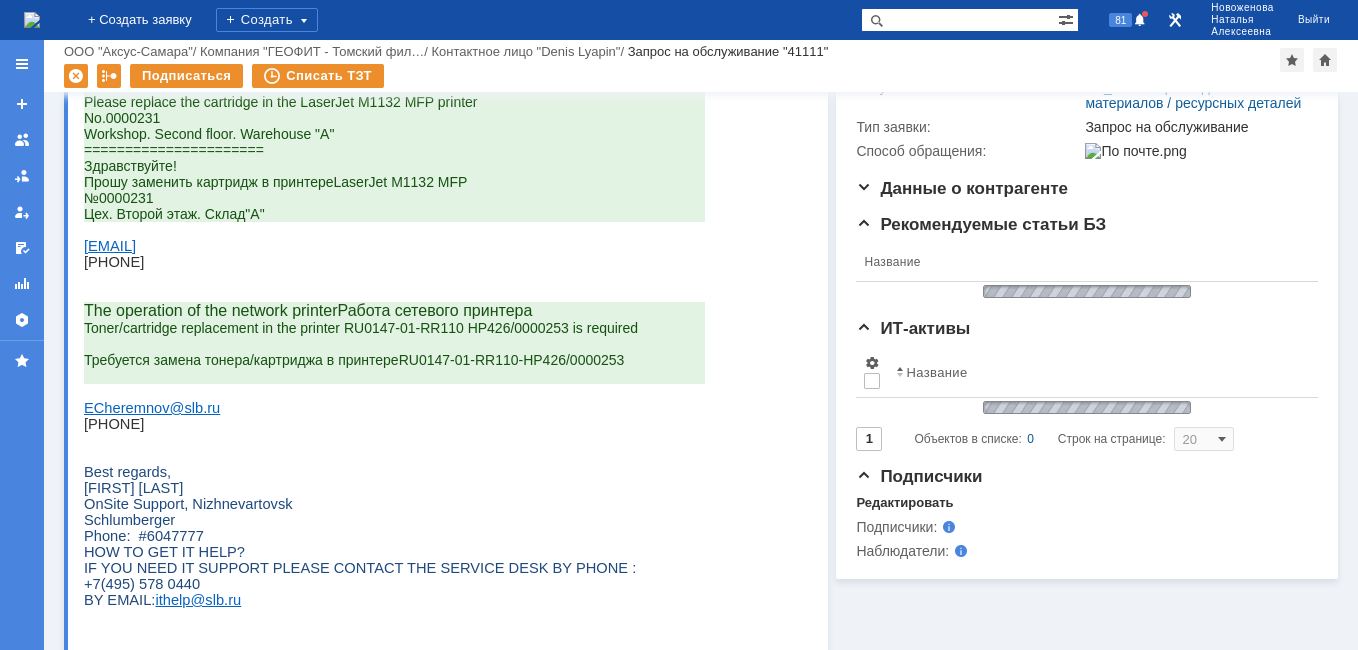 scroll, scrollTop: 766, scrollLeft: 0, axis: vertical 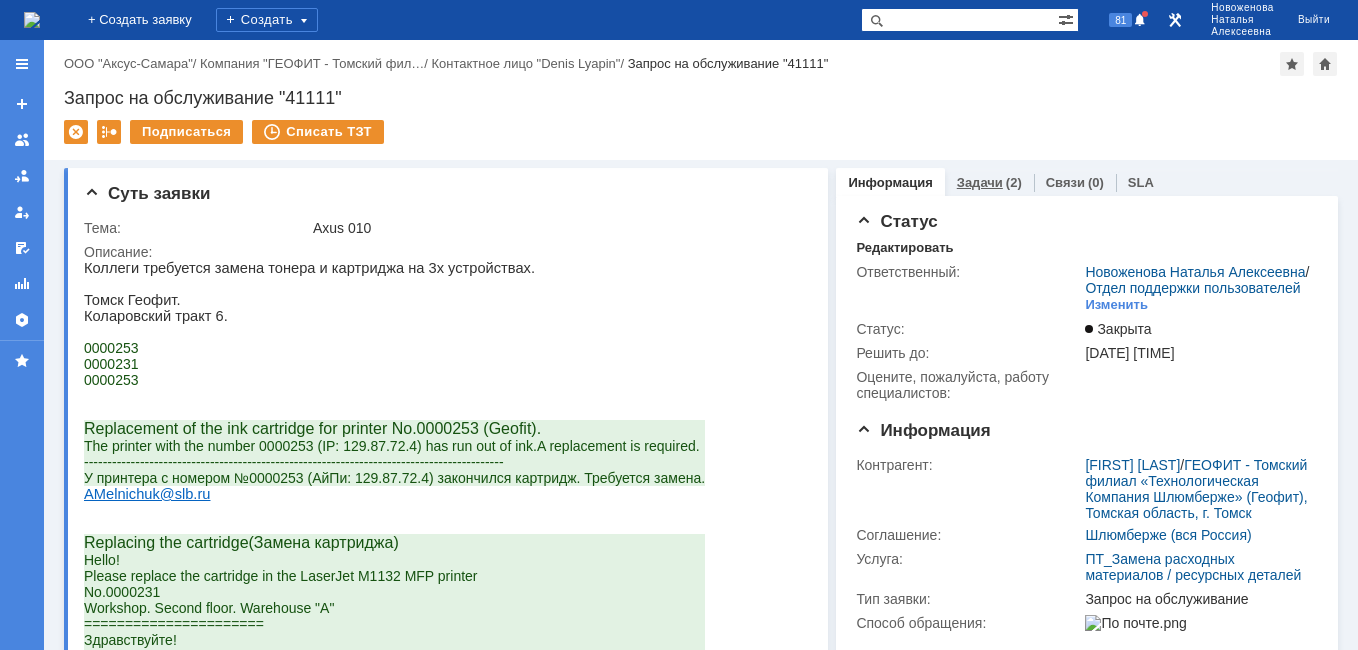 click on "Задачи" at bounding box center (980, 182) 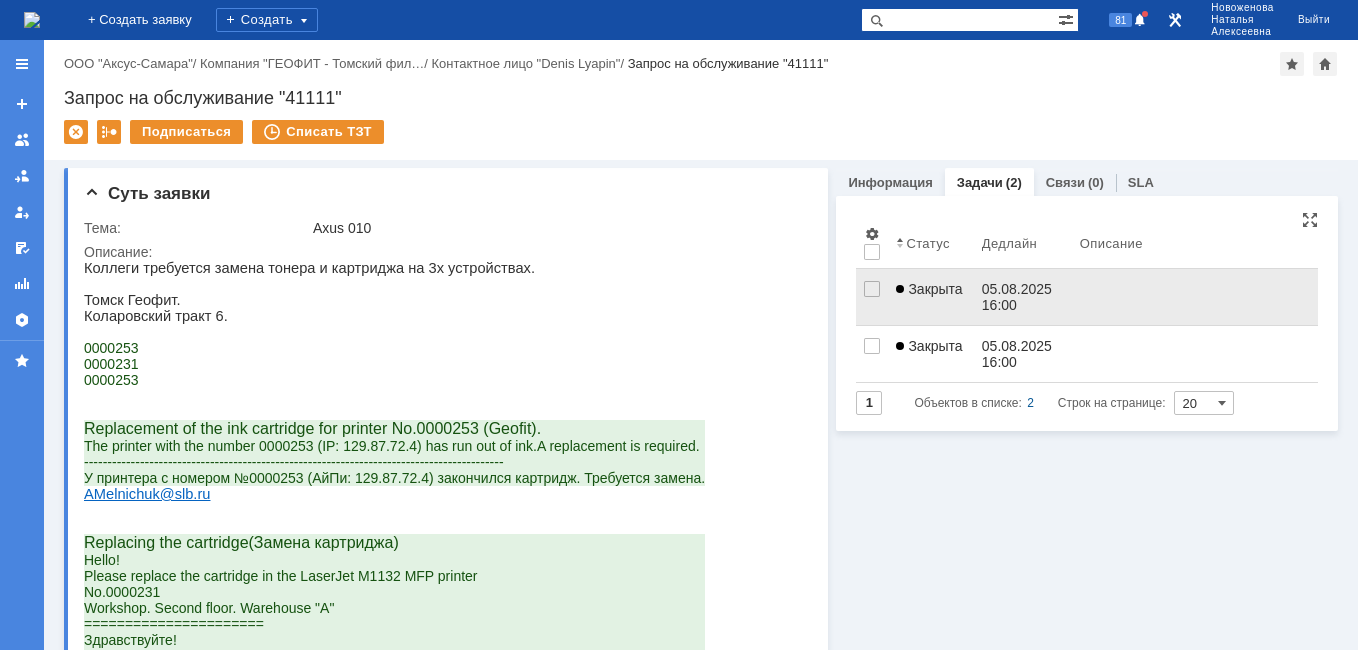 scroll, scrollTop: 0, scrollLeft: 0, axis: both 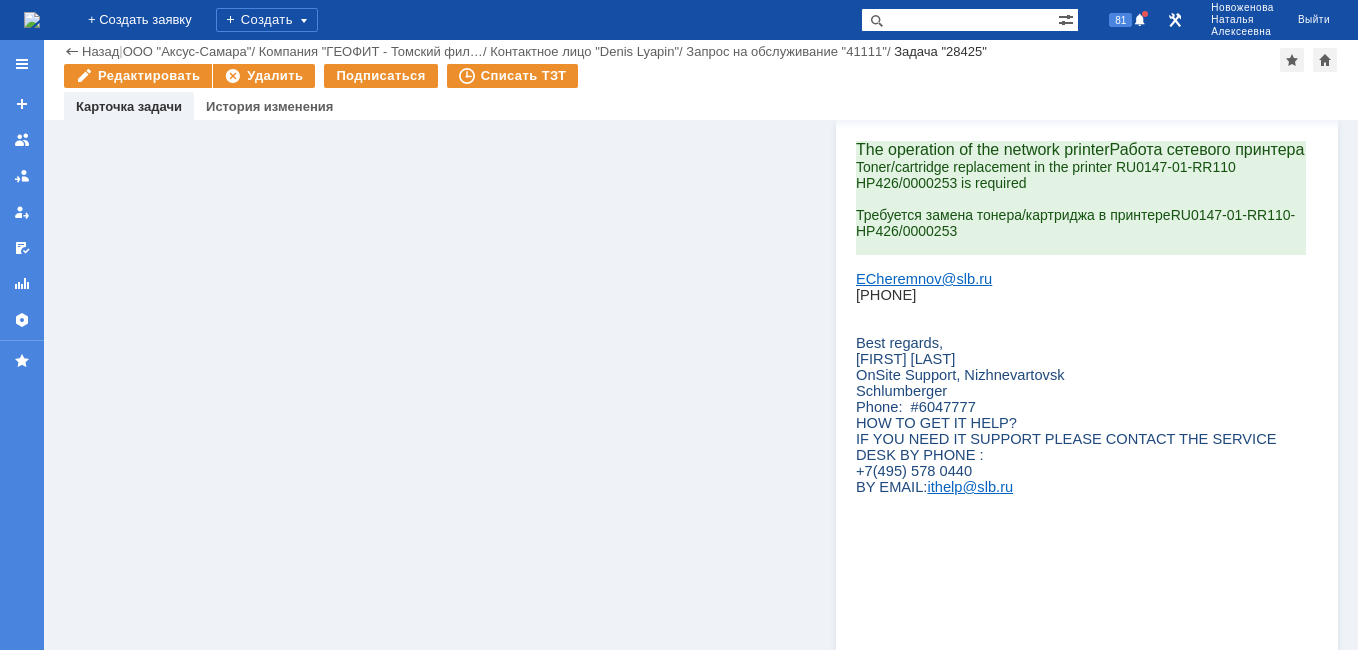 click on "Назад" at bounding box center [91, 51] 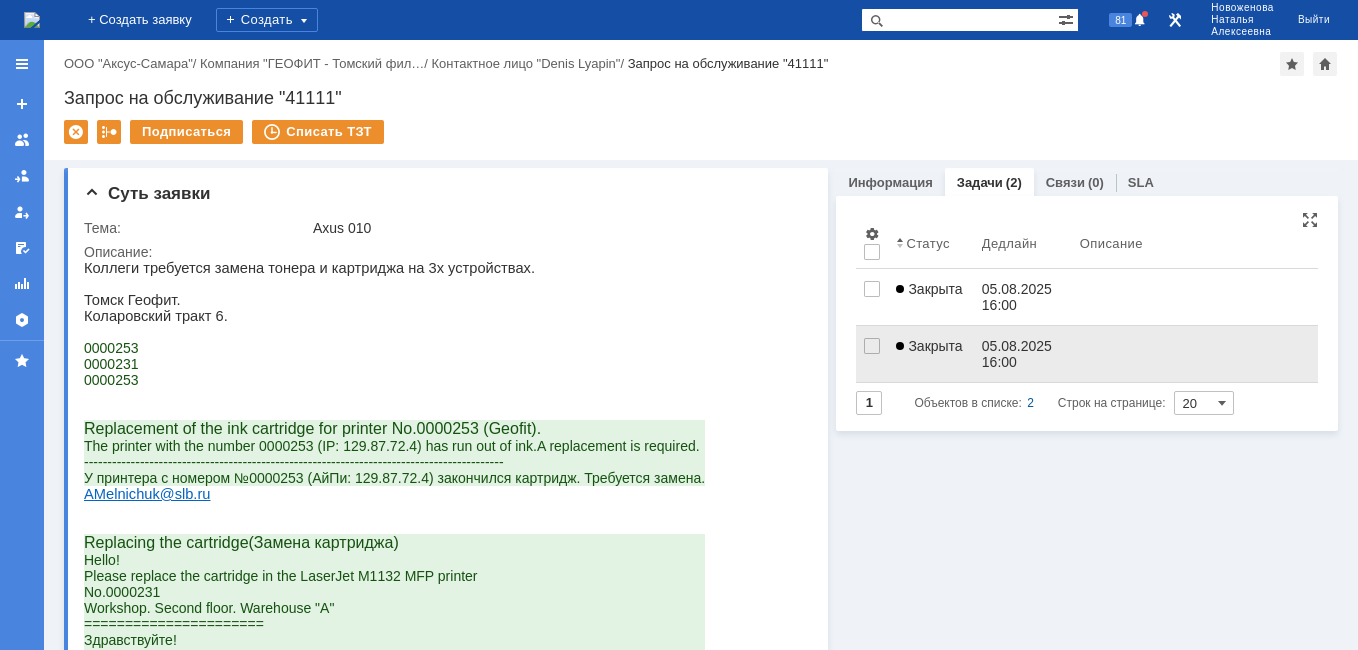 scroll, scrollTop: 0, scrollLeft: 0, axis: both 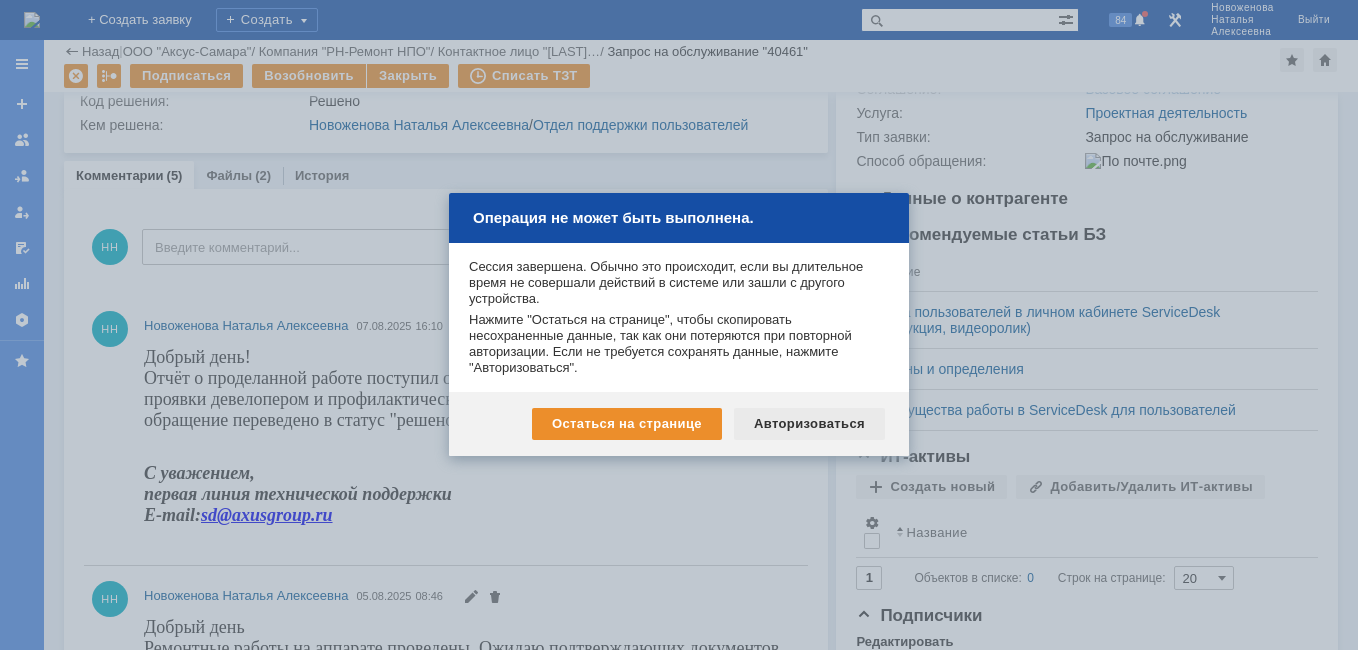 click on "Авторизоваться" at bounding box center (809, 424) 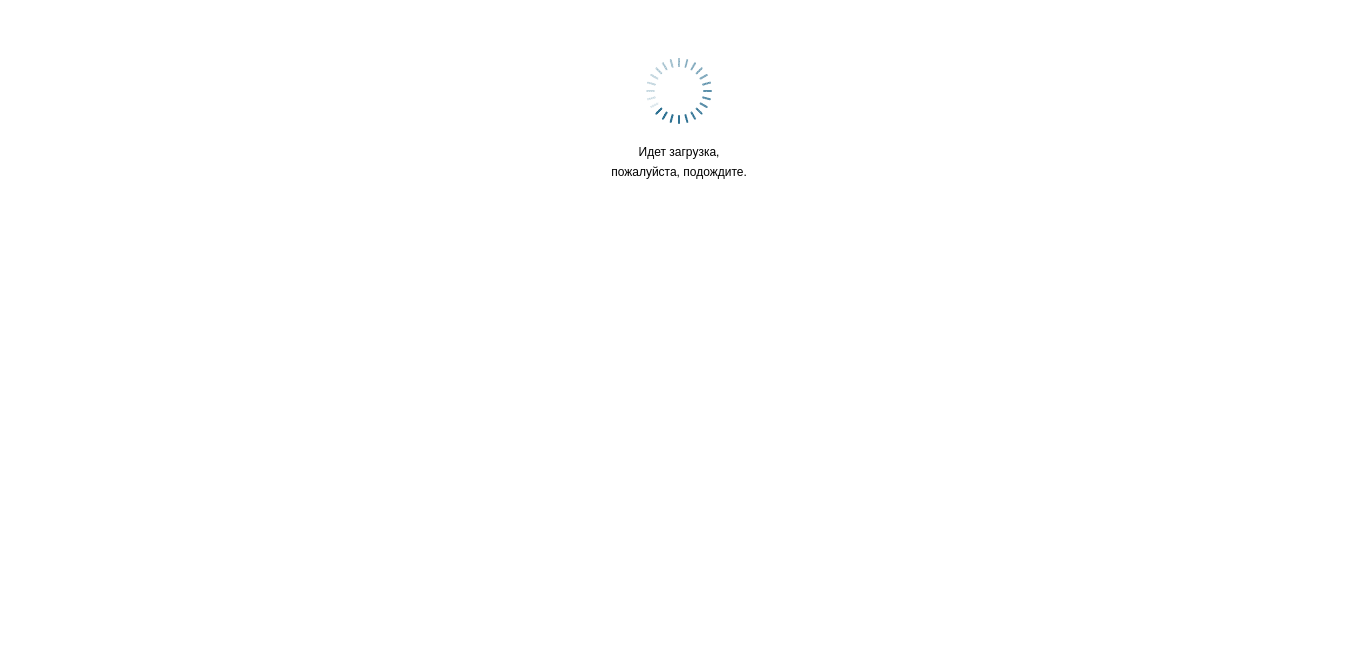 scroll, scrollTop: 0, scrollLeft: 0, axis: both 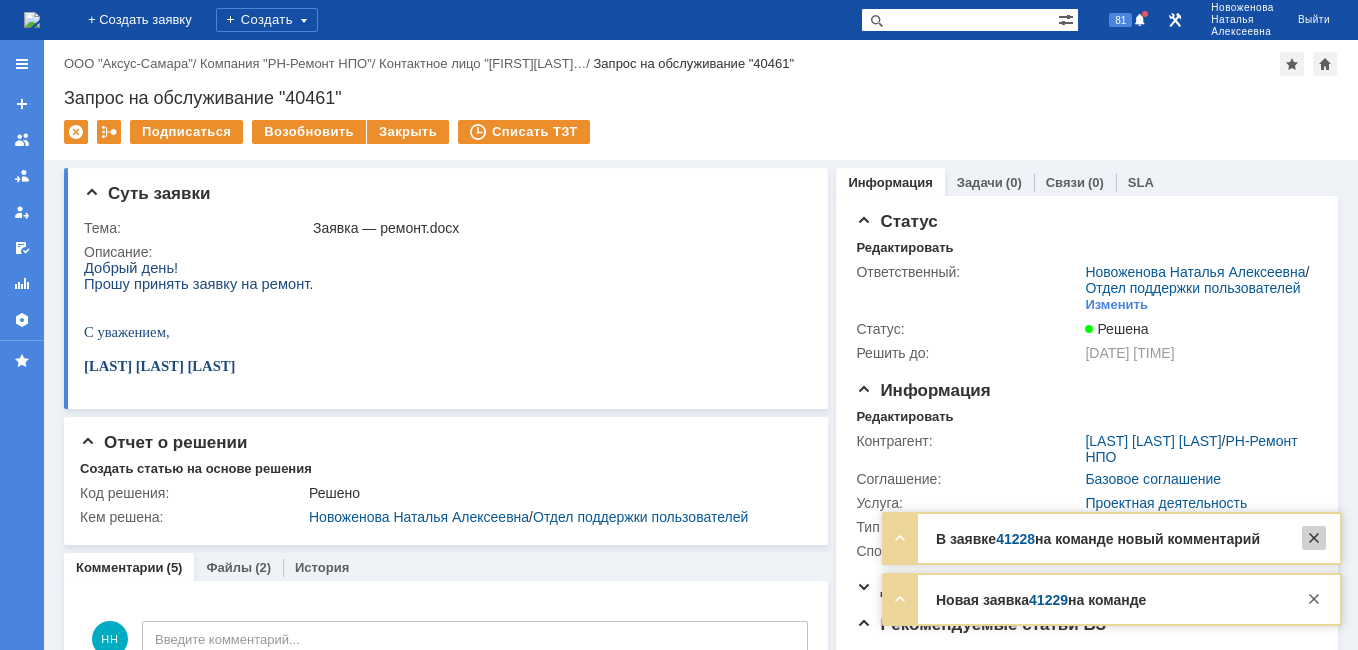 click at bounding box center (1314, 538) 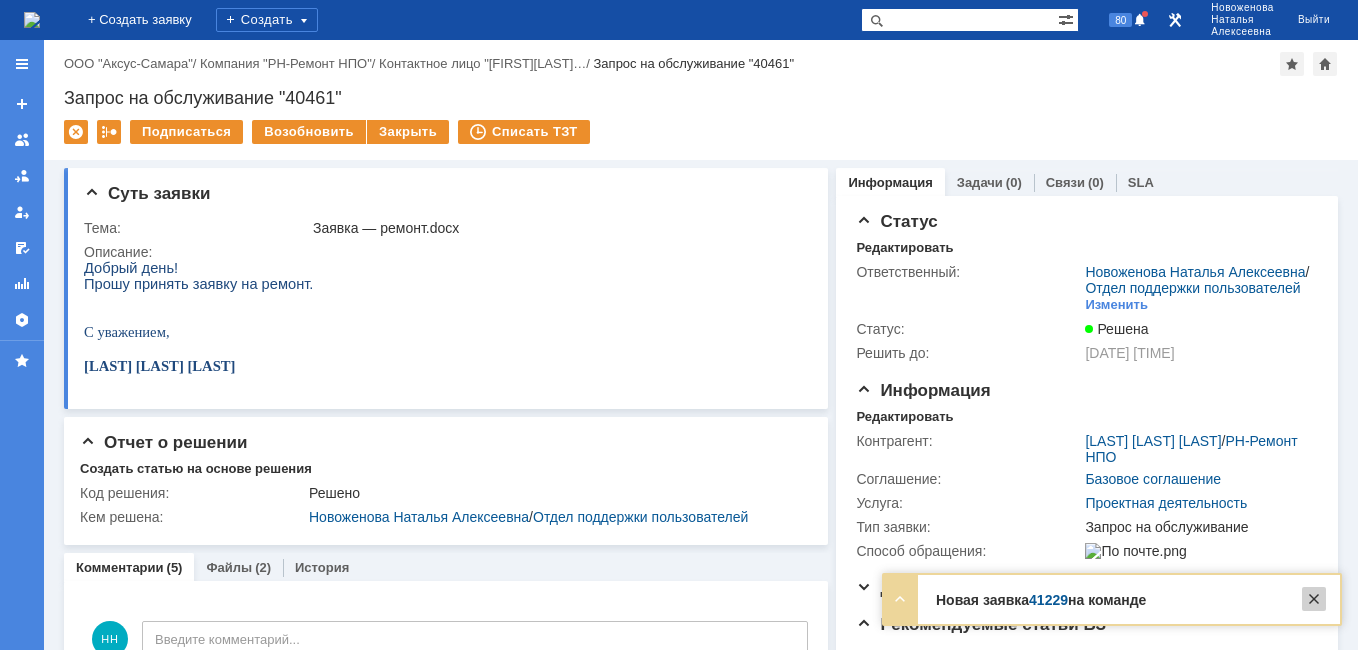 click at bounding box center (1314, 599) 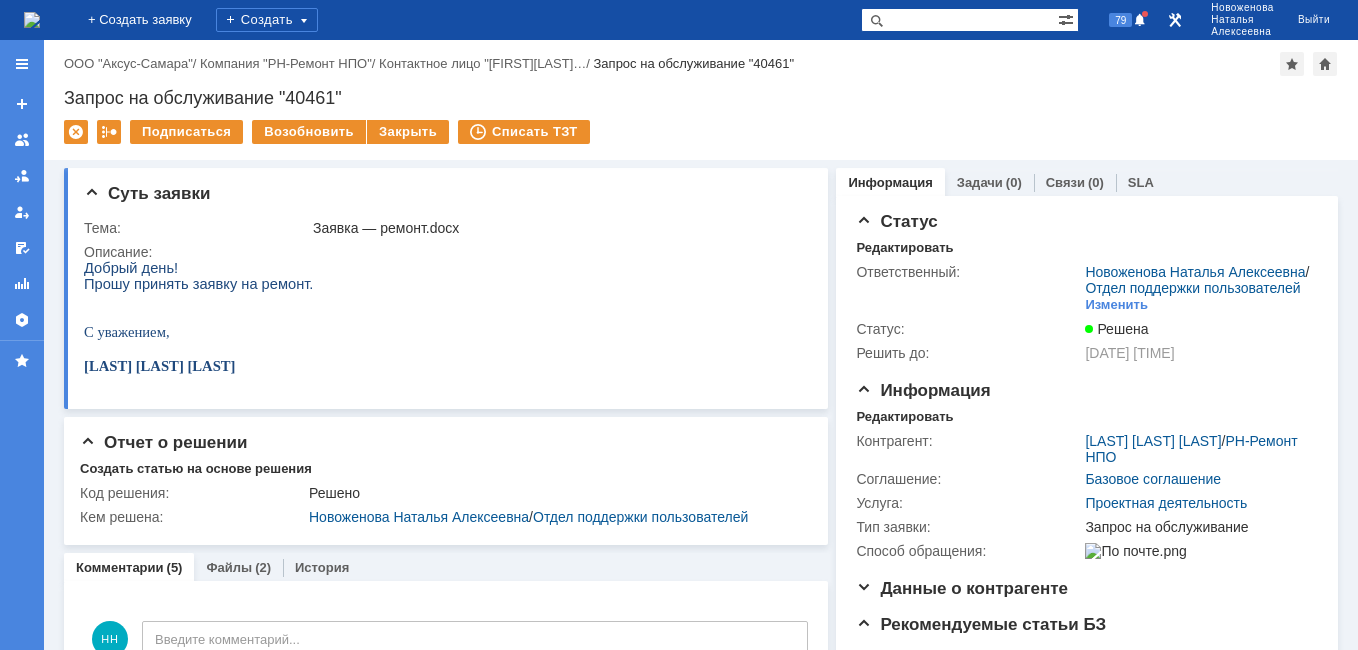 click at bounding box center [32, 20] 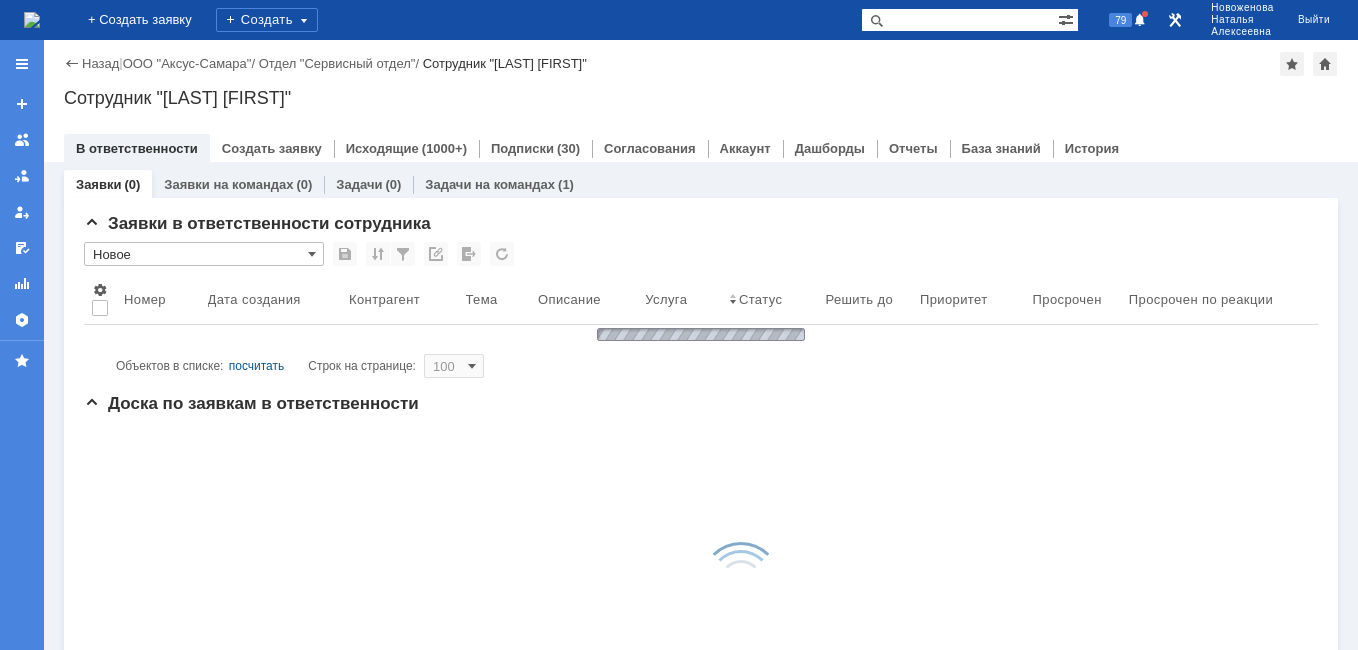 scroll, scrollTop: 0, scrollLeft: 0, axis: both 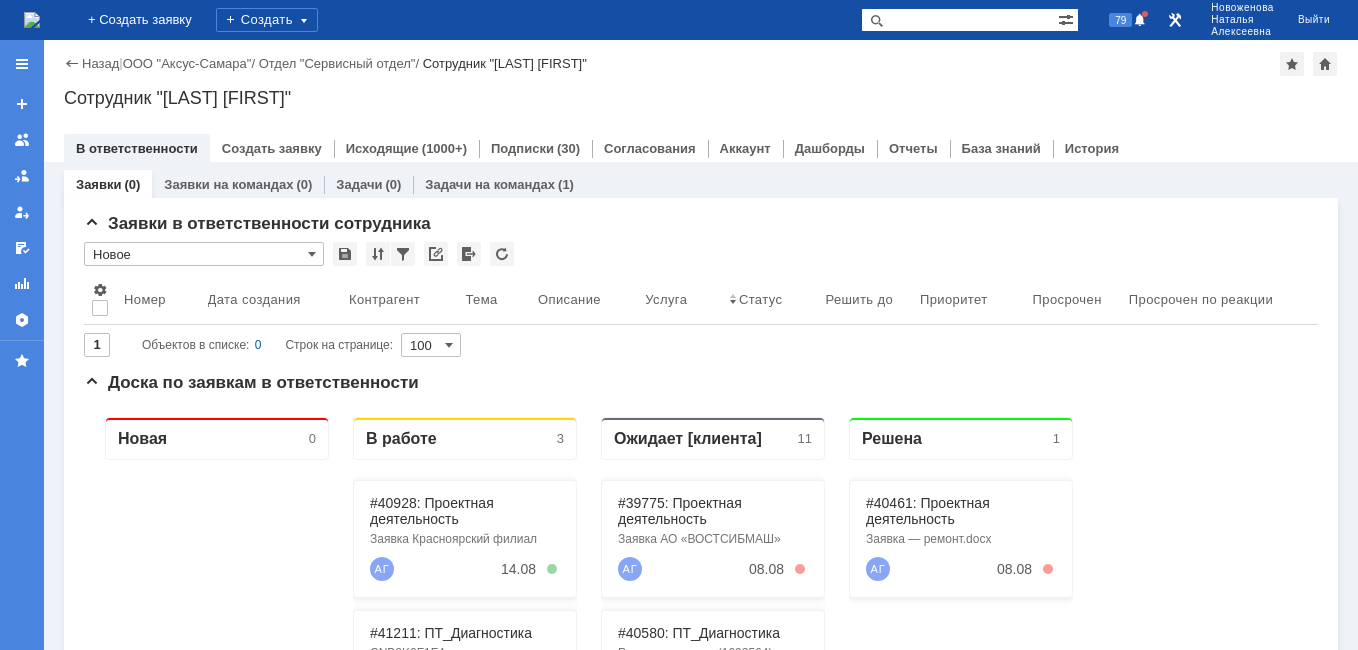 click at bounding box center [959, 20] 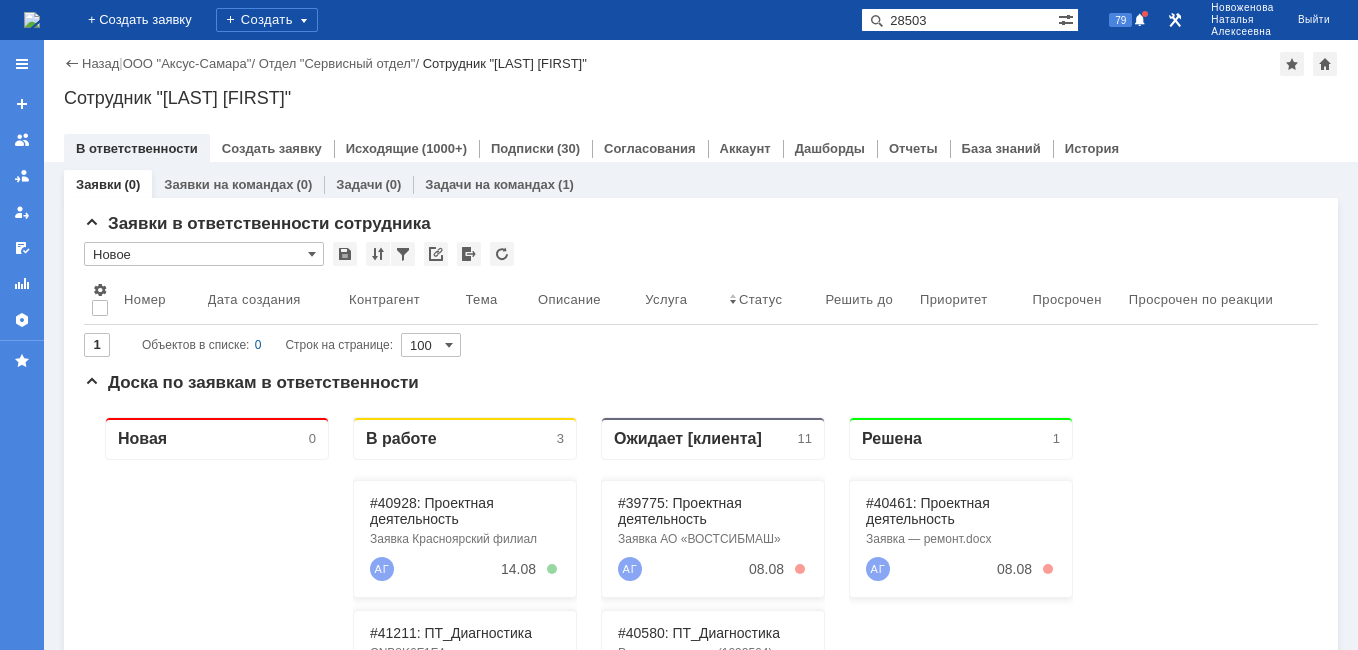 type on "28503" 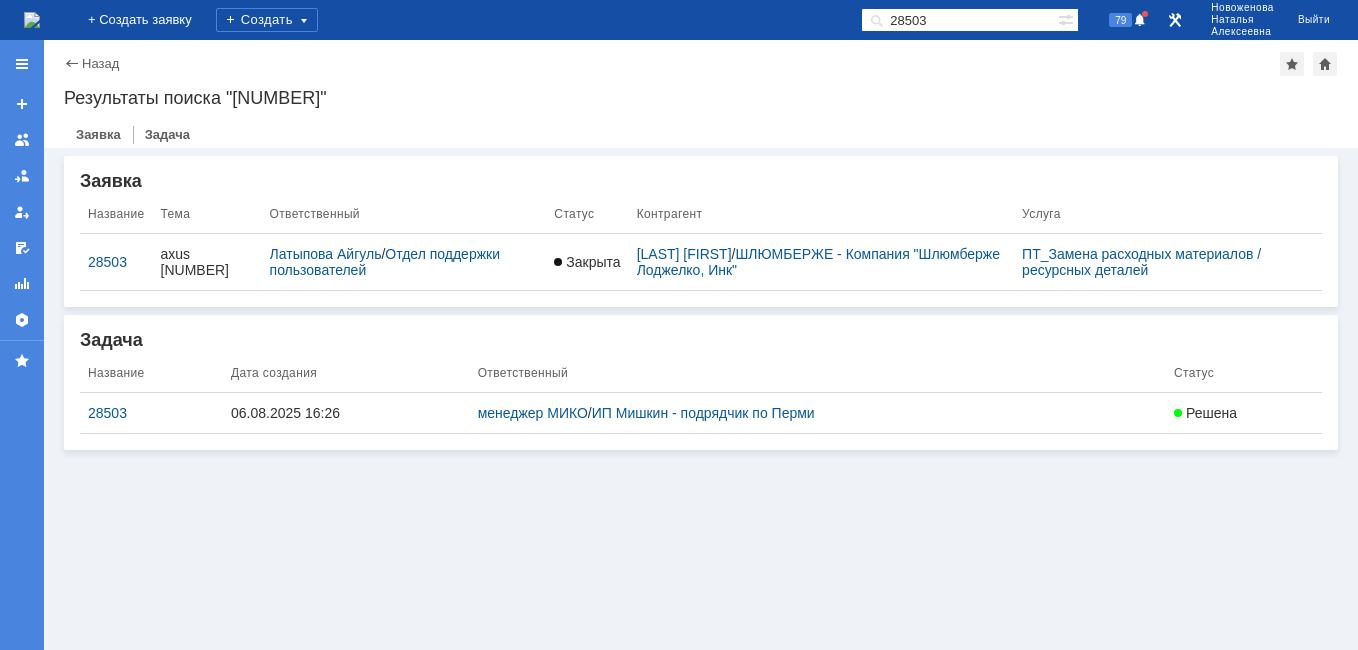 click on "28503" at bounding box center (151, 413) 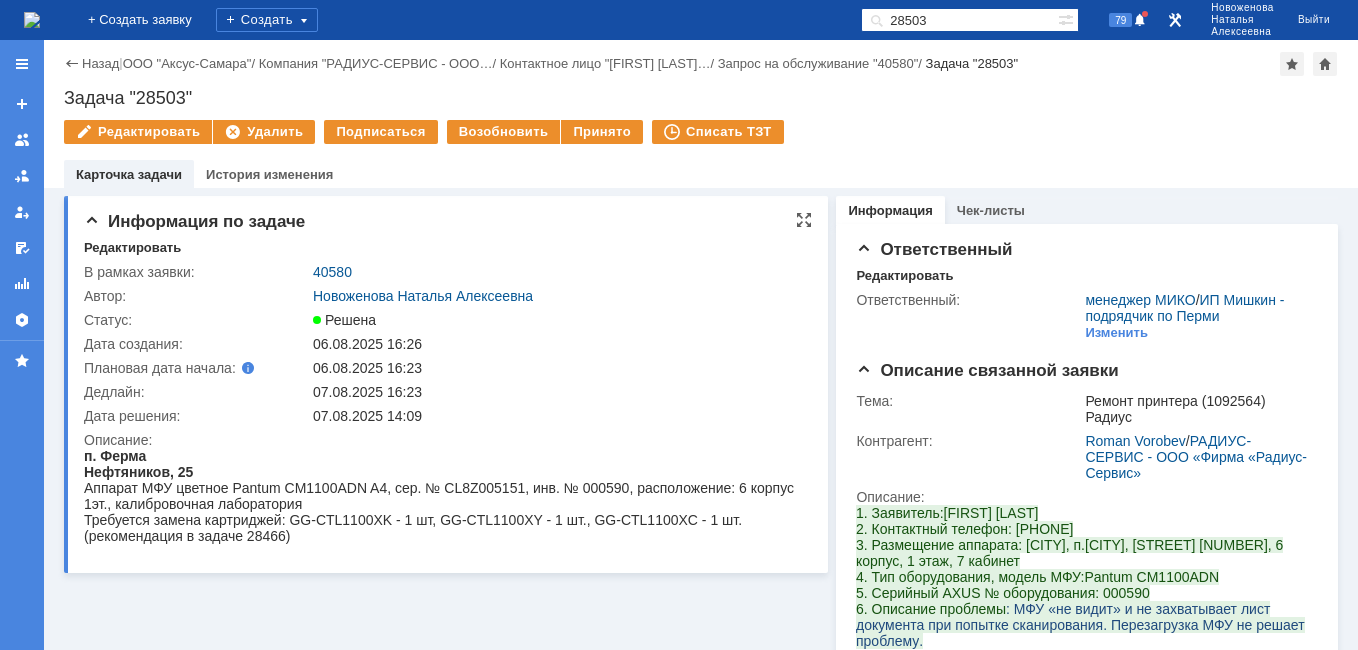 scroll, scrollTop: 0, scrollLeft: 0, axis: both 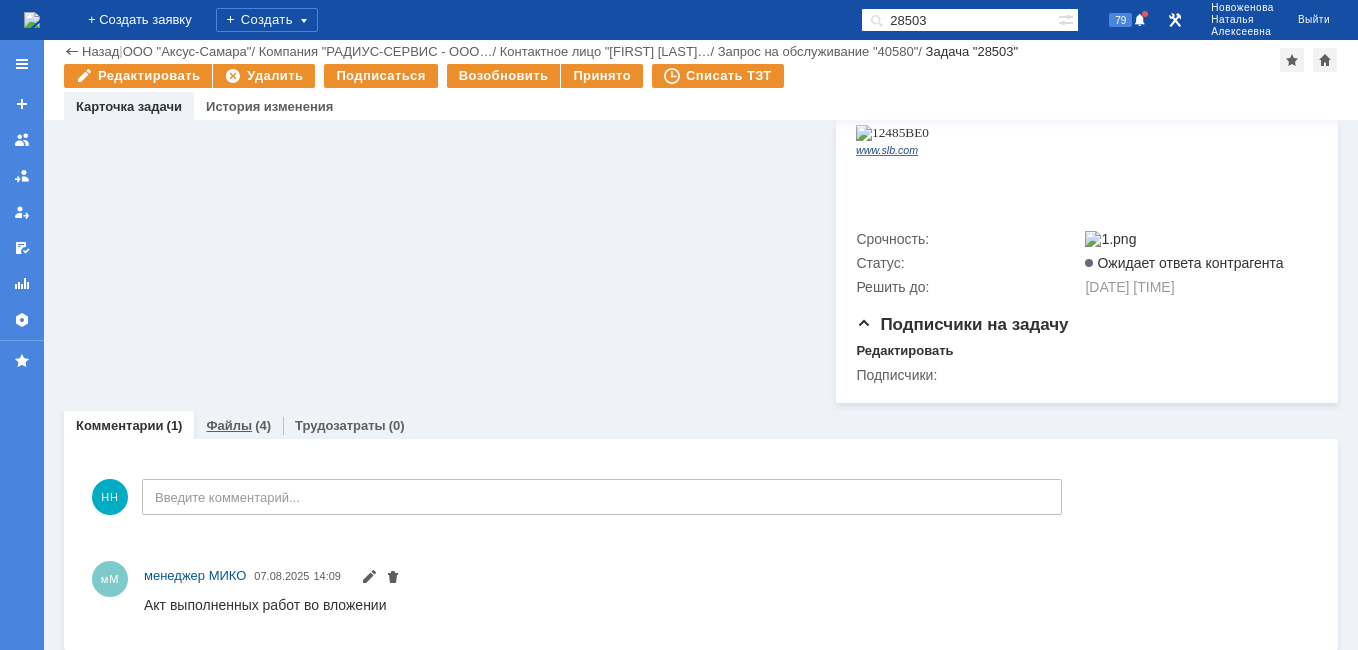 click on "Файлы" at bounding box center (229, 425) 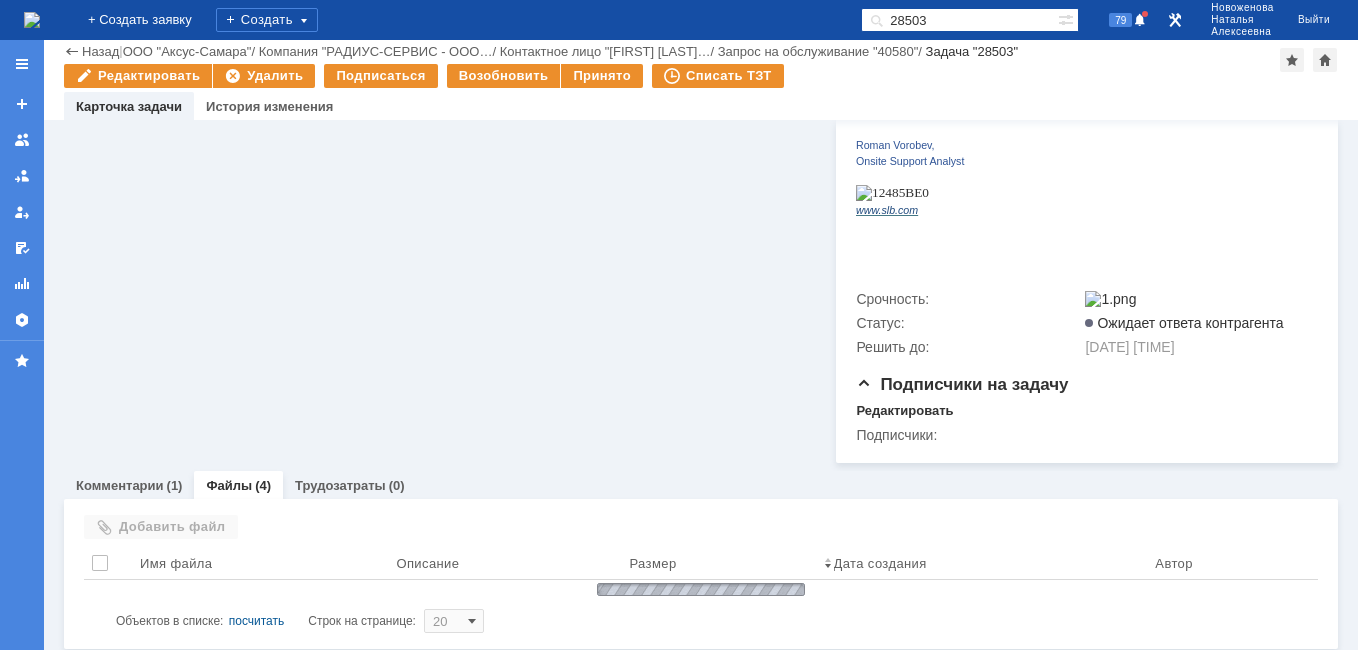 scroll, scrollTop: 569, scrollLeft: 0, axis: vertical 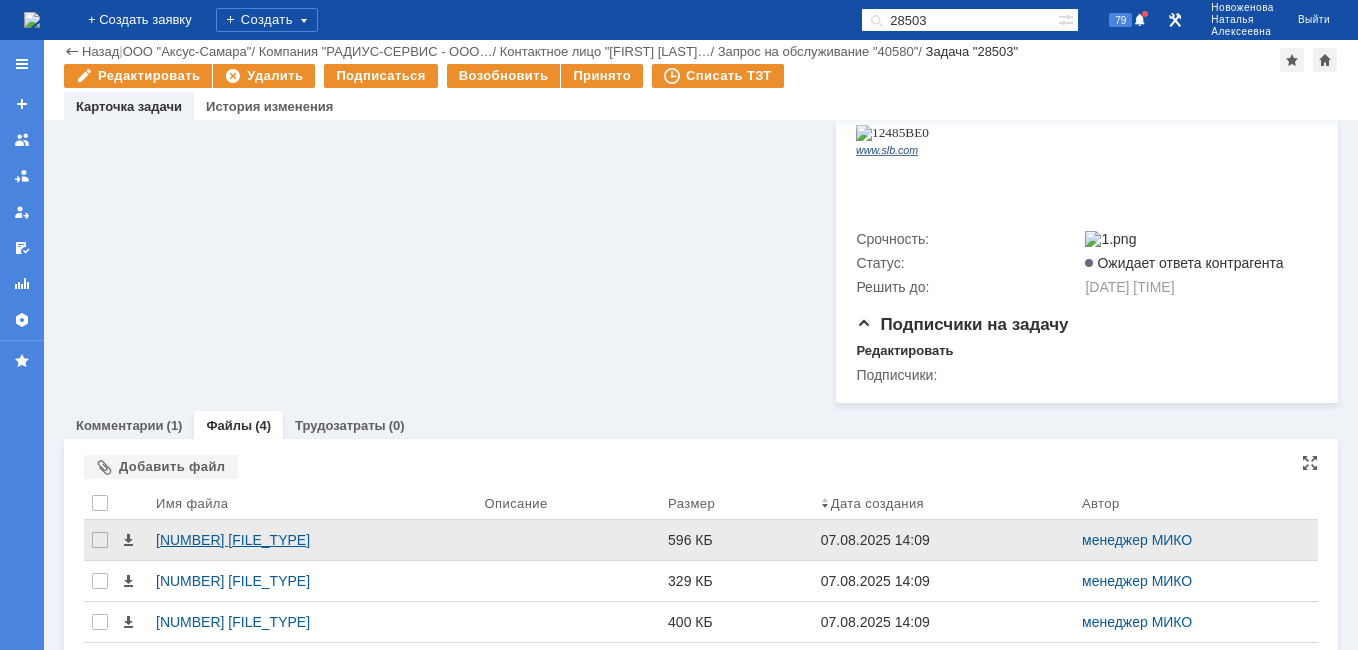 click on "28503 004.jpg" at bounding box center (312, 540) 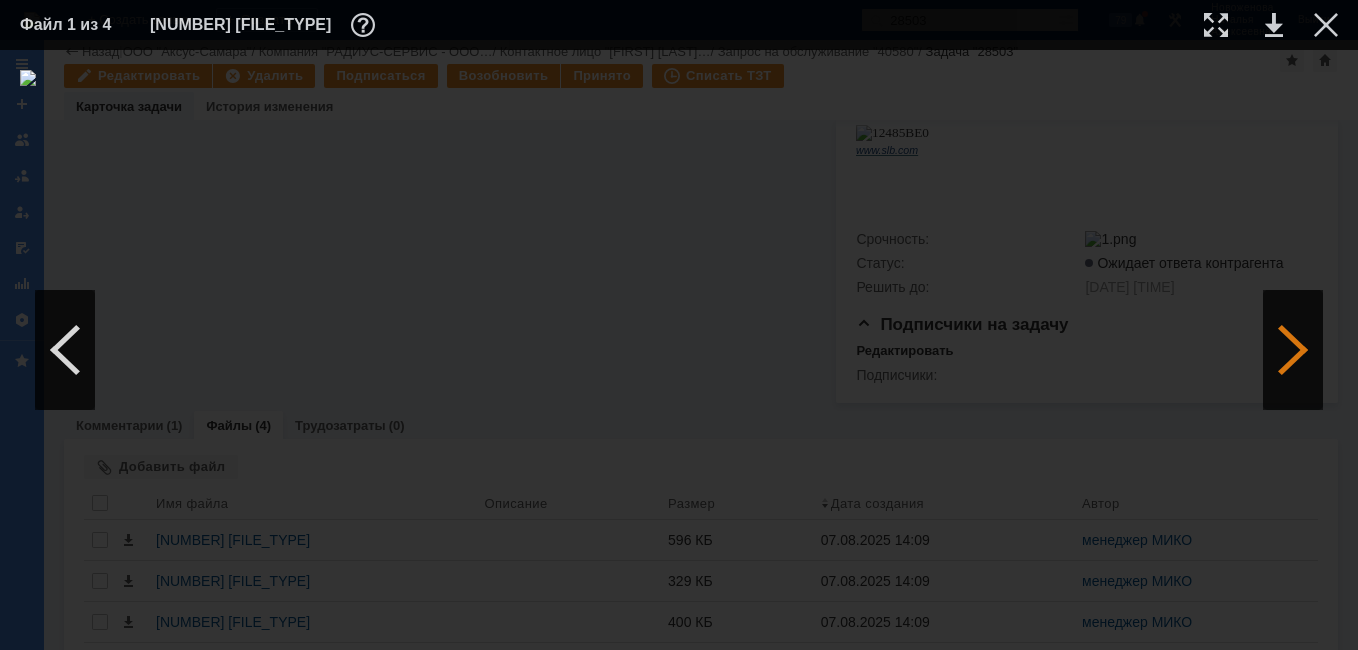 click at bounding box center [1293, 350] 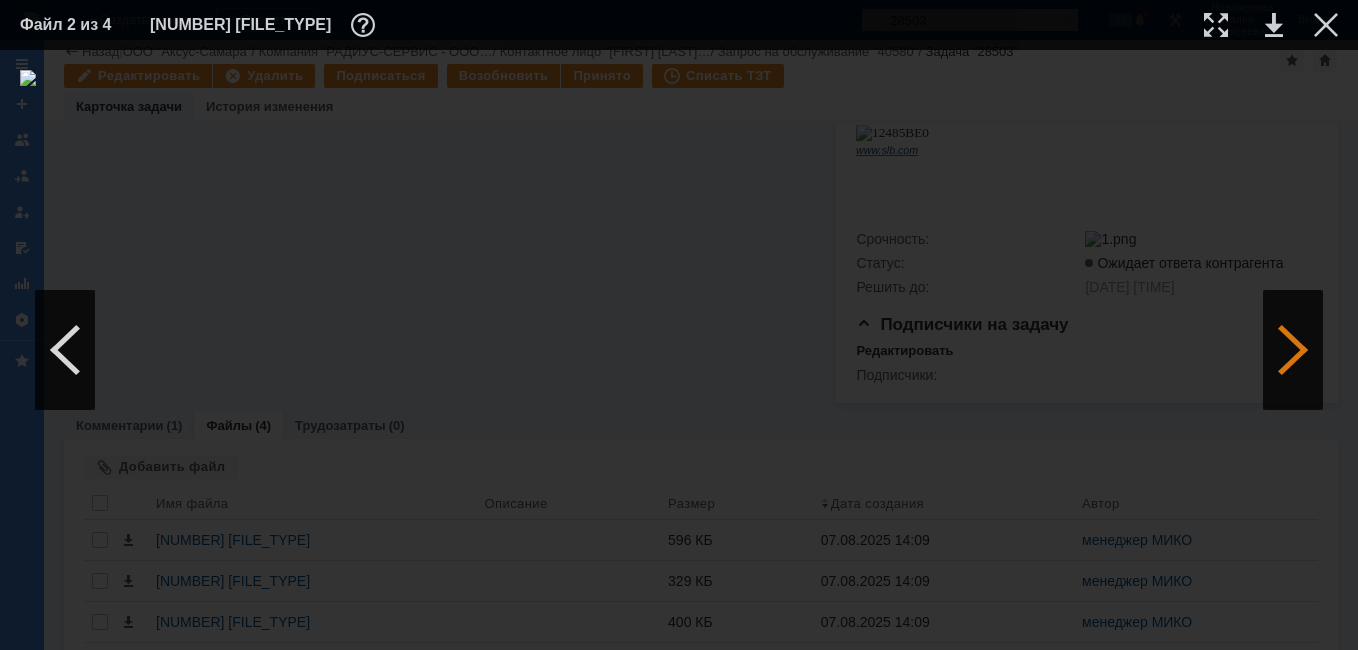 click at bounding box center [1293, 350] 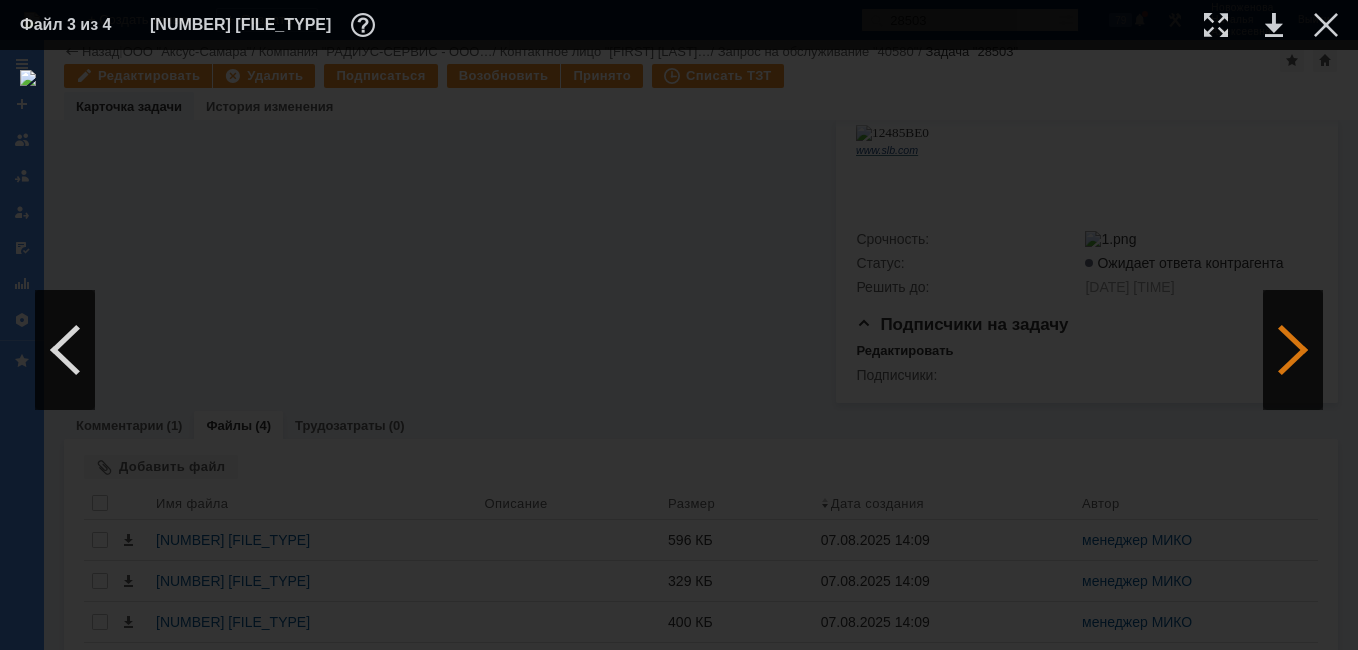 click at bounding box center (1293, 350) 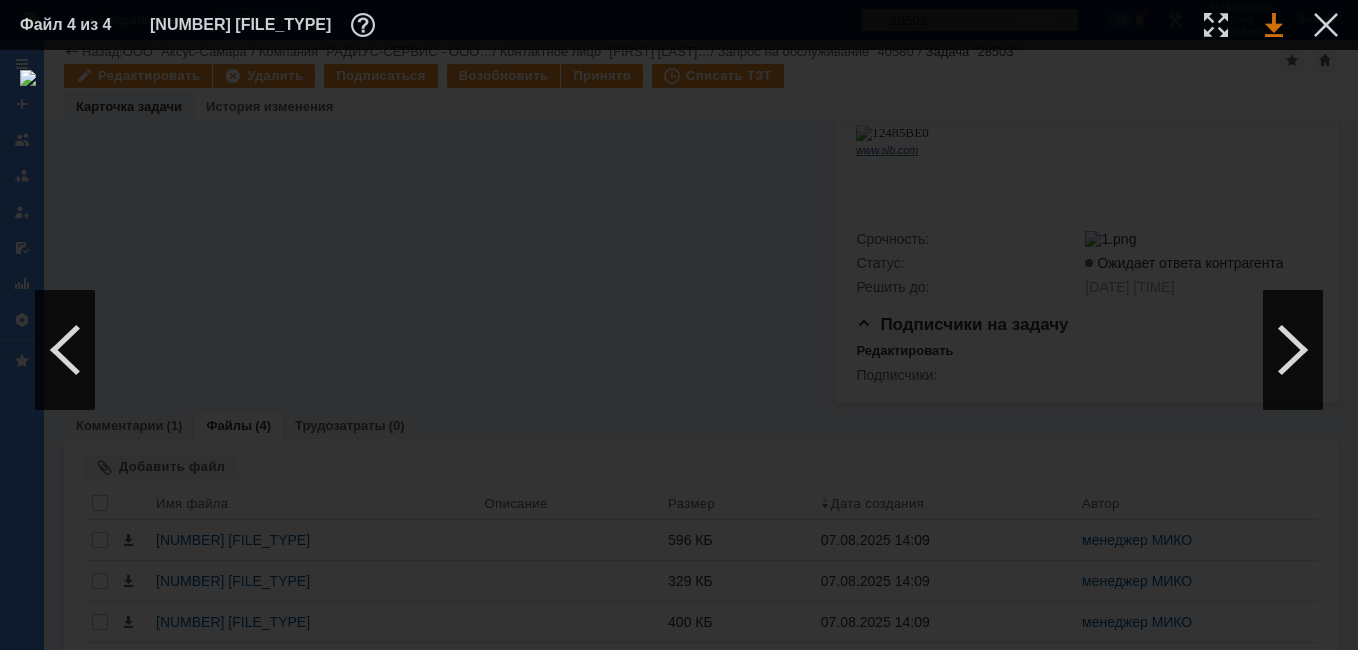 click at bounding box center (1274, 25) 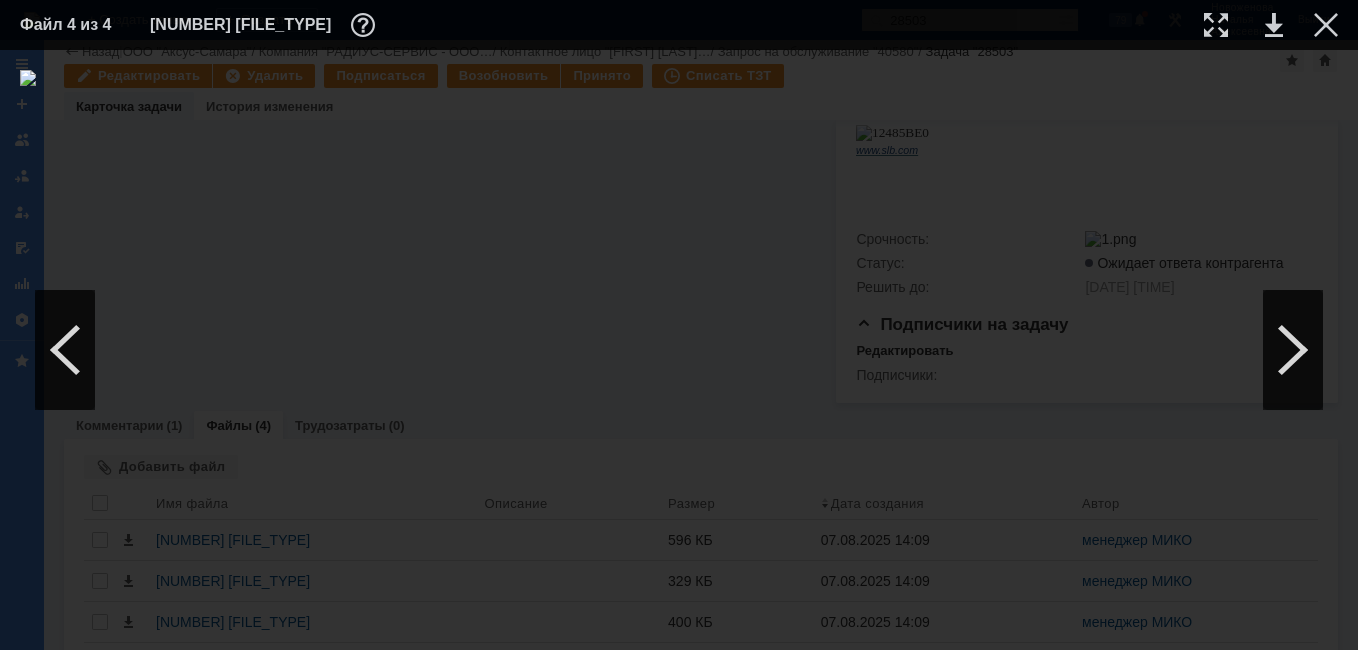 drag, startPoint x: 1325, startPoint y: 19, endPoint x: 1277, endPoint y: 49, distance: 56.603886 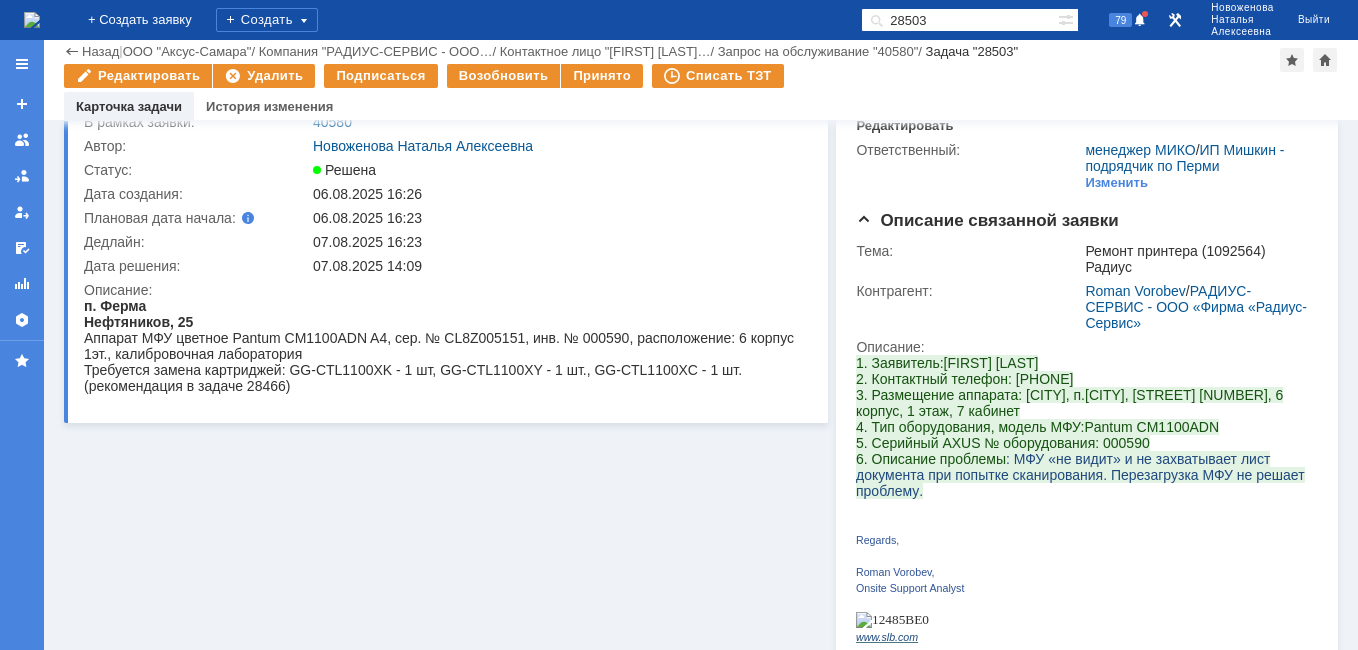 scroll, scrollTop: 0, scrollLeft: 0, axis: both 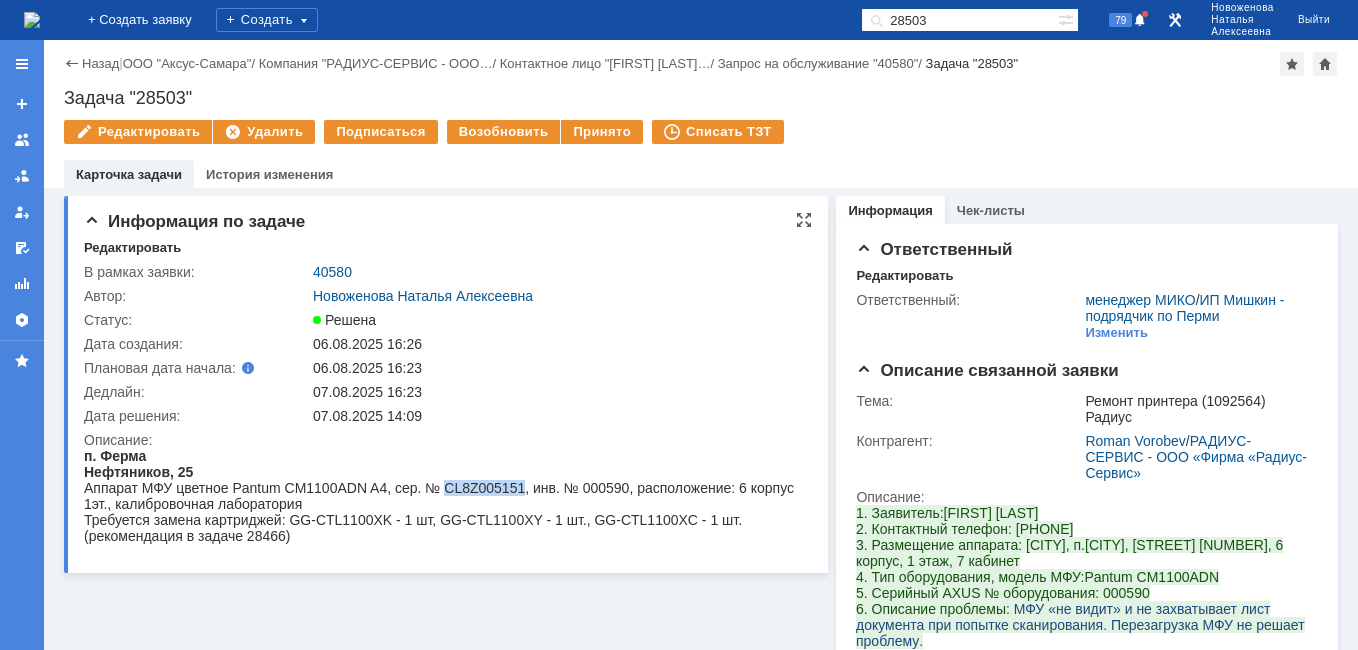drag, startPoint x: 518, startPoint y: 490, endPoint x: 440, endPoint y: 496, distance: 78.23043 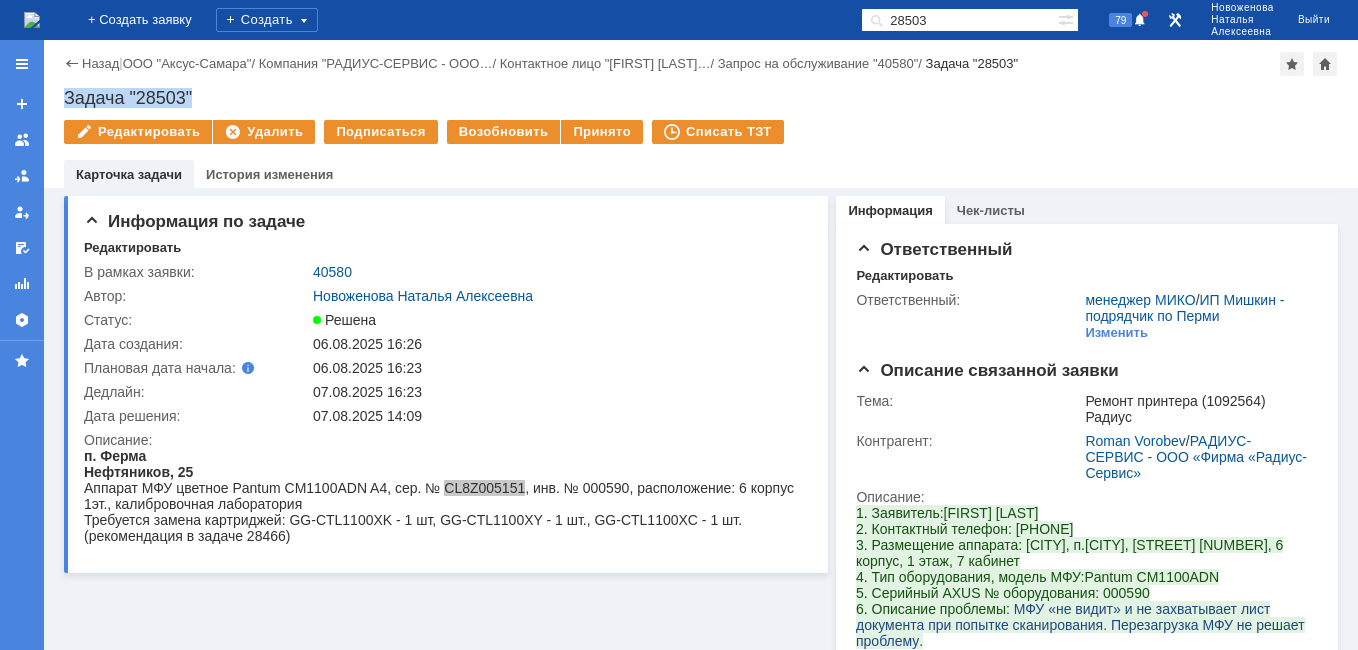 drag, startPoint x: 193, startPoint y: 95, endPoint x: 55, endPoint y: 99, distance: 138.05795 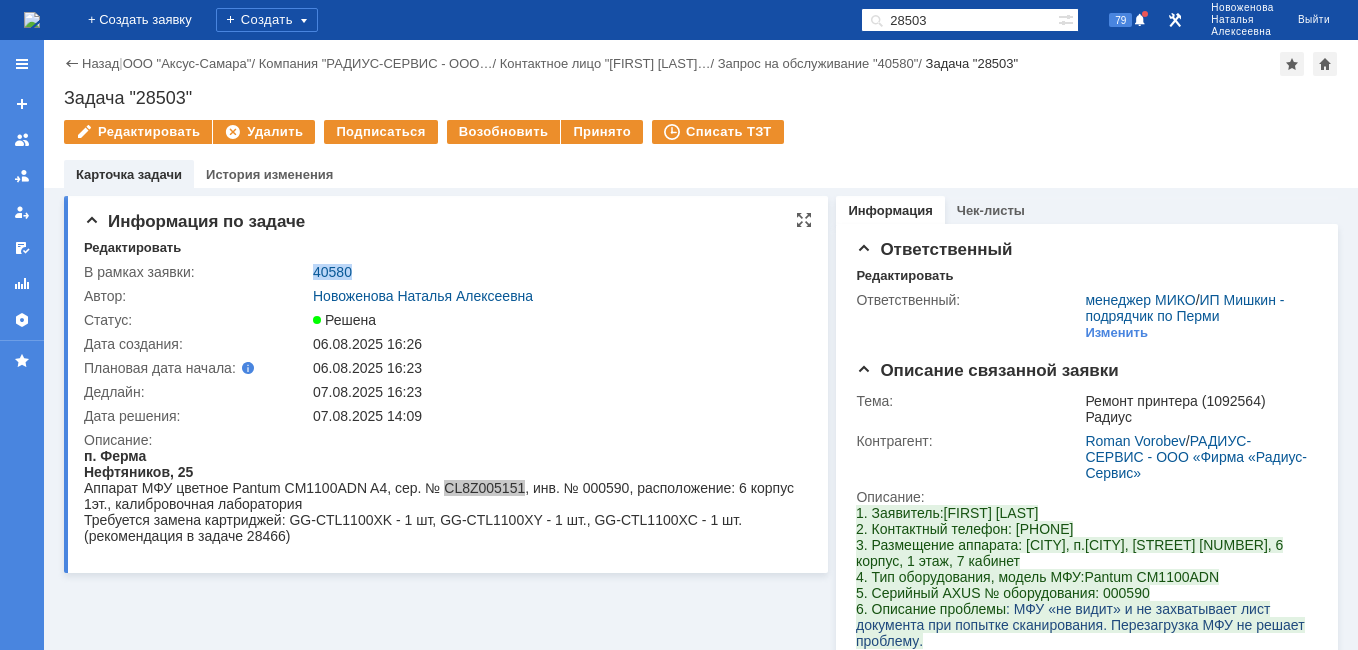 drag, startPoint x: 359, startPoint y: 271, endPoint x: 322, endPoint y: 286, distance: 39.92493 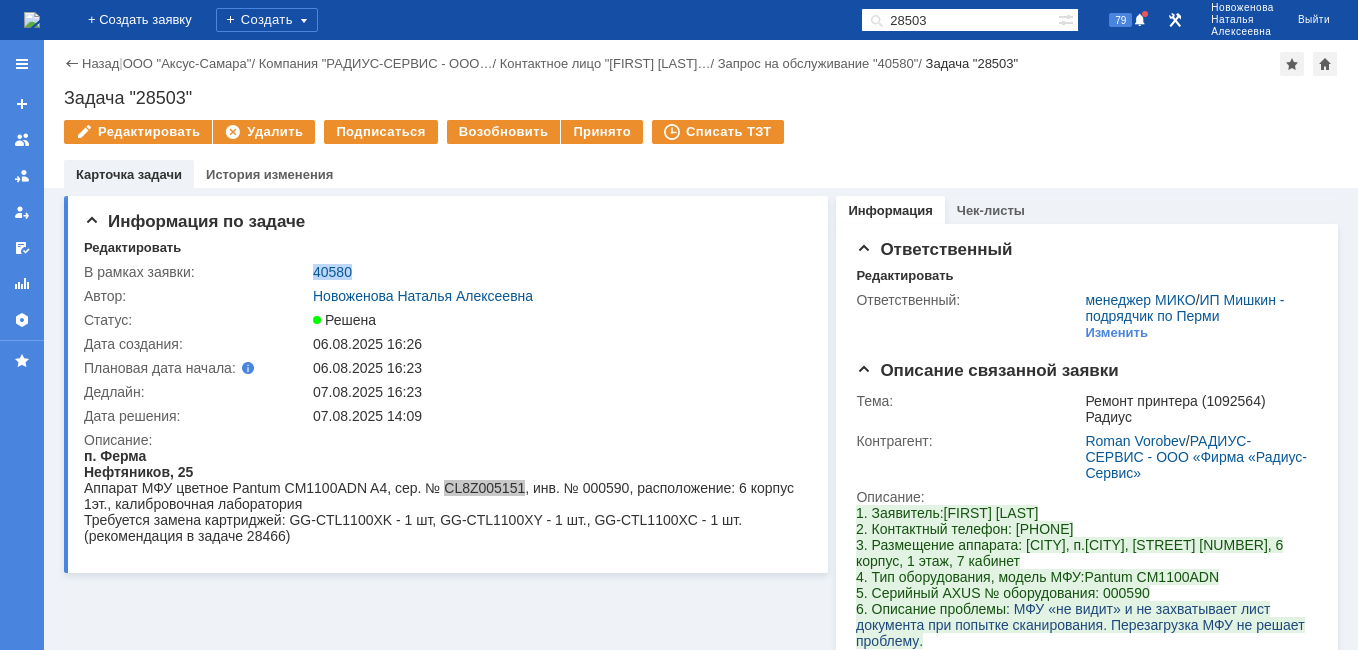 copy on "40580" 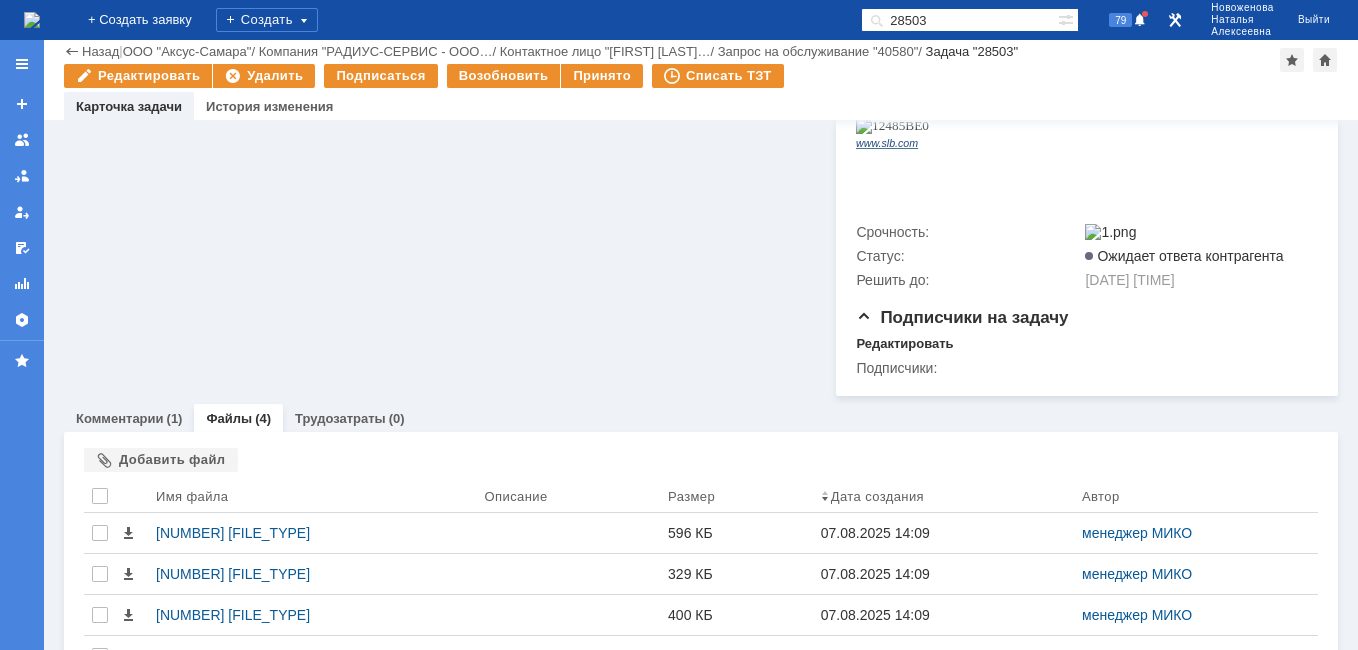 scroll, scrollTop: 651, scrollLeft: 0, axis: vertical 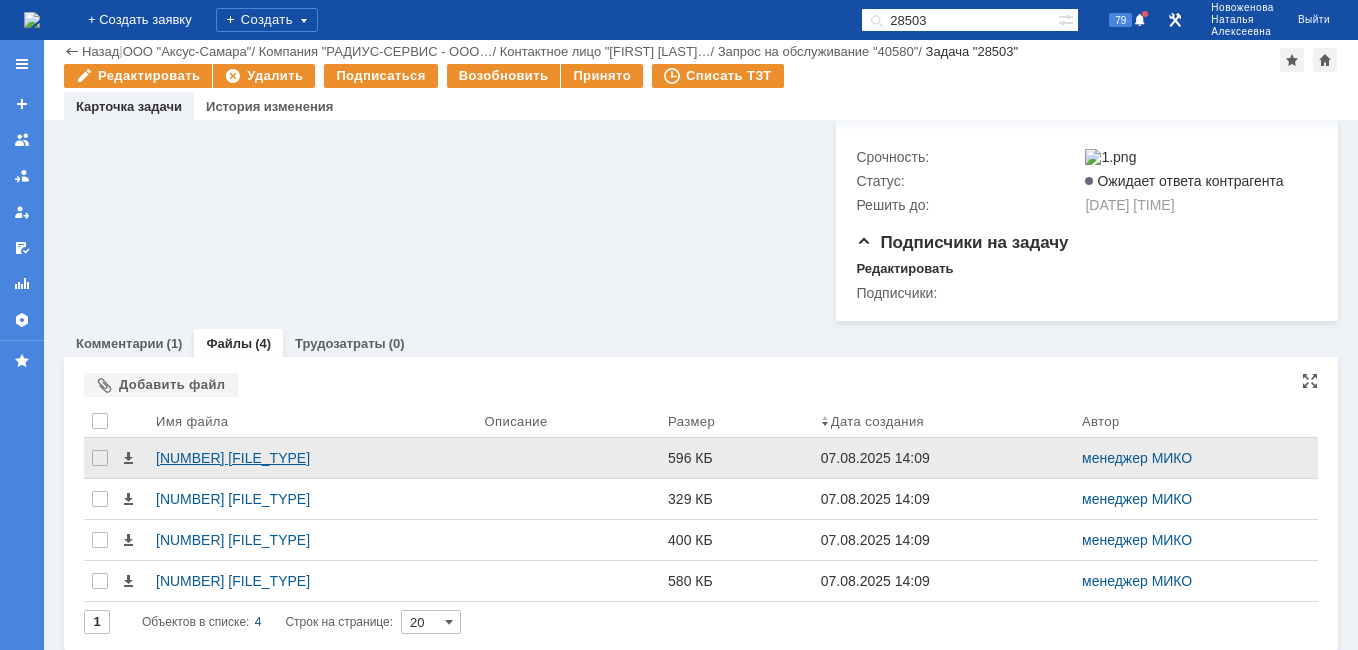 click on "28503 004.jpg" at bounding box center (312, 458) 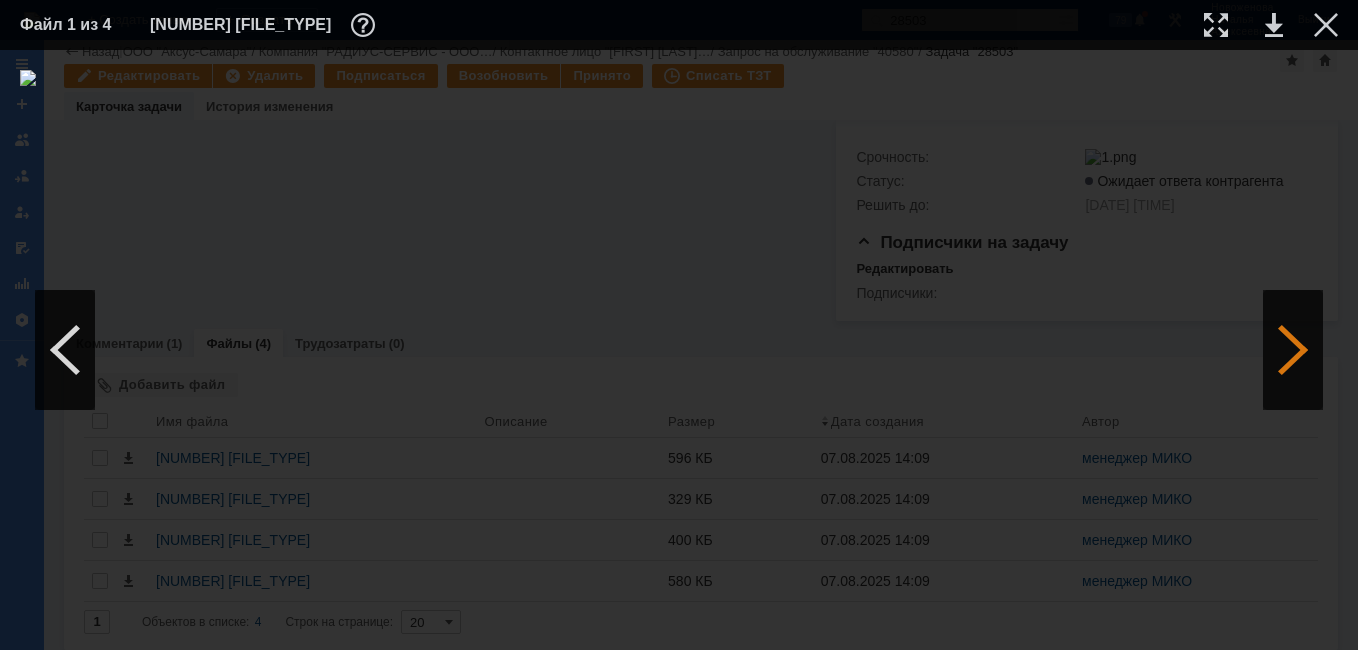 click at bounding box center [1293, 350] 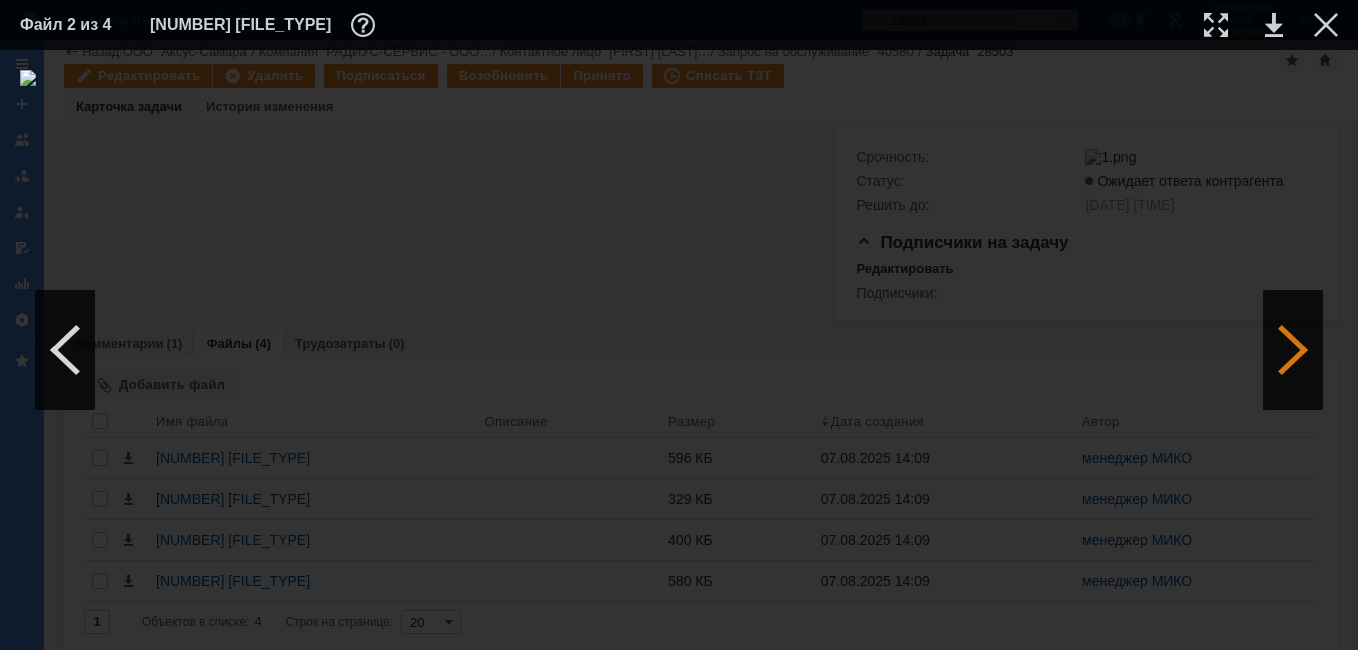 click at bounding box center (1293, 350) 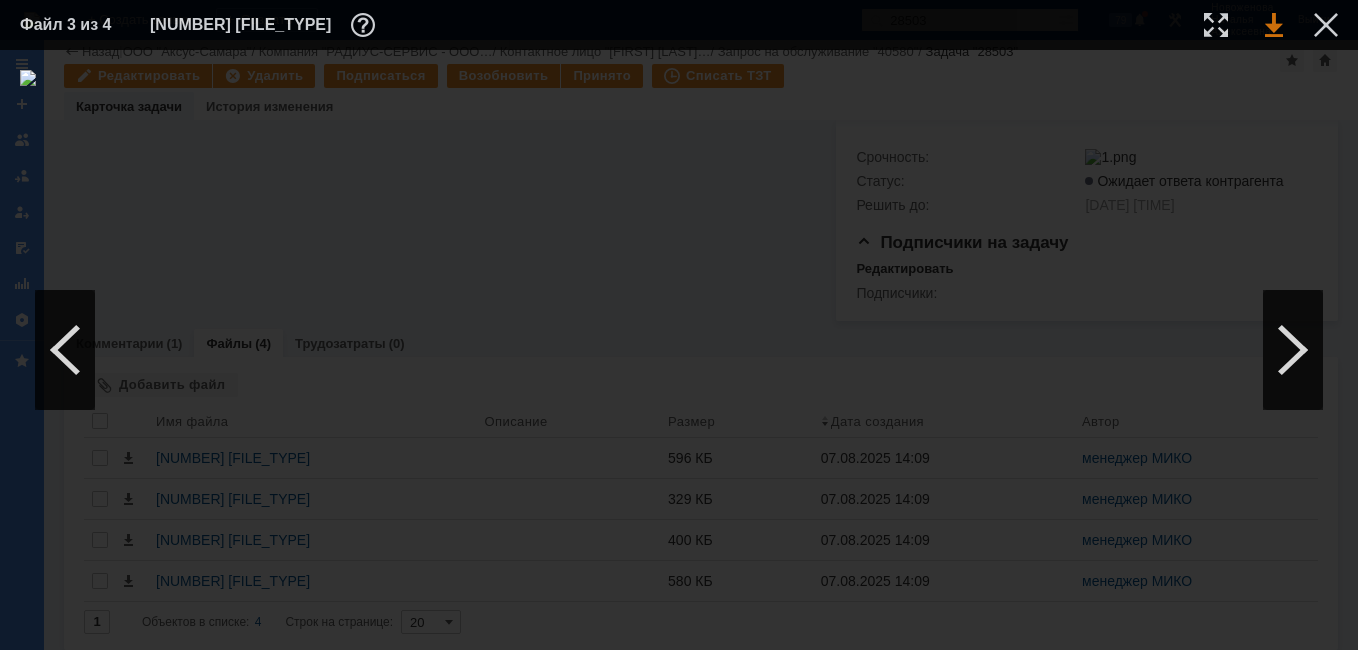 click at bounding box center [1274, 25] 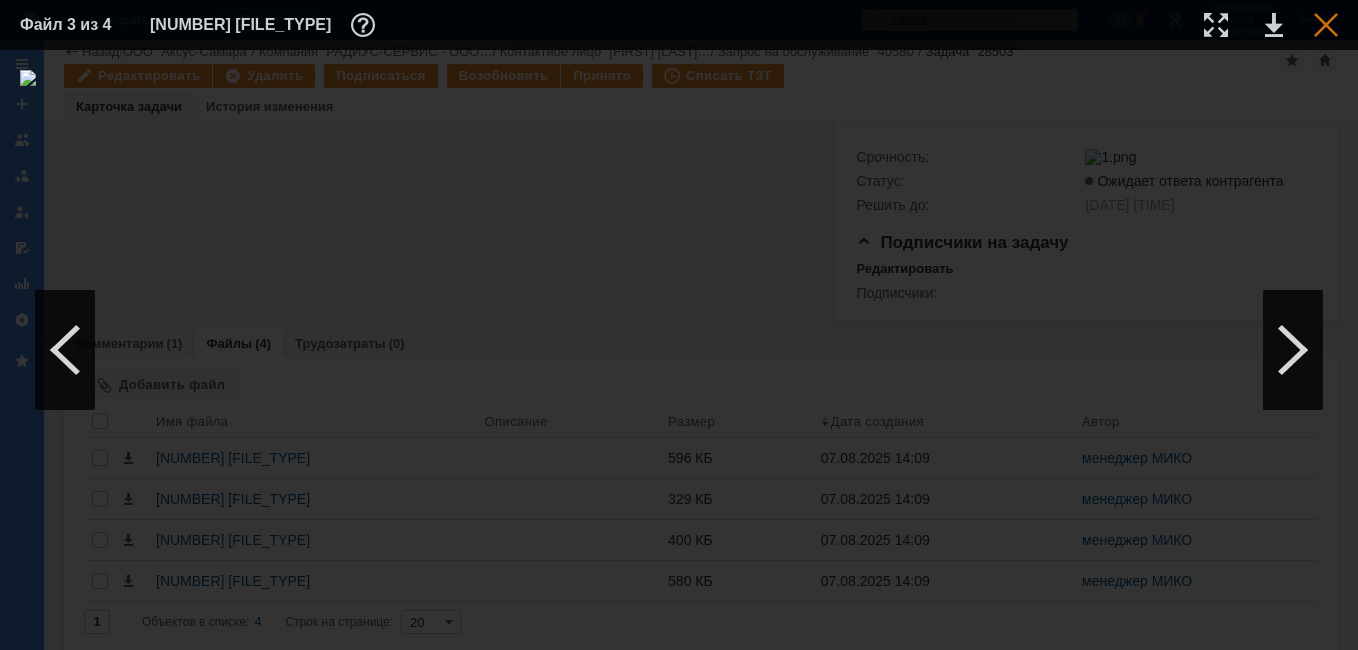 click at bounding box center (1326, 25) 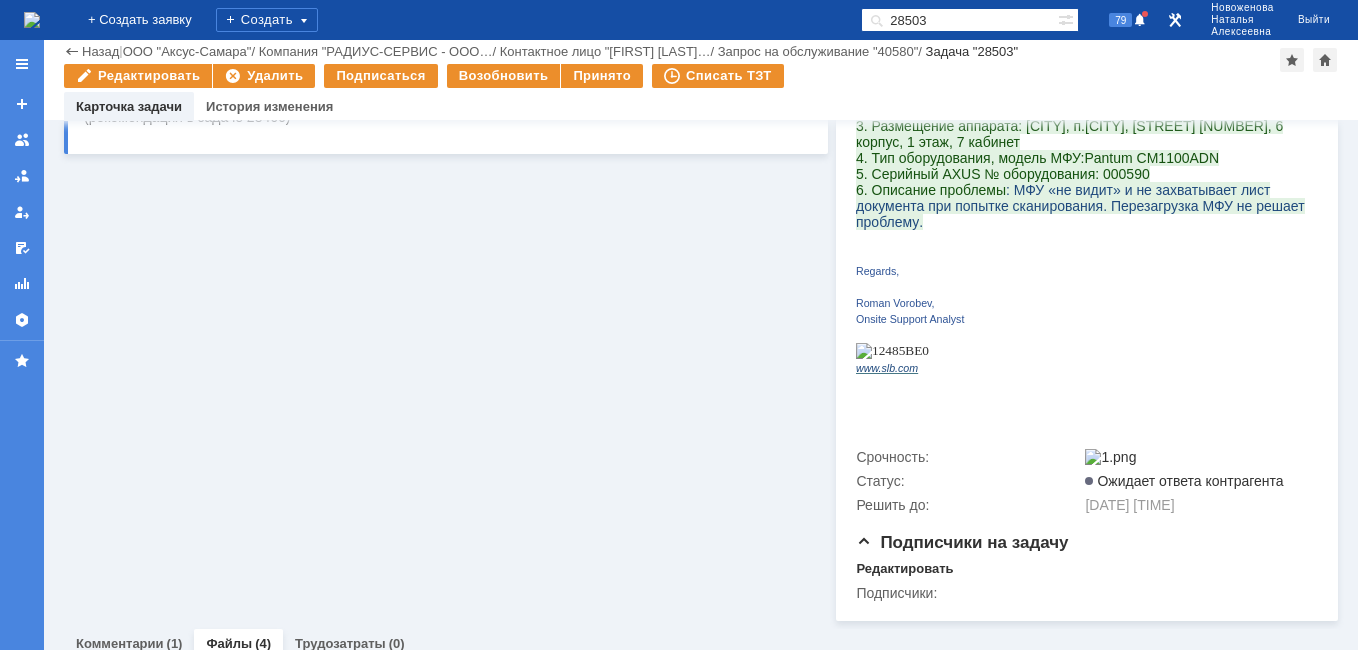 scroll, scrollTop: 0, scrollLeft: 0, axis: both 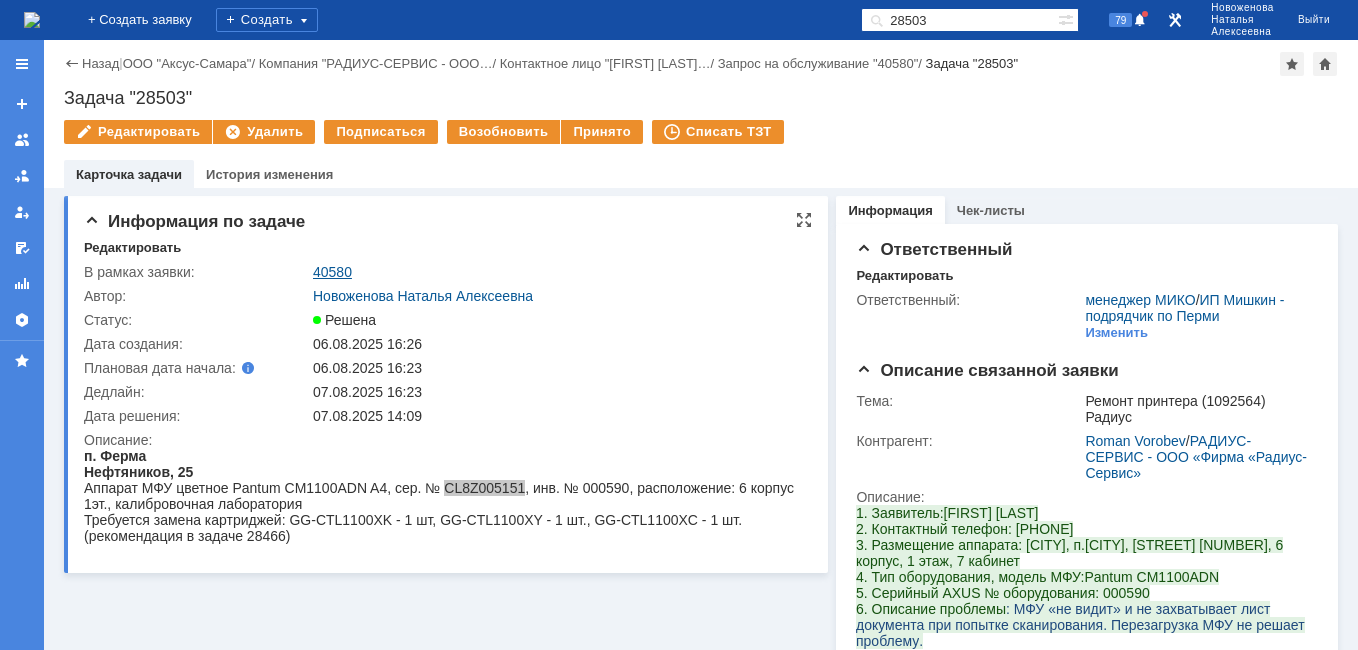click on "40580" at bounding box center [332, 272] 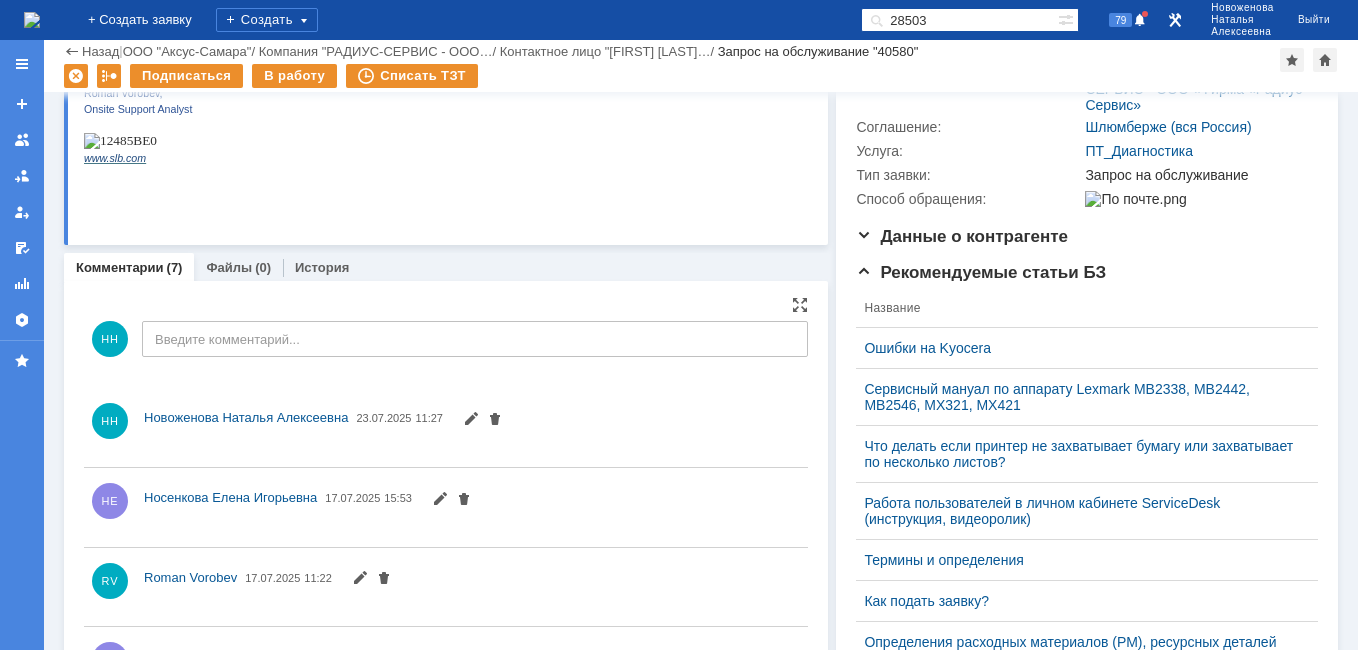 scroll, scrollTop: 0, scrollLeft: 0, axis: both 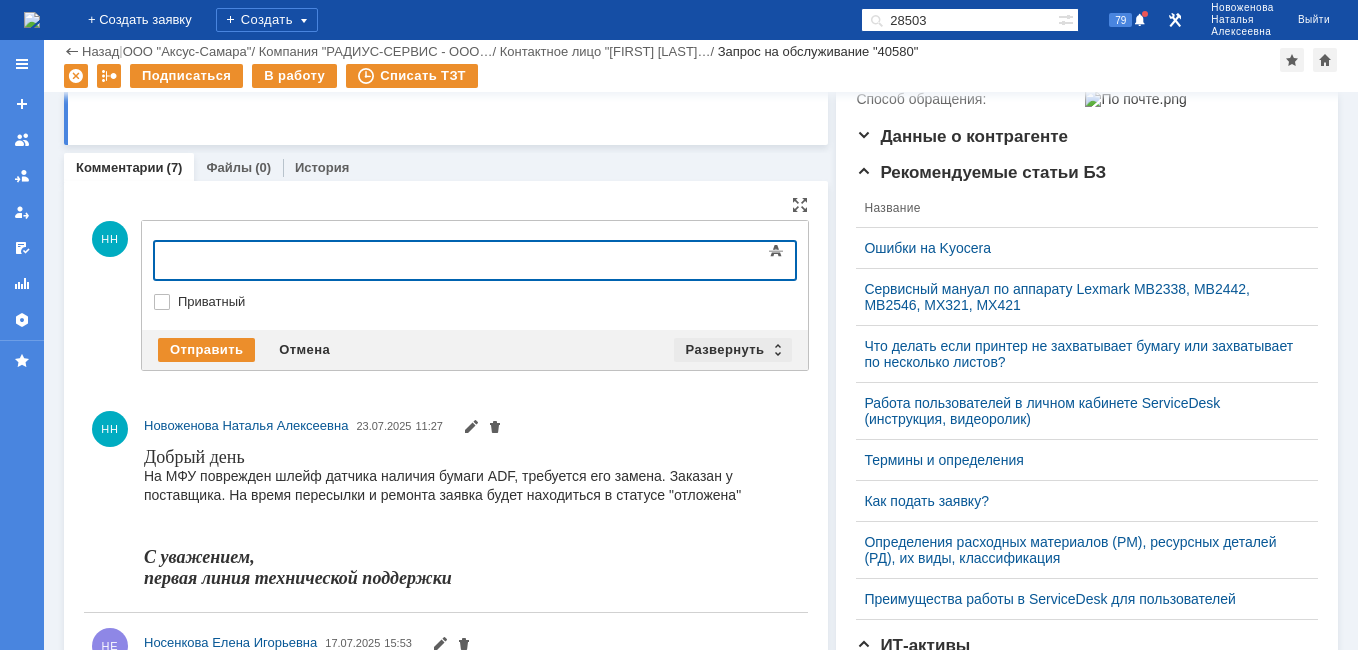click on "Развернуть" at bounding box center (733, 350) 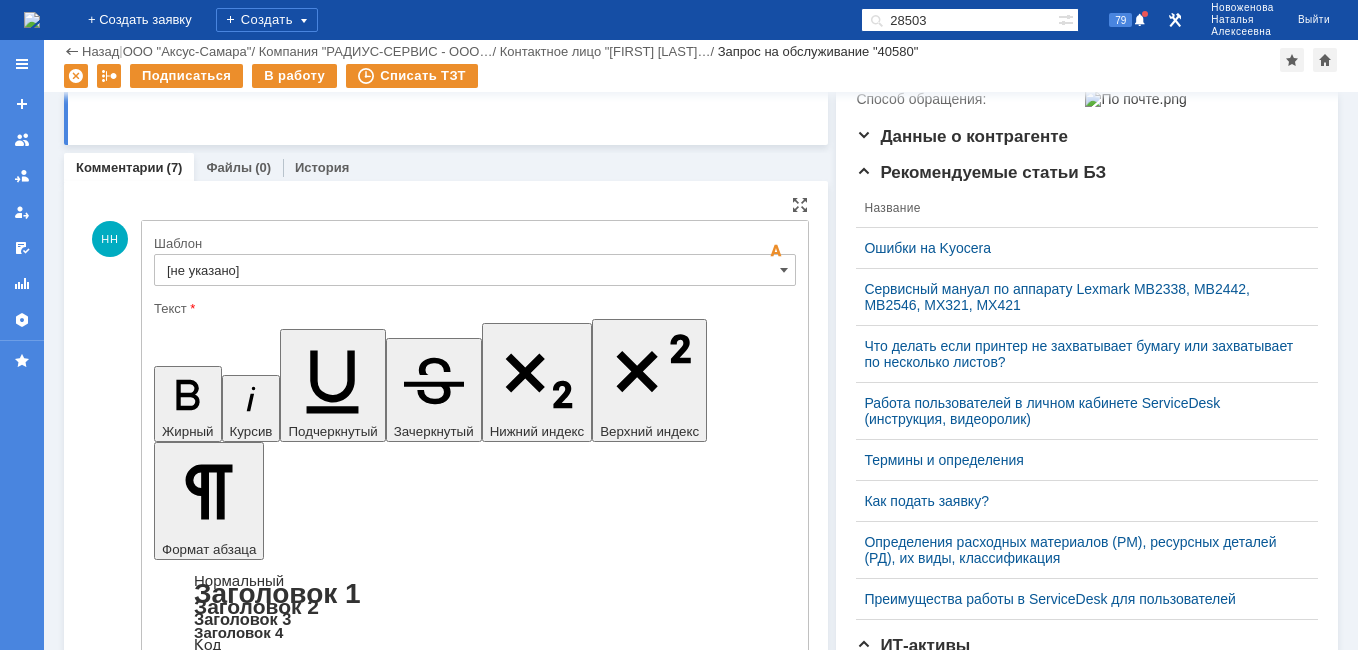 scroll, scrollTop: 0, scrollLeft: 0, axis: both 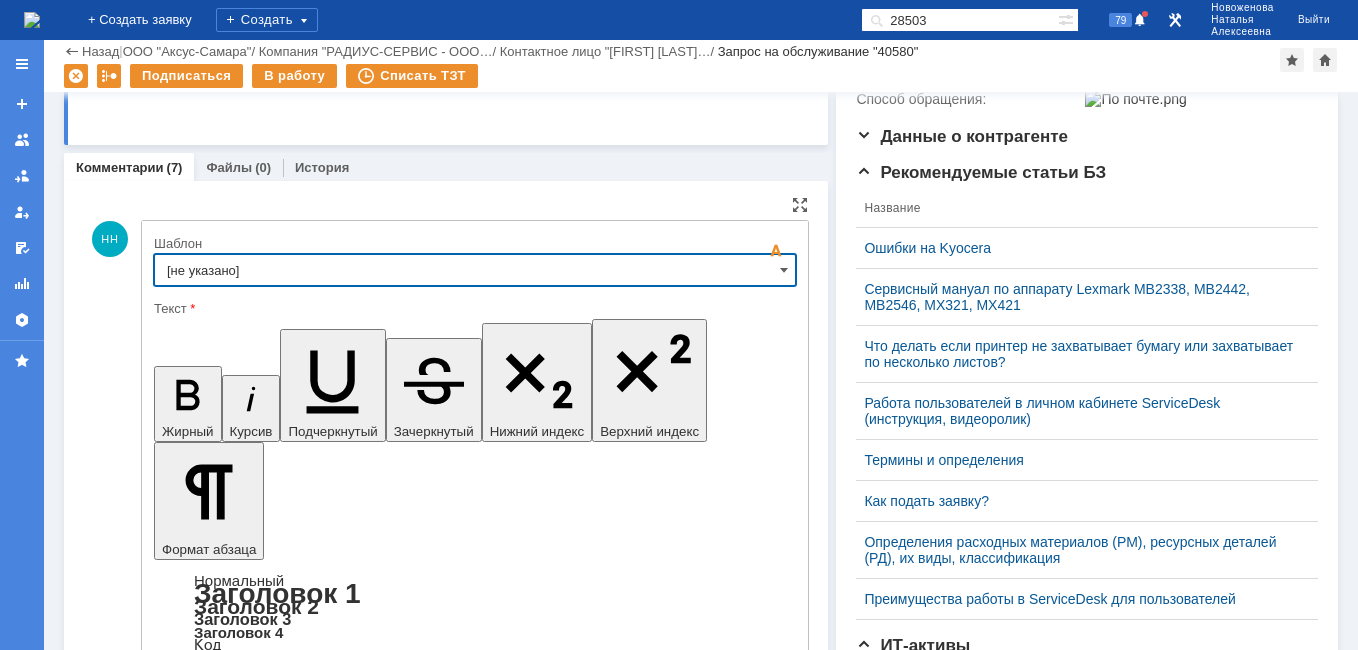 click on "[не указано]" at bounding box center (475, 270) 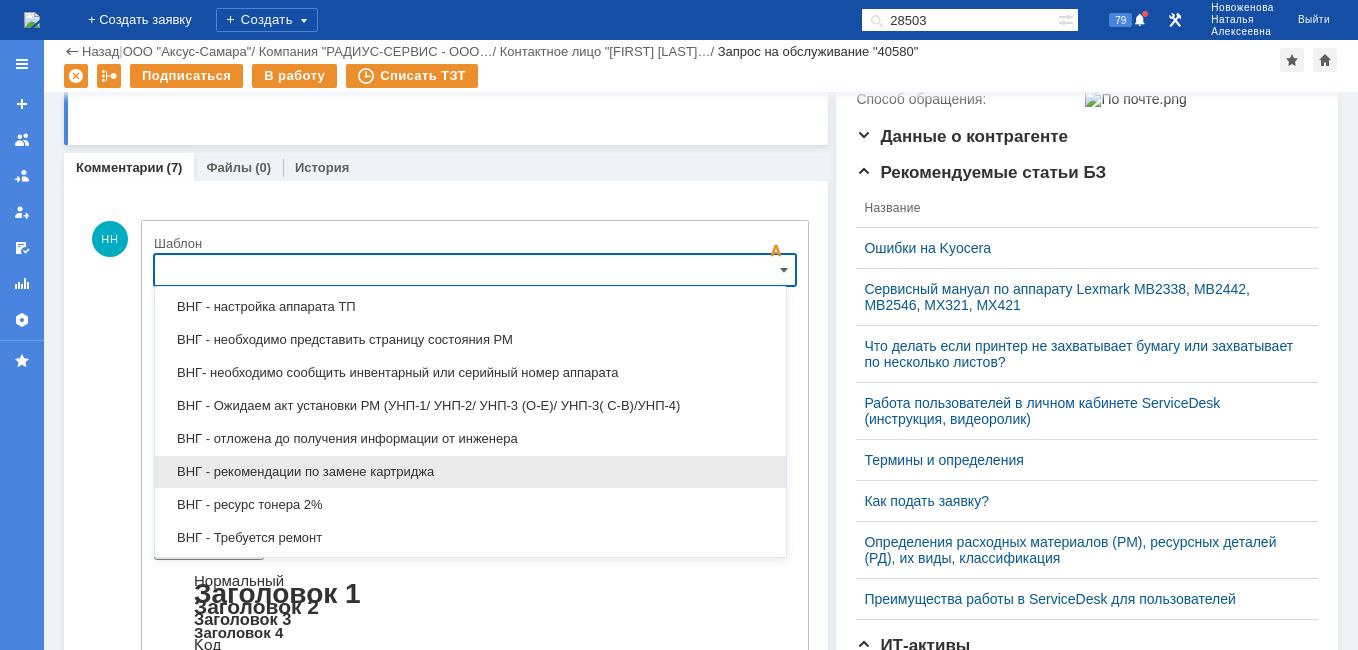 scroll, scrollTop: 587, scrollLeft: 0, axis: vertical 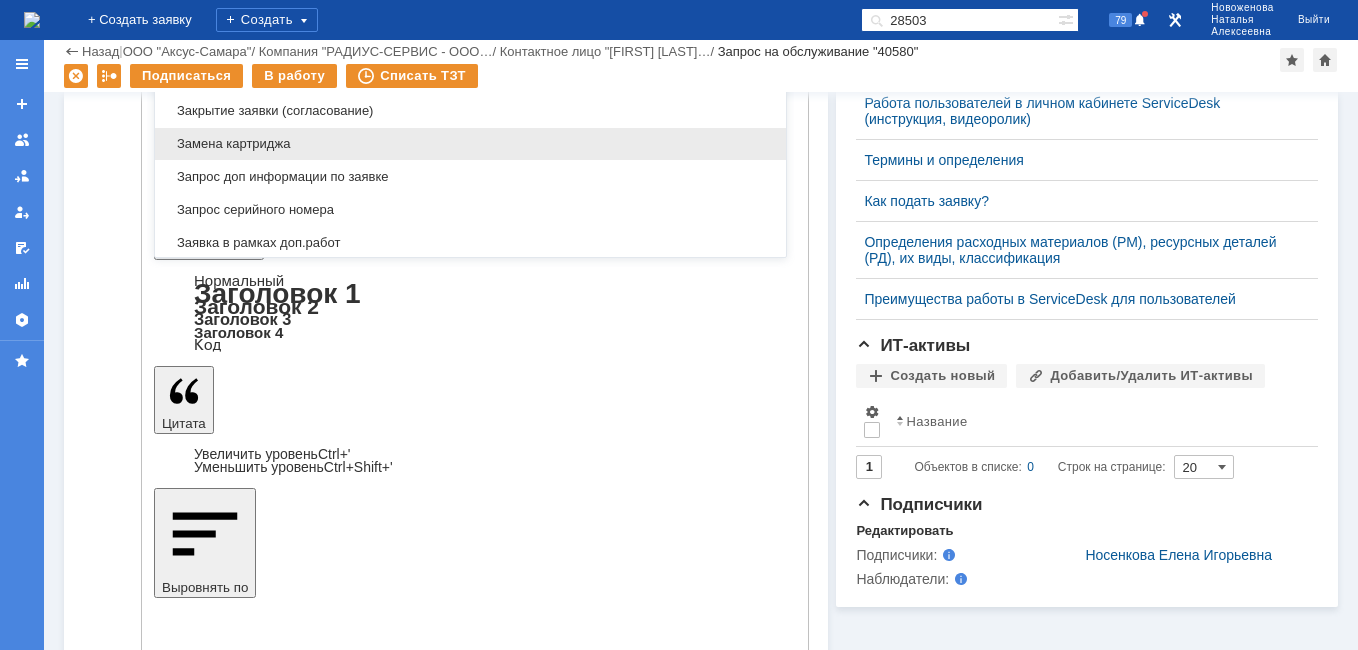 click on "Замена картриджа" at bounding box center [470, 144] 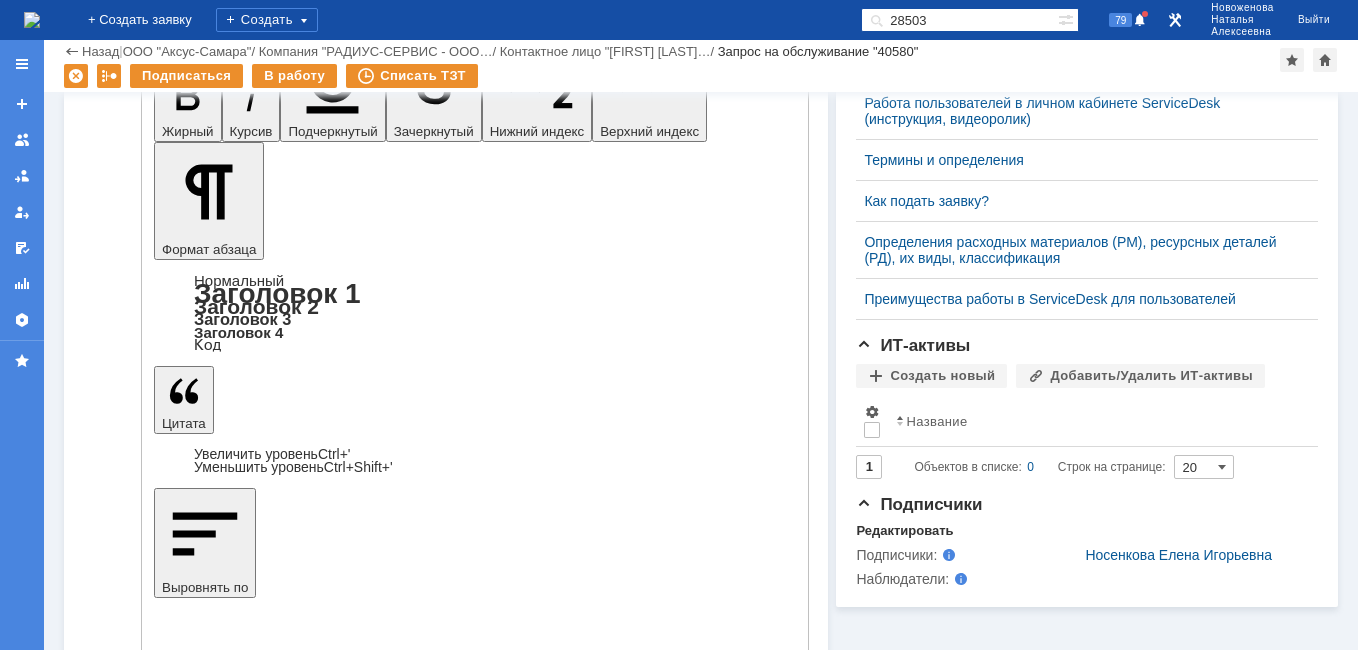 scroll, scrollTop: 300, scrollLeft: 0, axis: vertical 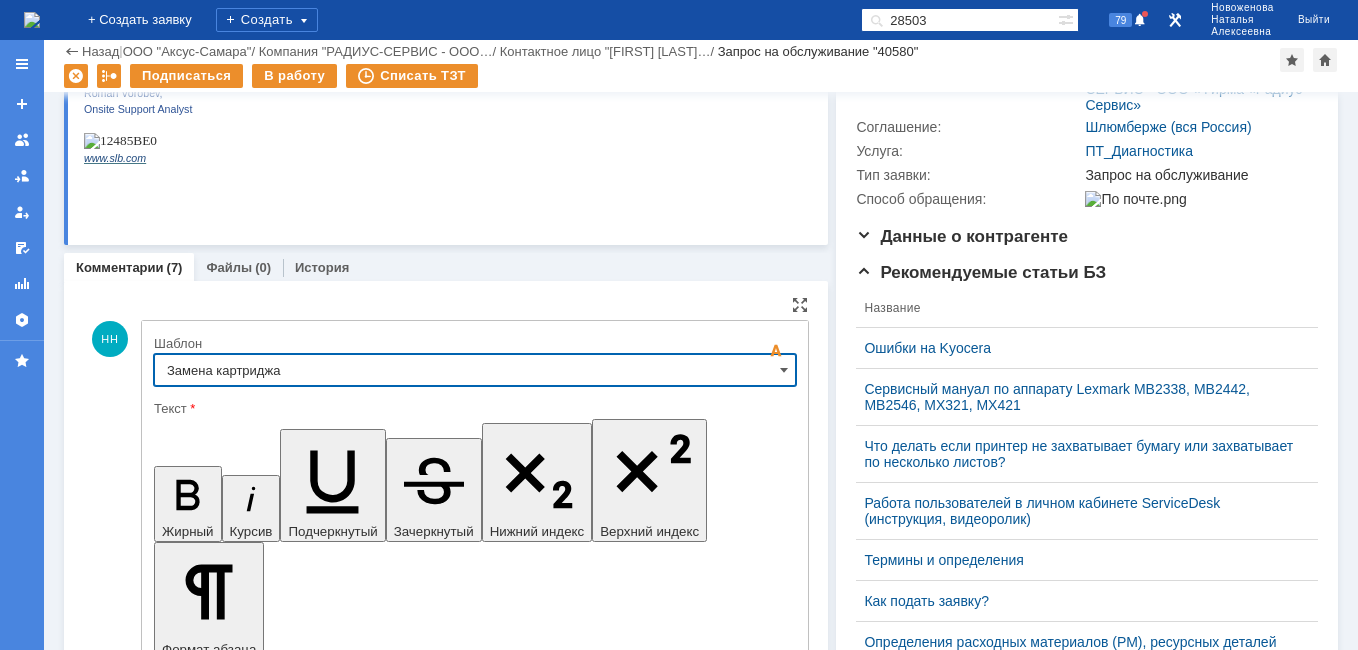 type on "Замена картриджа" 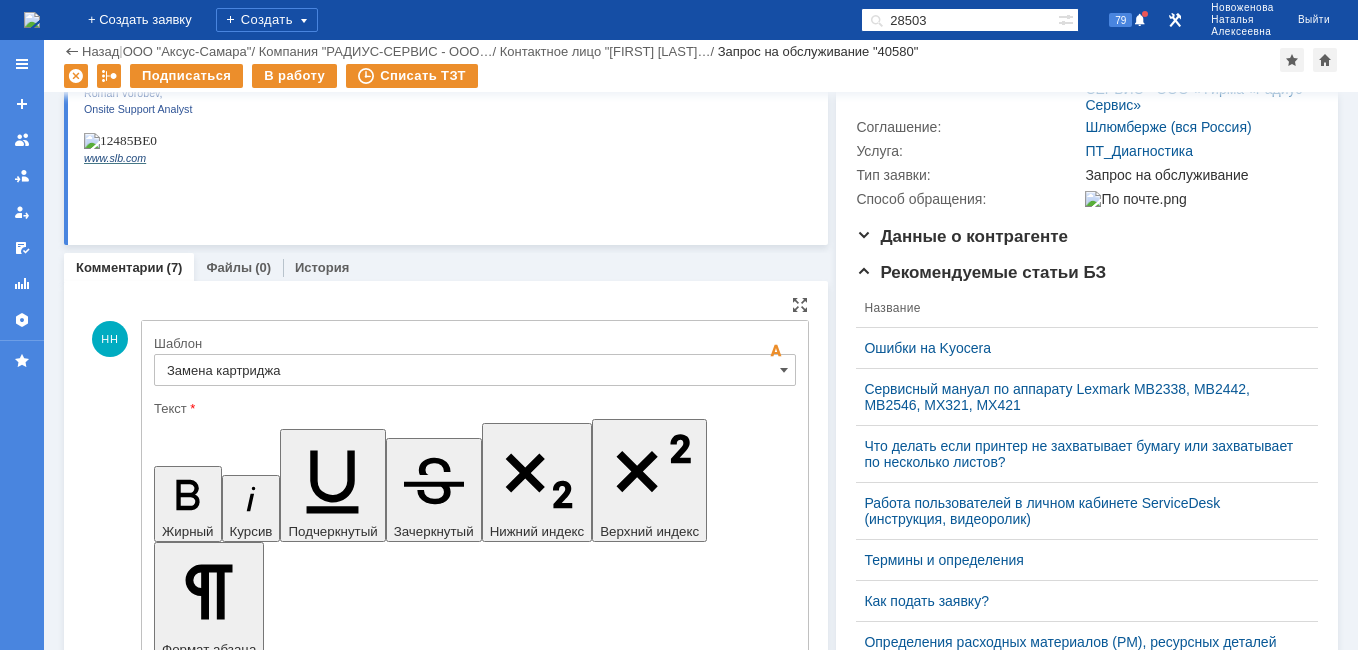 drag, startPoint x: 691, startPoint y: 5043, endPoint x: 412, endPoint y: 5015, distance: 280.4015 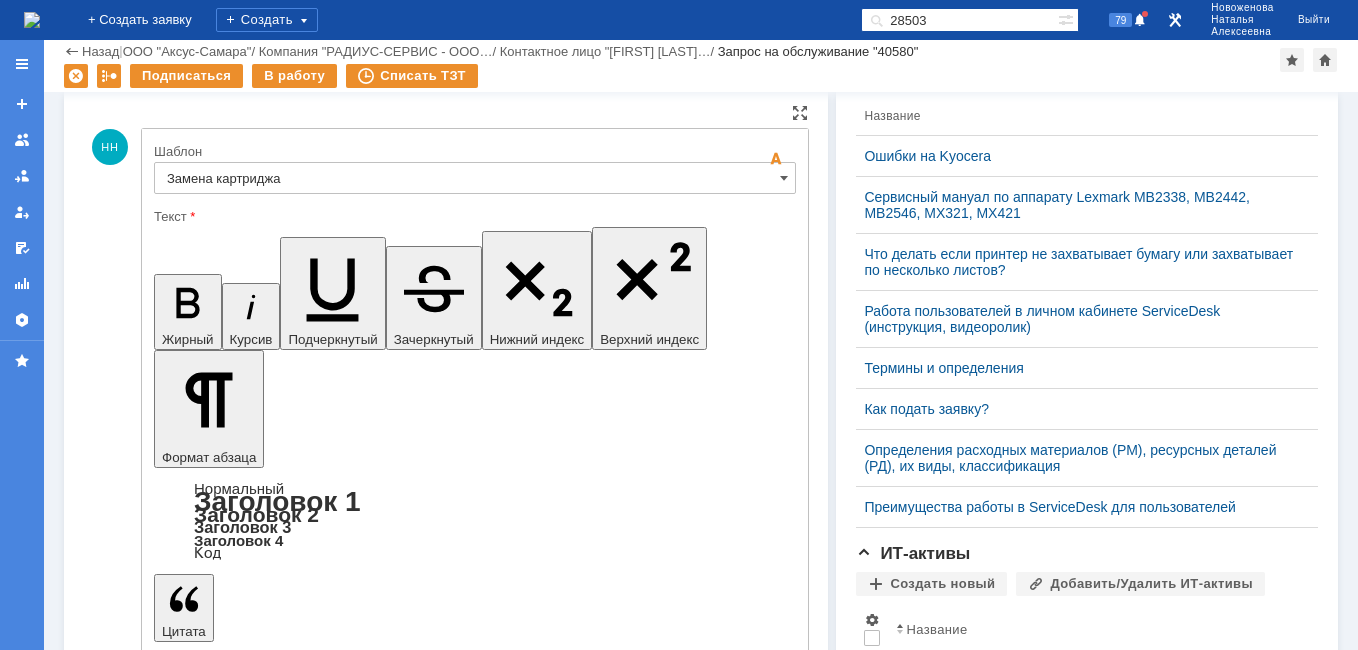 scroll, scrollTop: 700, scrollLeft: 0, axis: vertical 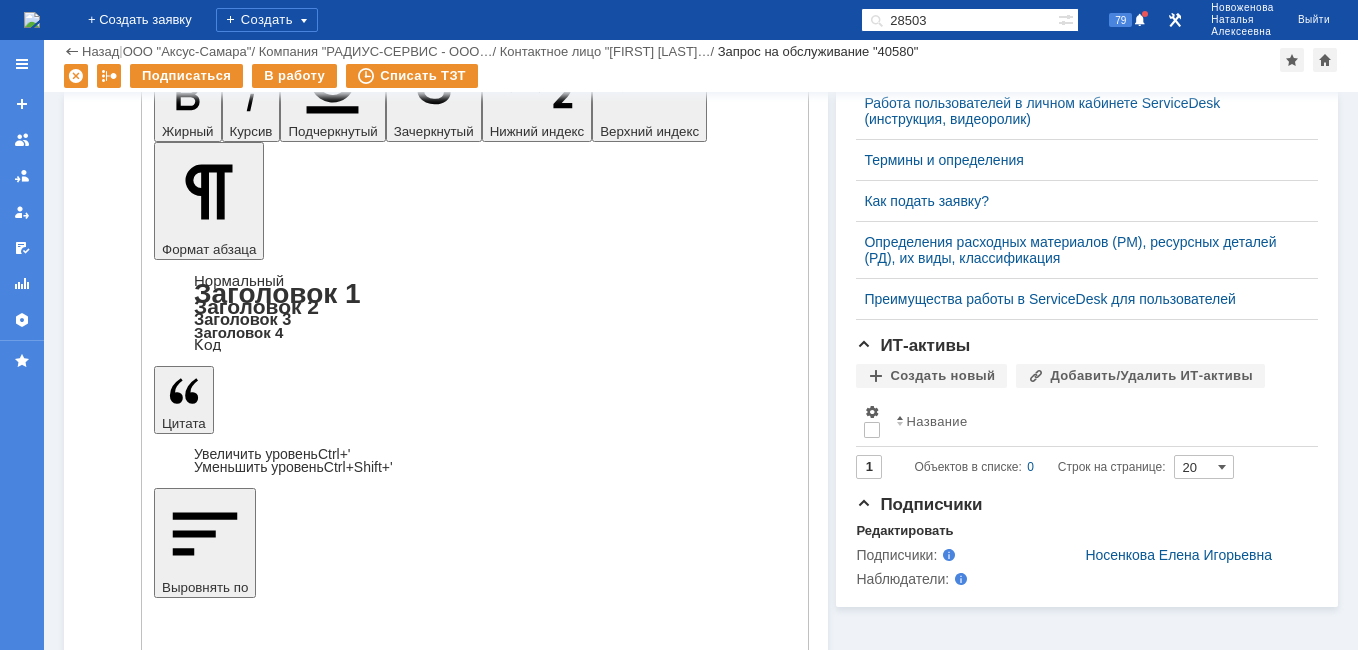 click on "Отправить" at bounding box center (206, 4895) 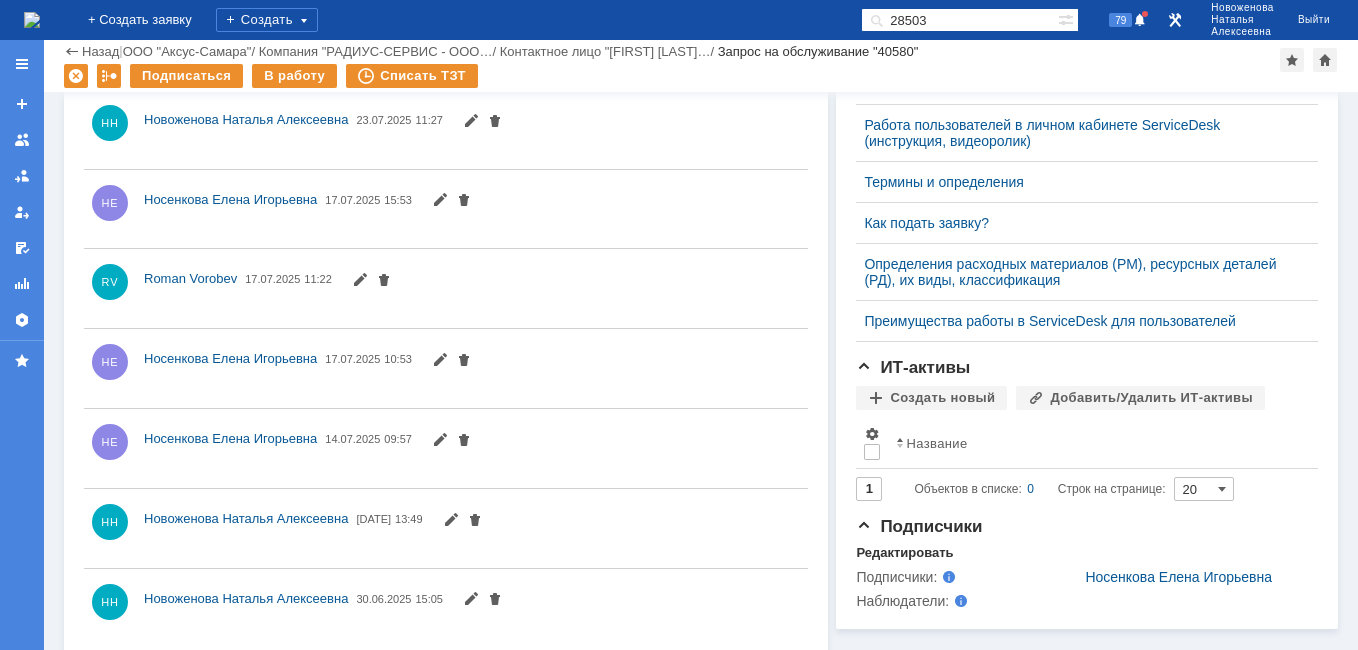 scroll, scrollTop: 700, scrollLeft: 0, axis: vertical 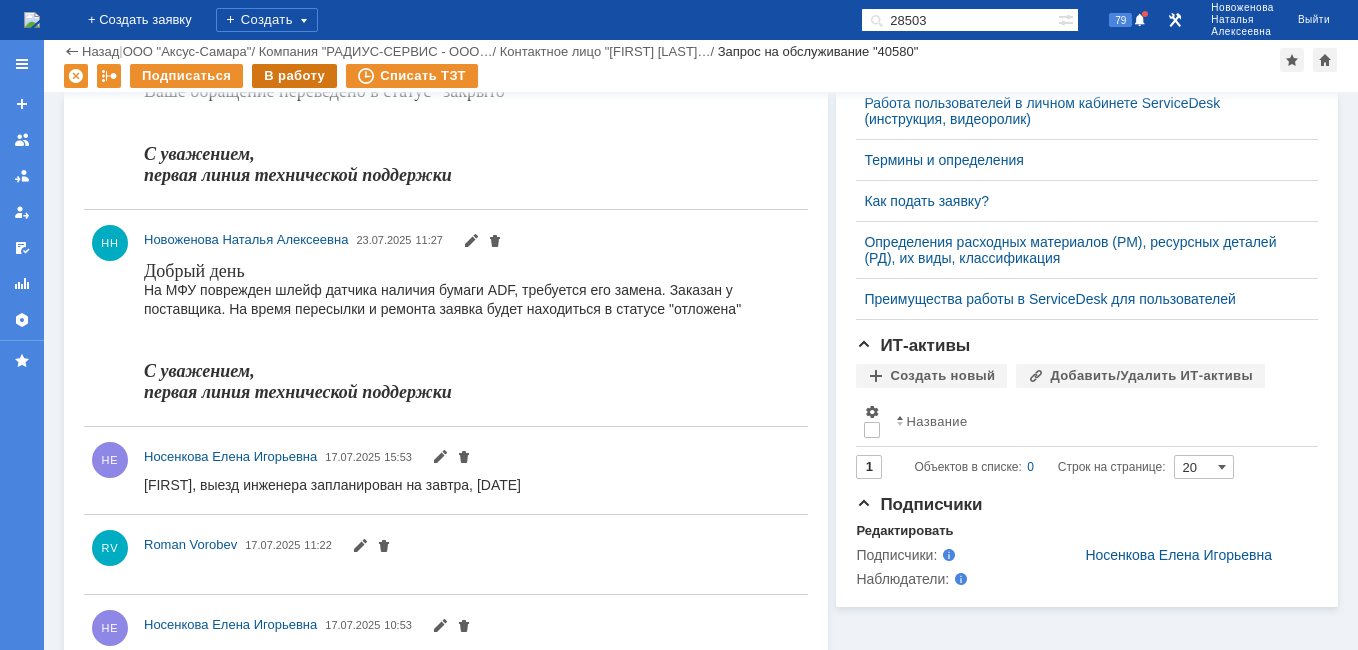 click on "В работу" at bounding box center (294, 76) 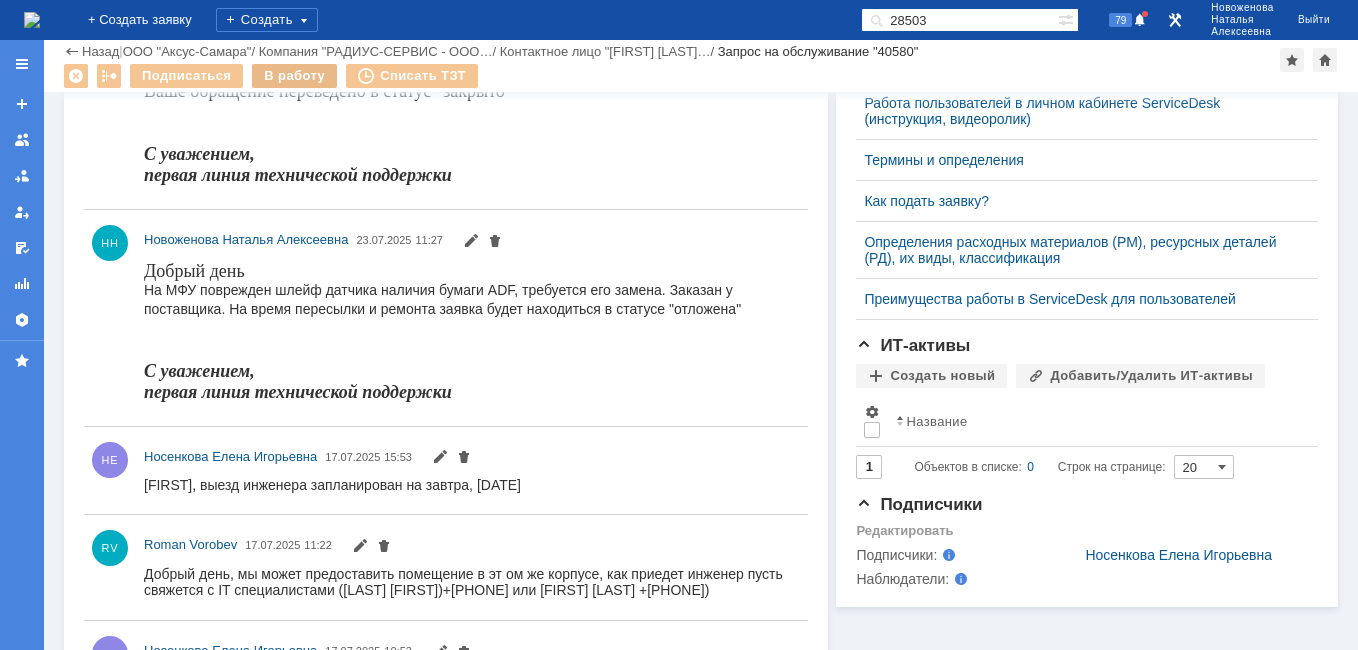 scroll, scrollTop: 0, scrollLeft: 0, axis: both 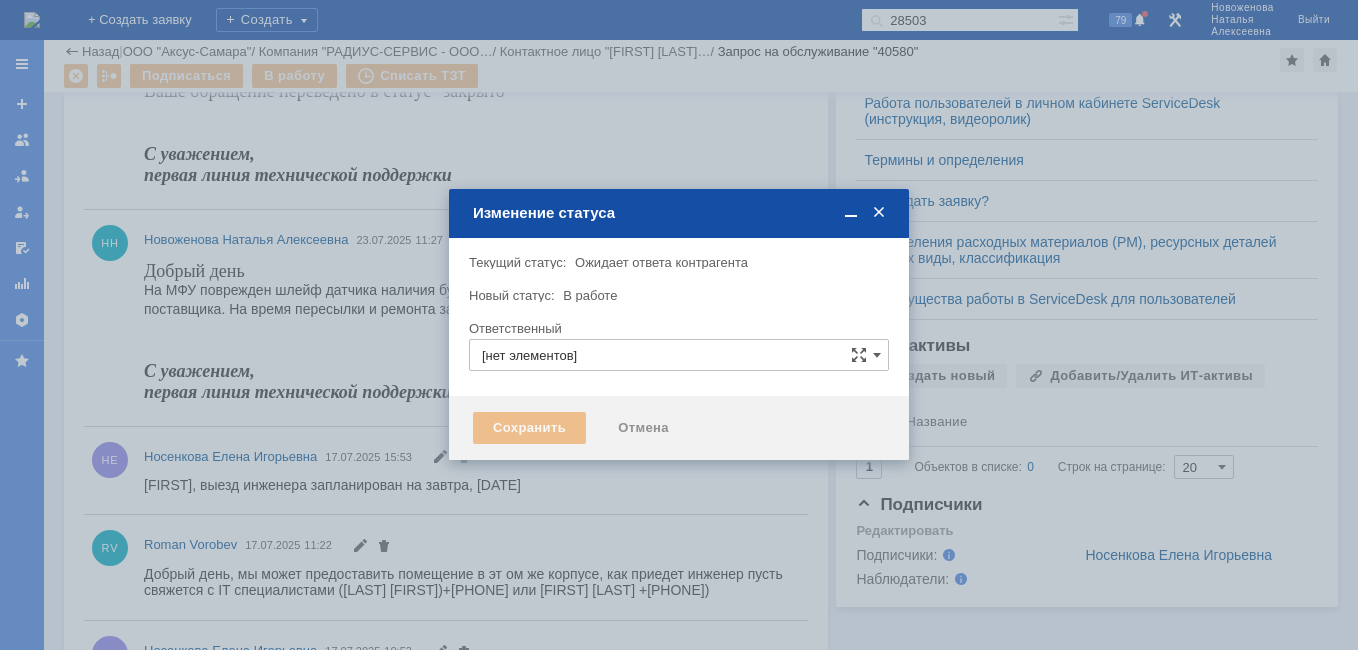 type on "Новоженова Наталья Алексеевна" 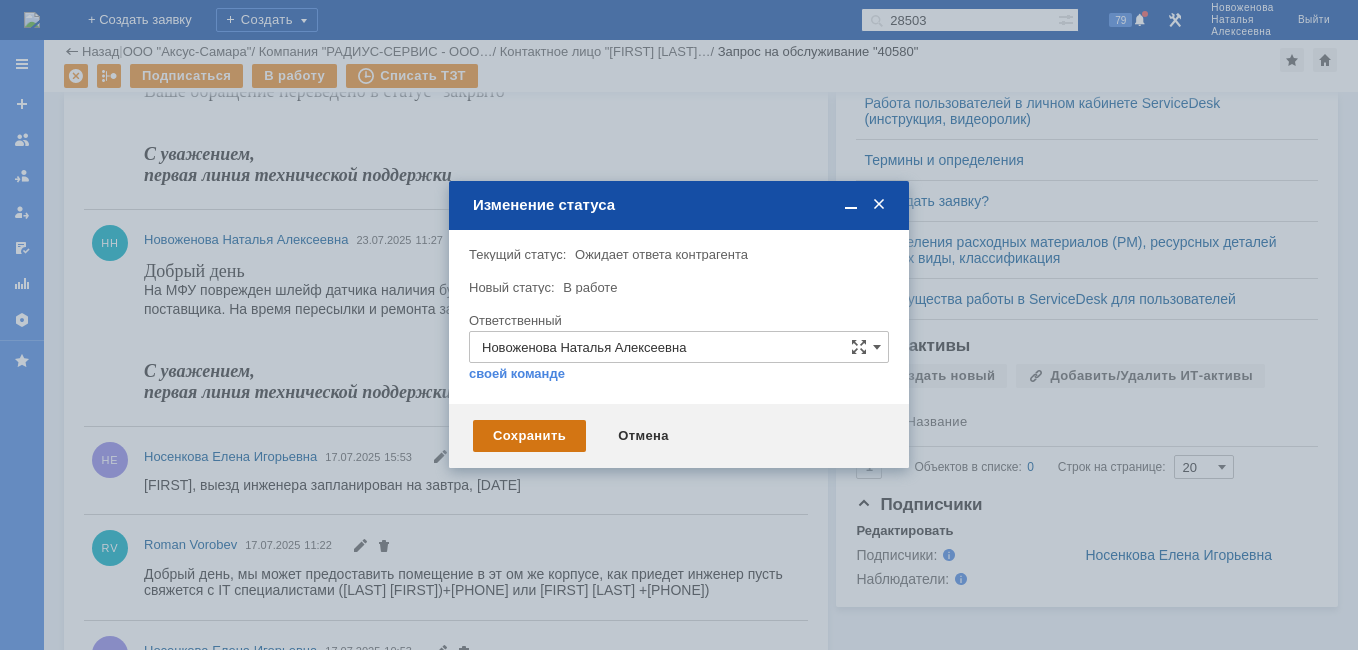 click on "Сохранить" at bounding box center (529, 436) 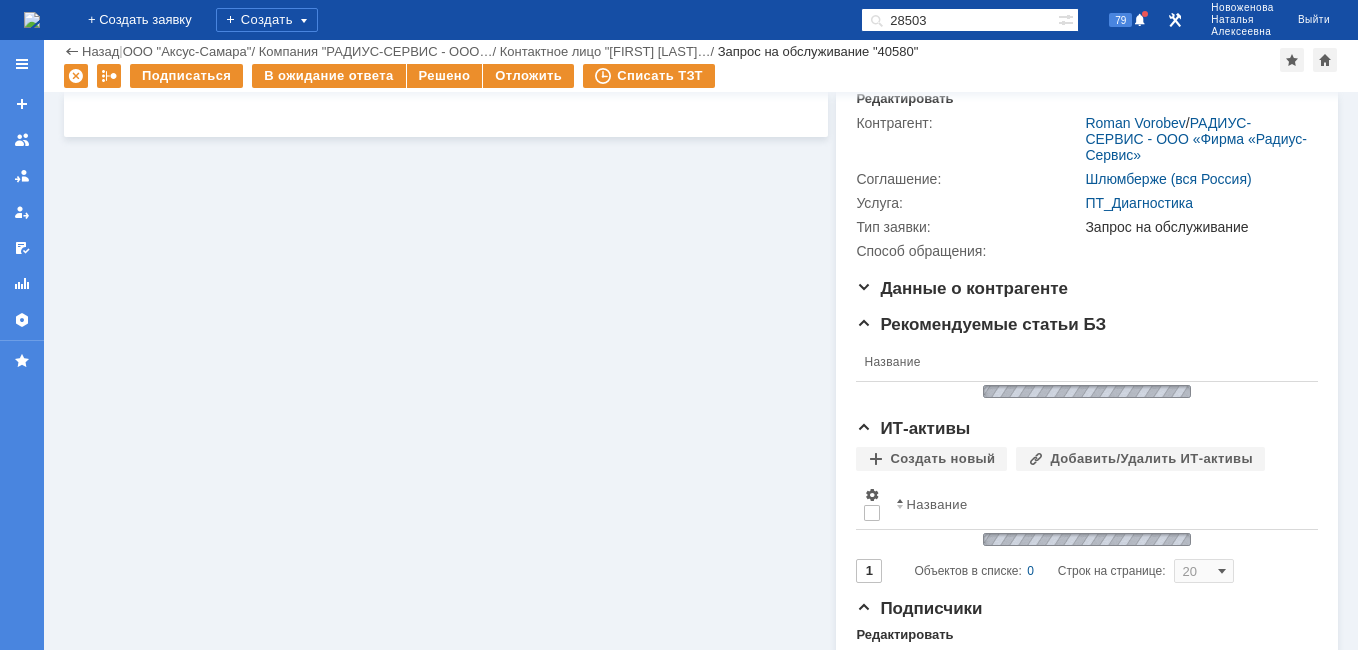 scroll, scrollTop: 334, scrollLeft: 0, axis: vertical 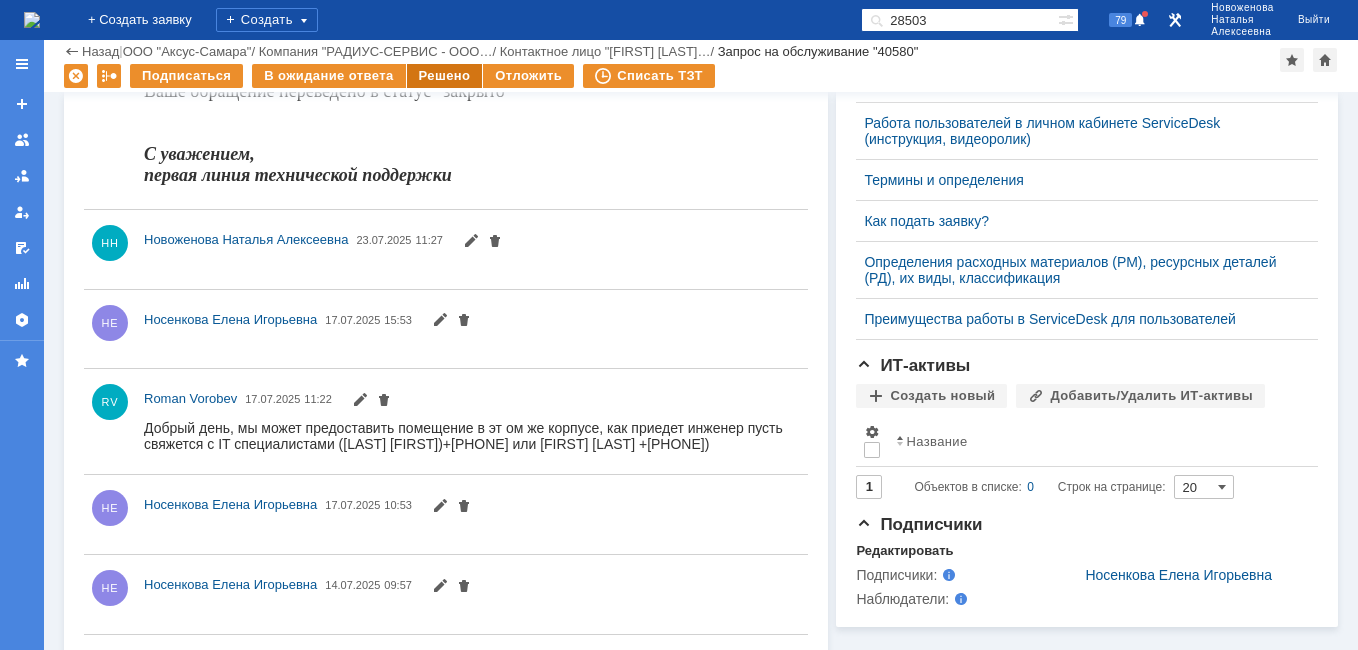 click on "Решено" at bounding box center (445, 76) 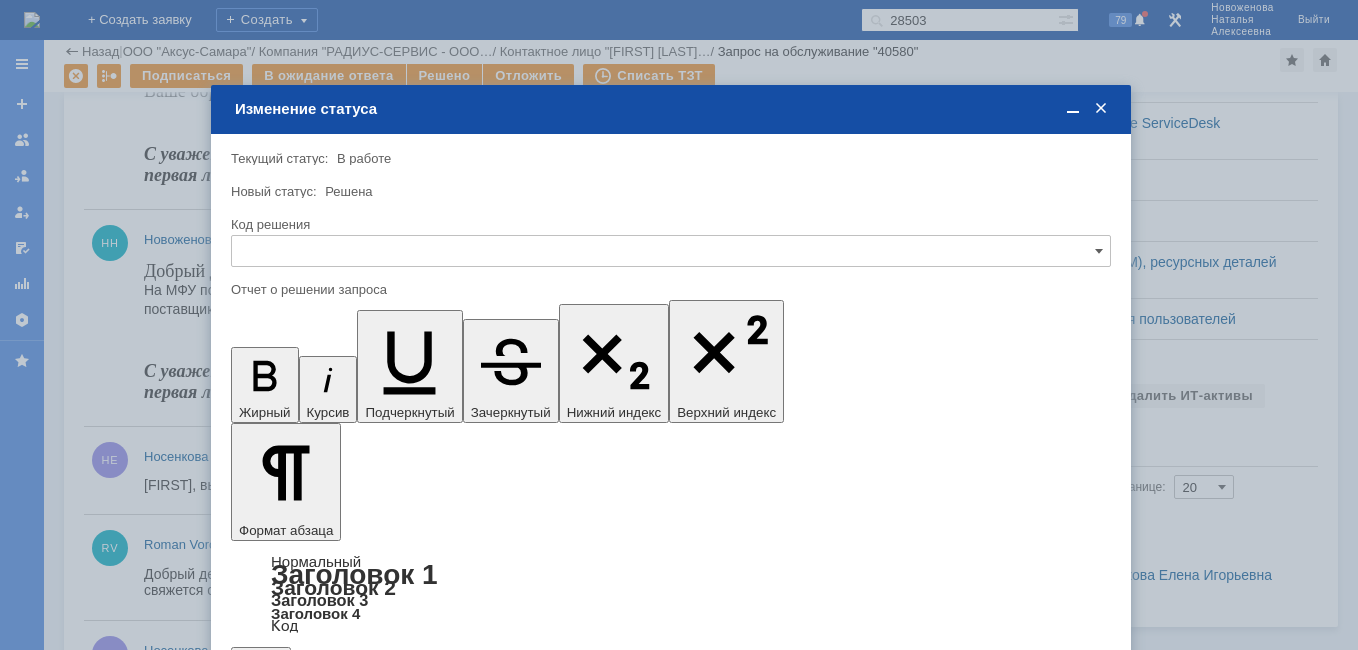 scroll, scrollTop: 0, scrollLeft: 0, axis: both 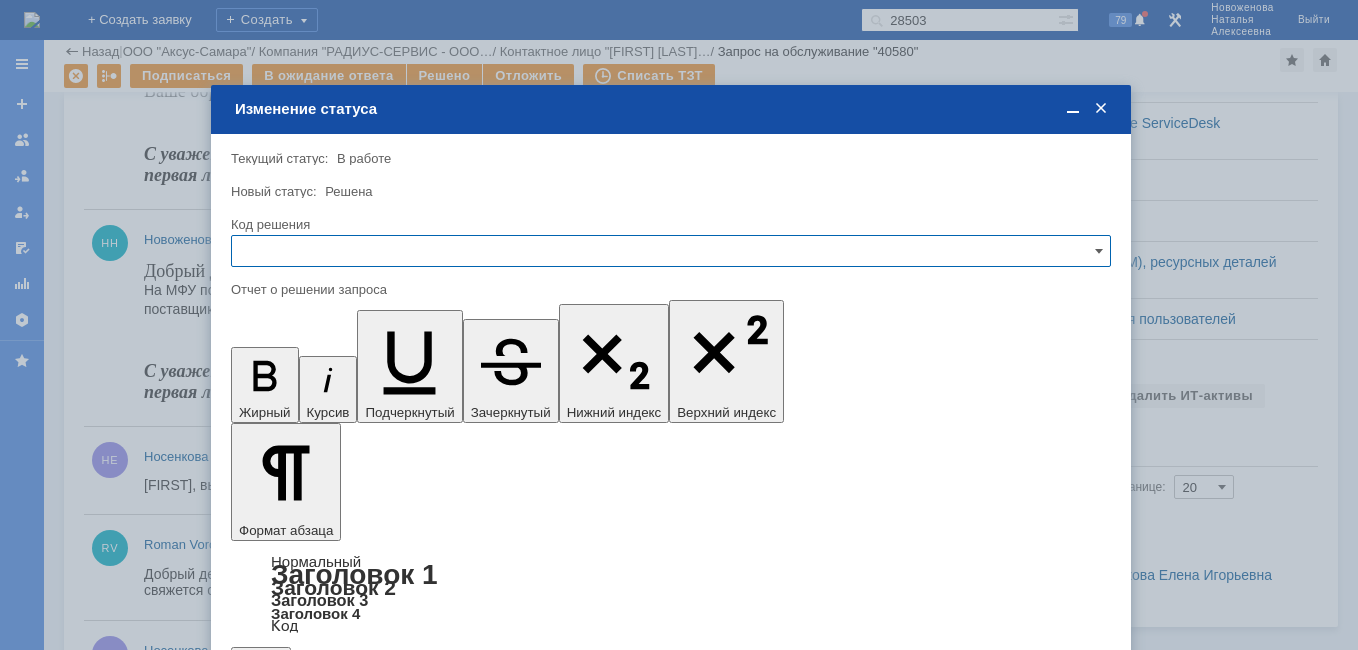click at bounding box center (671, 251) 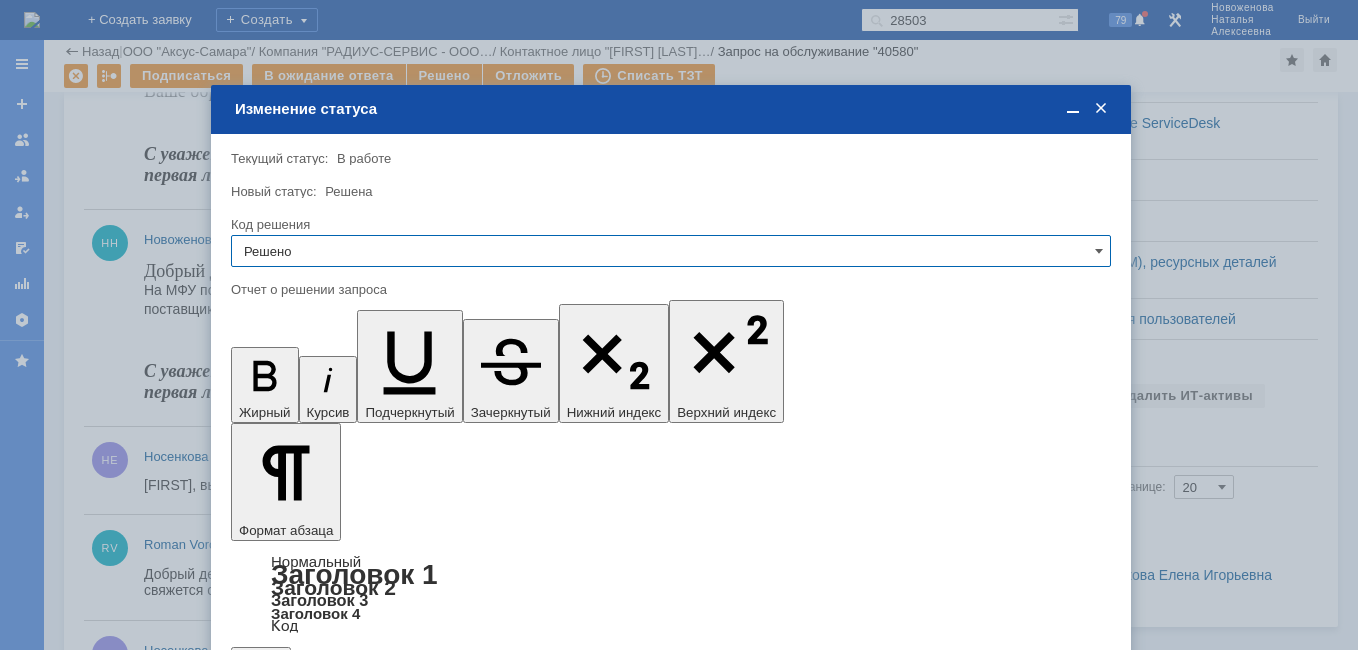 type on "Решено" 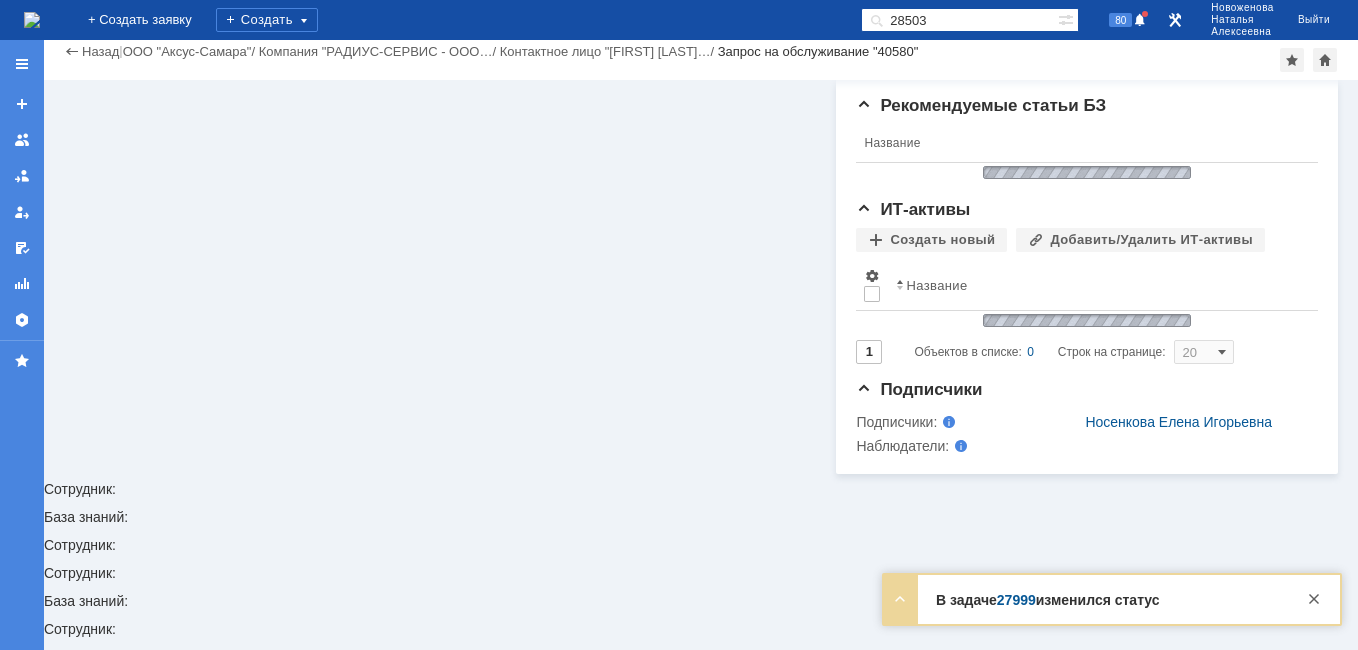 scroll, scrollTop: 334, scrollLeft: 0, axis: vertical 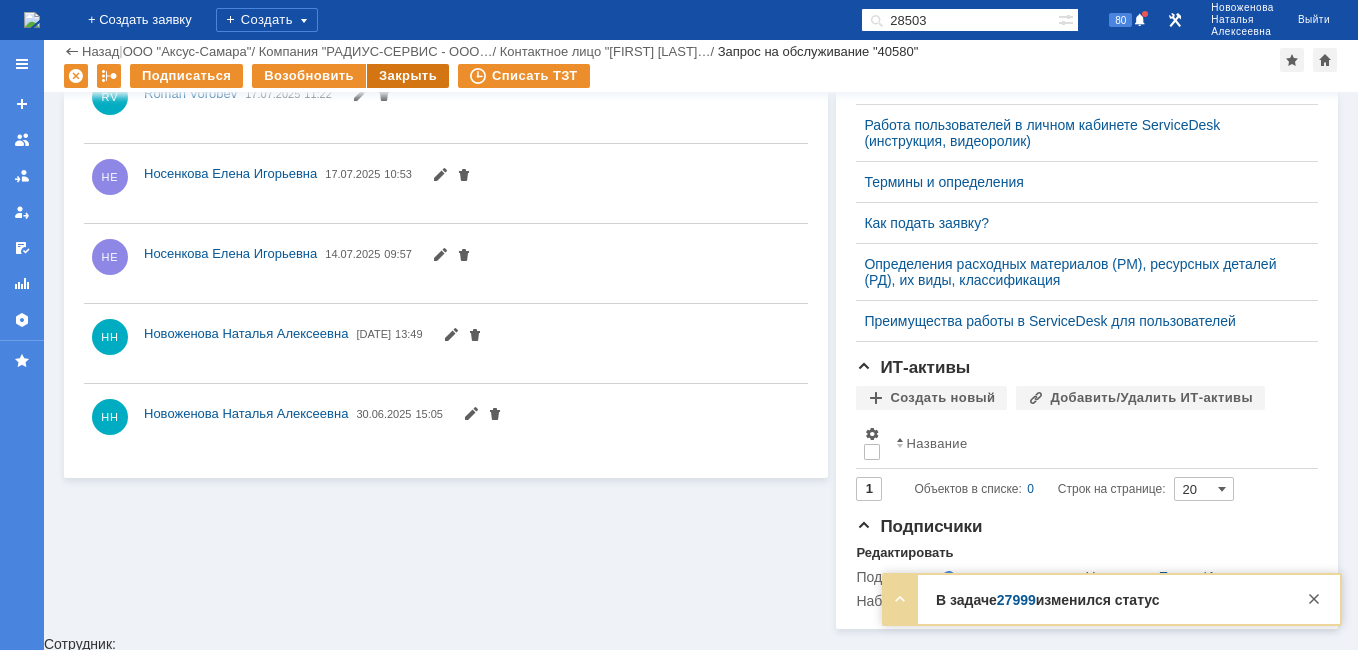 click on "Закрыть" at bounding box center [408, 76] 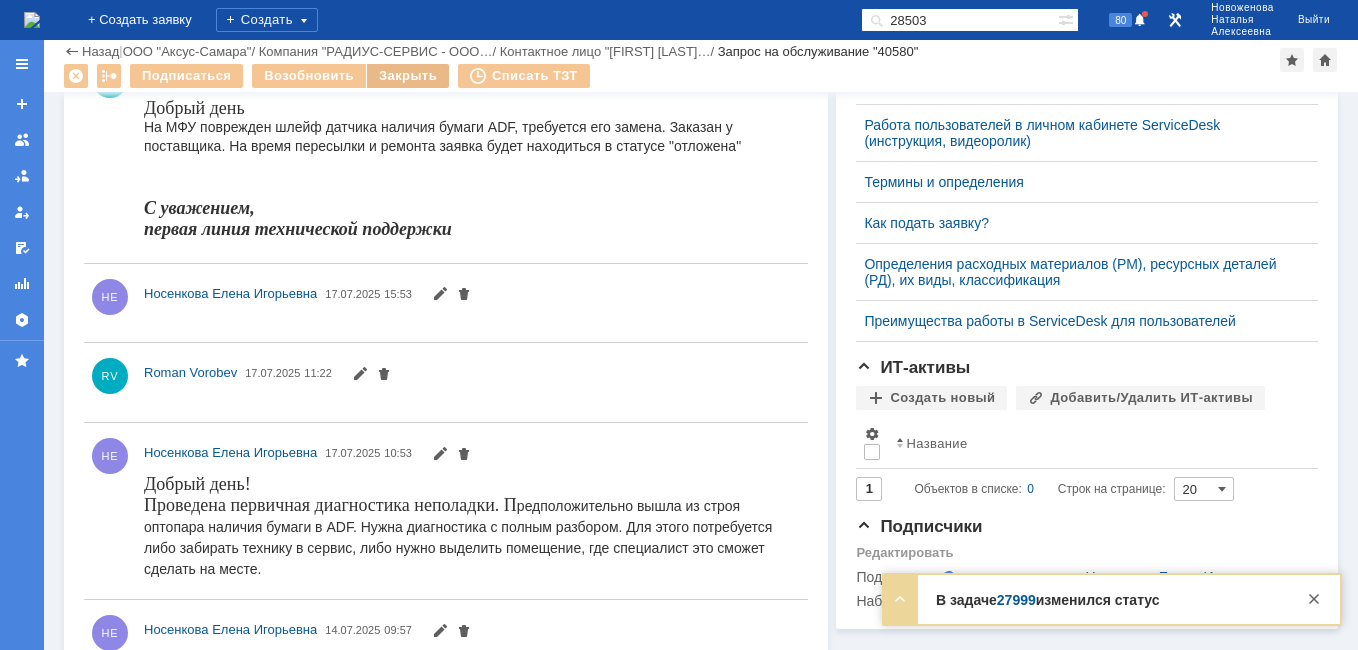 scroll, scrollTop: 0, scrollLeft: 0, axis: both 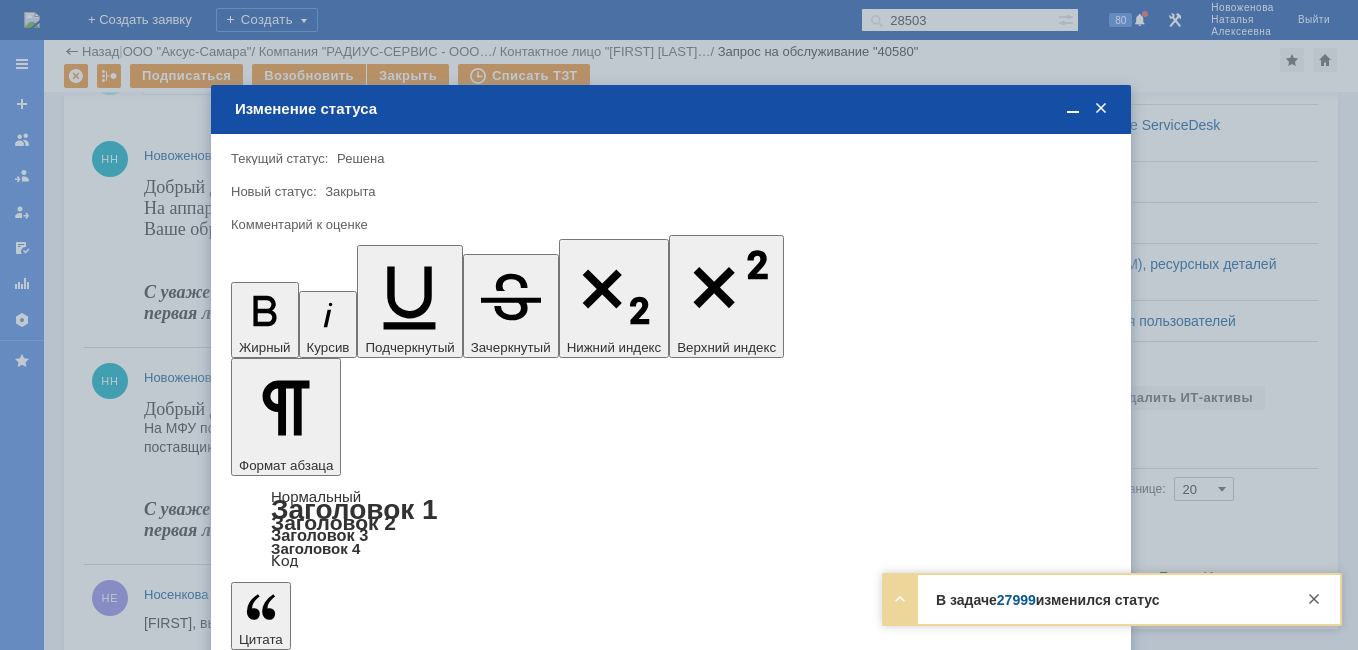 click on "Сохранить" at bounding box center [291, 688] 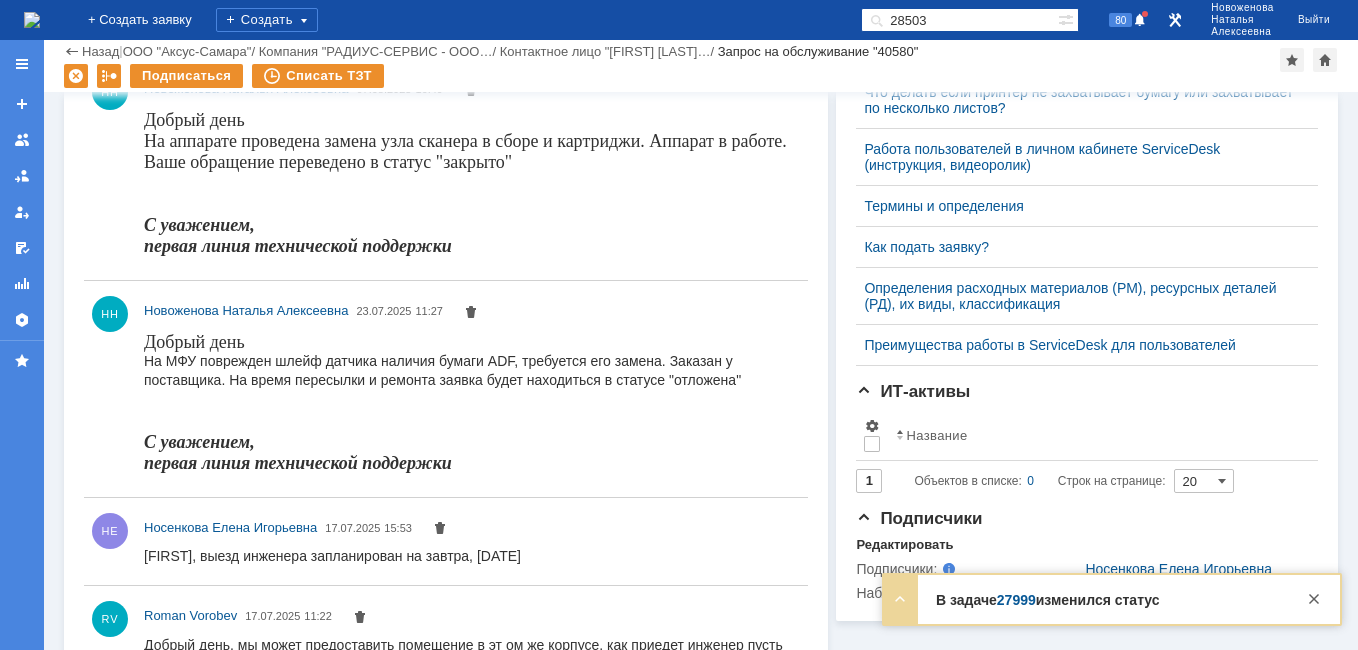 click on "27999" at bounding box center (1016, 600) 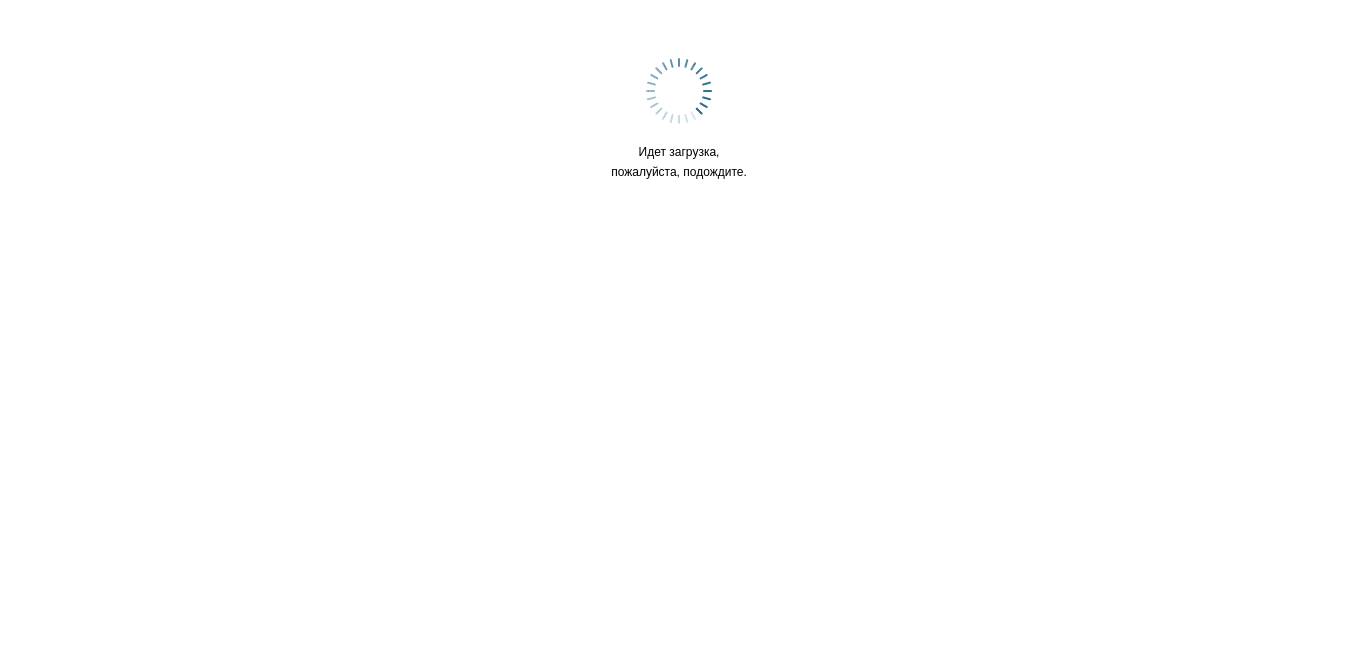 scroll, scrollTop: 0, scrollLeft: 0, axis: both 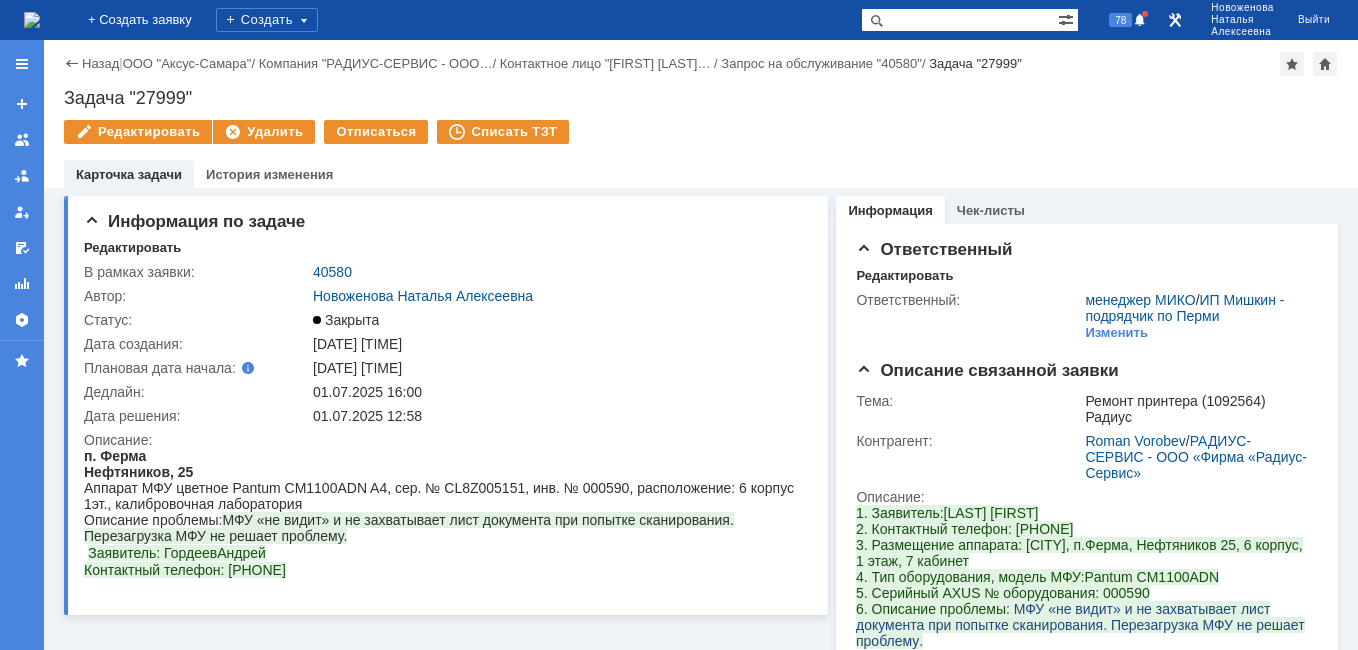 click at bounding box center (32, 20) 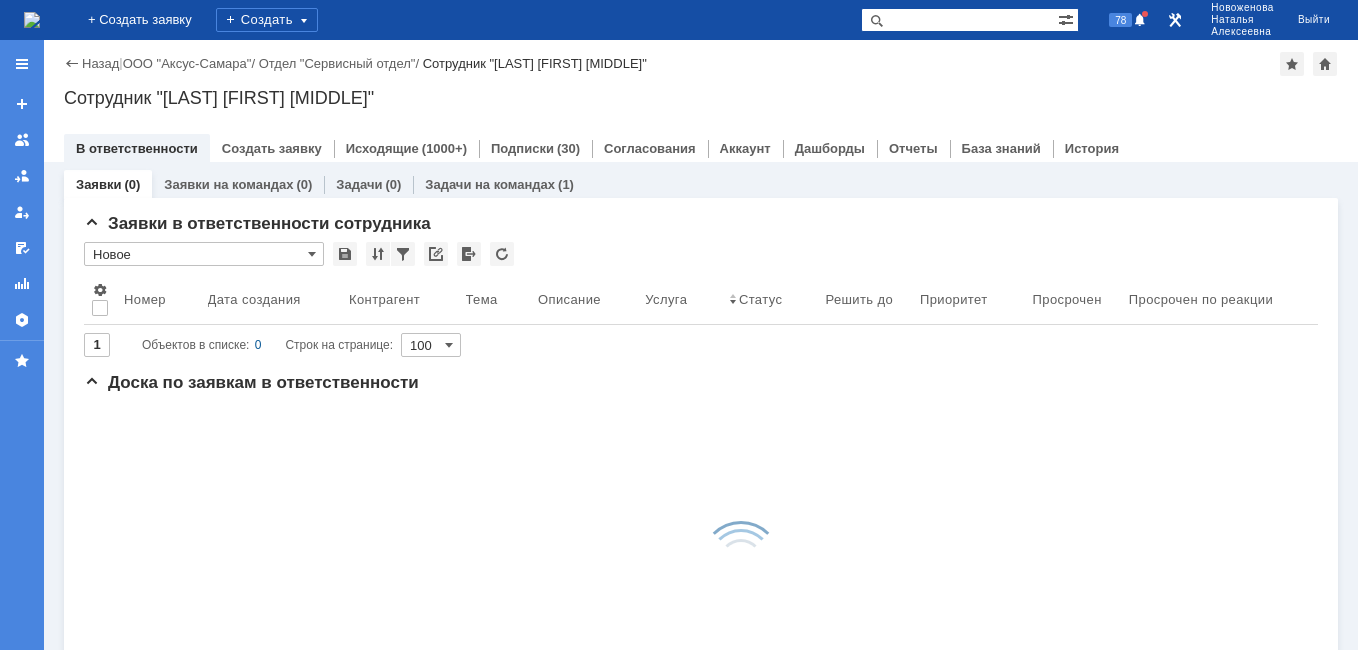 scroll, scrollTop: 0, scrollLeft: 0, axis: both 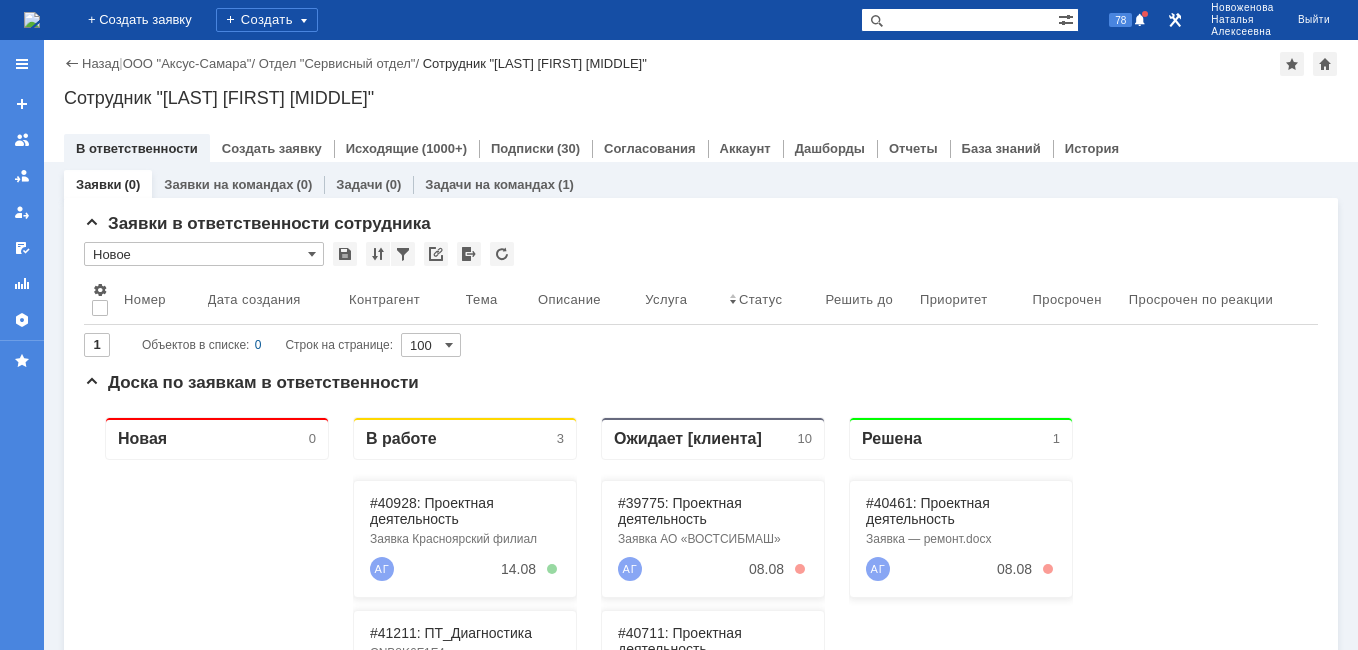 click at bounding box center [959, 20] 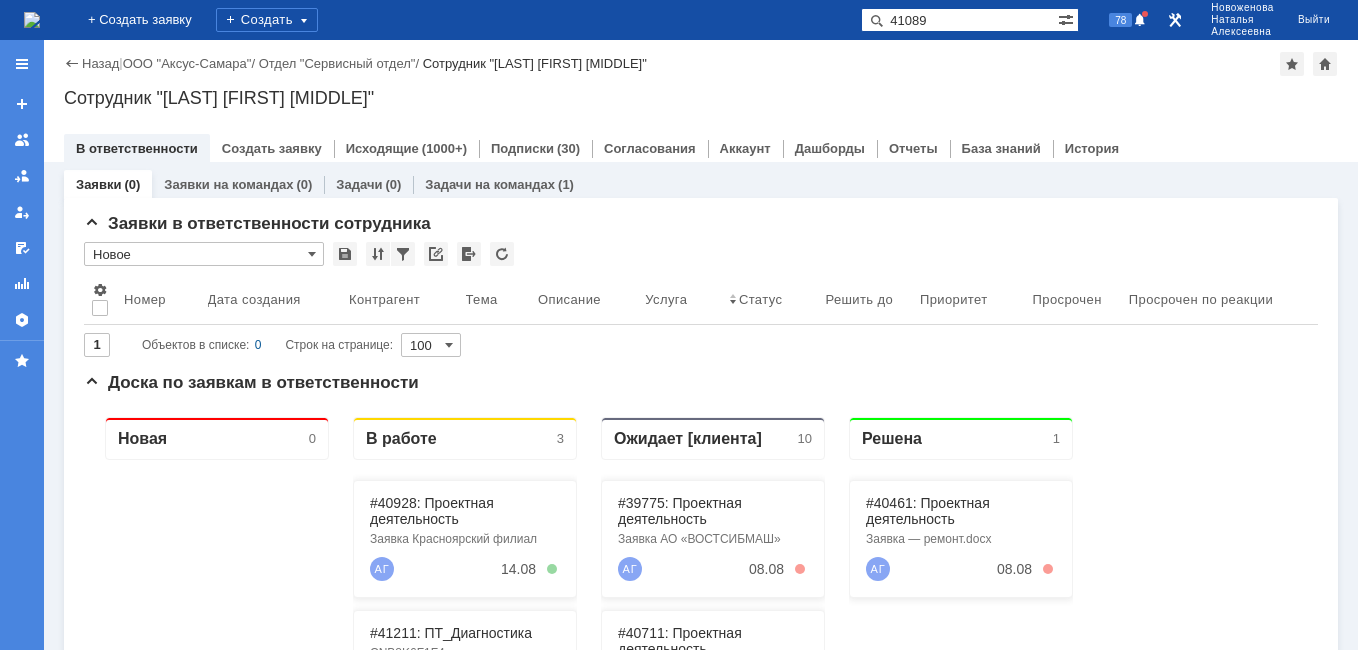 type on "41089" 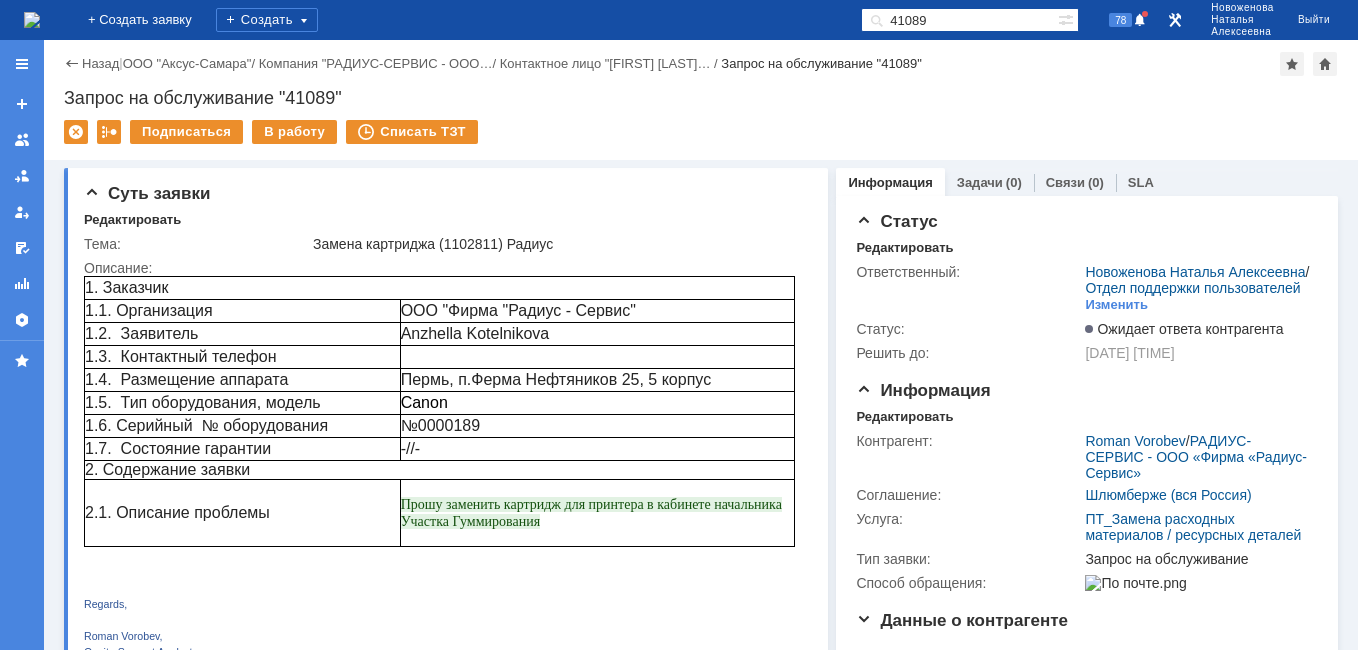 scroll, scrollTop: 0, scrollLeft: 0, axis: both 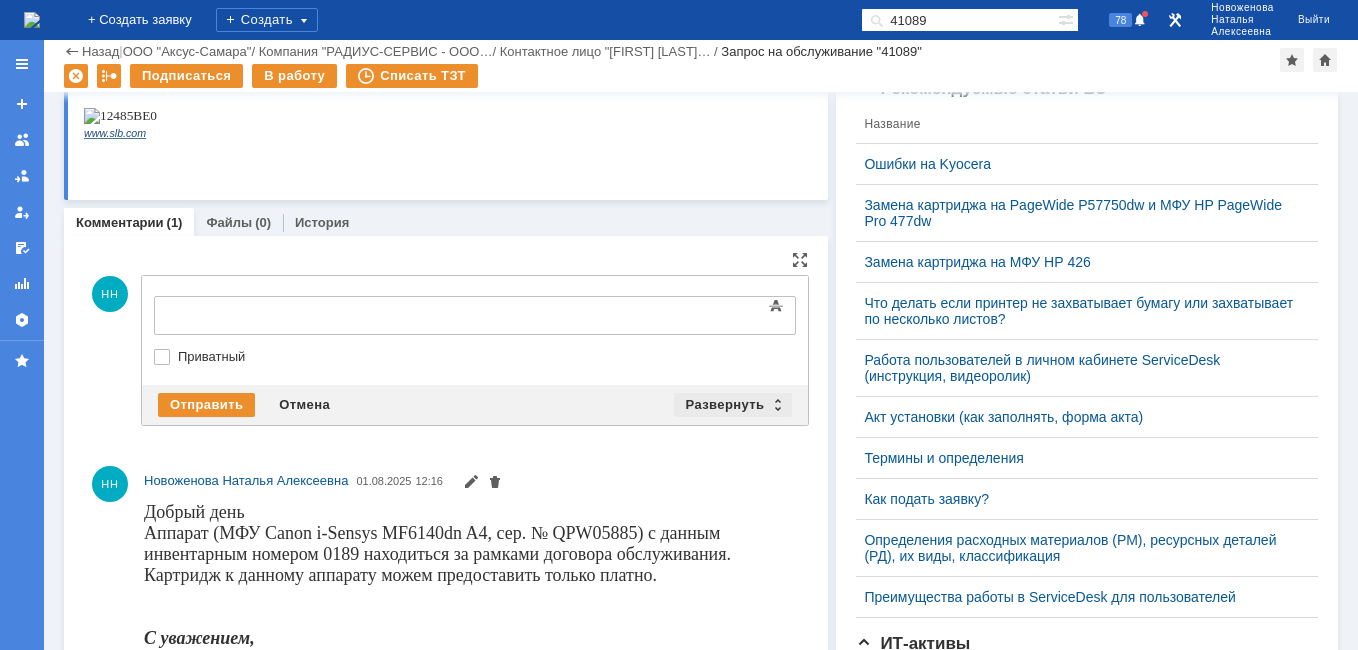 click on "Развернуть" at bounding box center (733, 405) 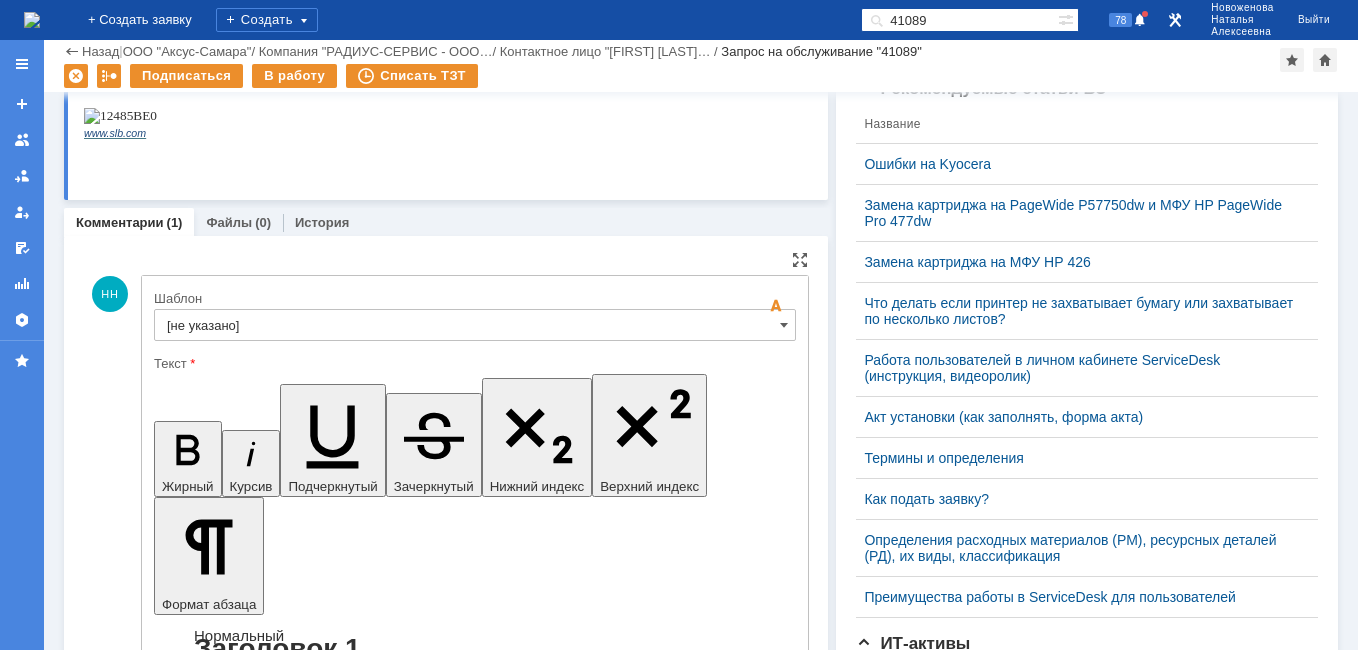 scroll, scrollTop: 0, scrollLeft: 0, axis: both 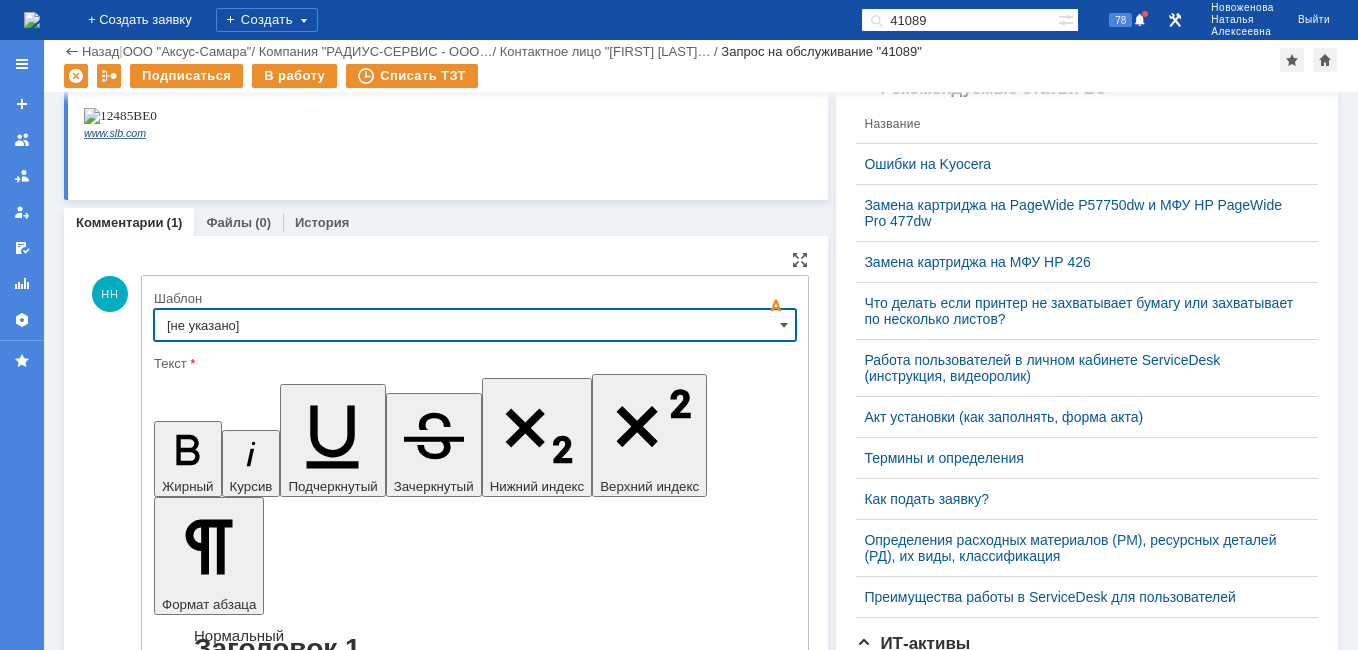 click on "[не указано]" at bounding box center [475, 325] 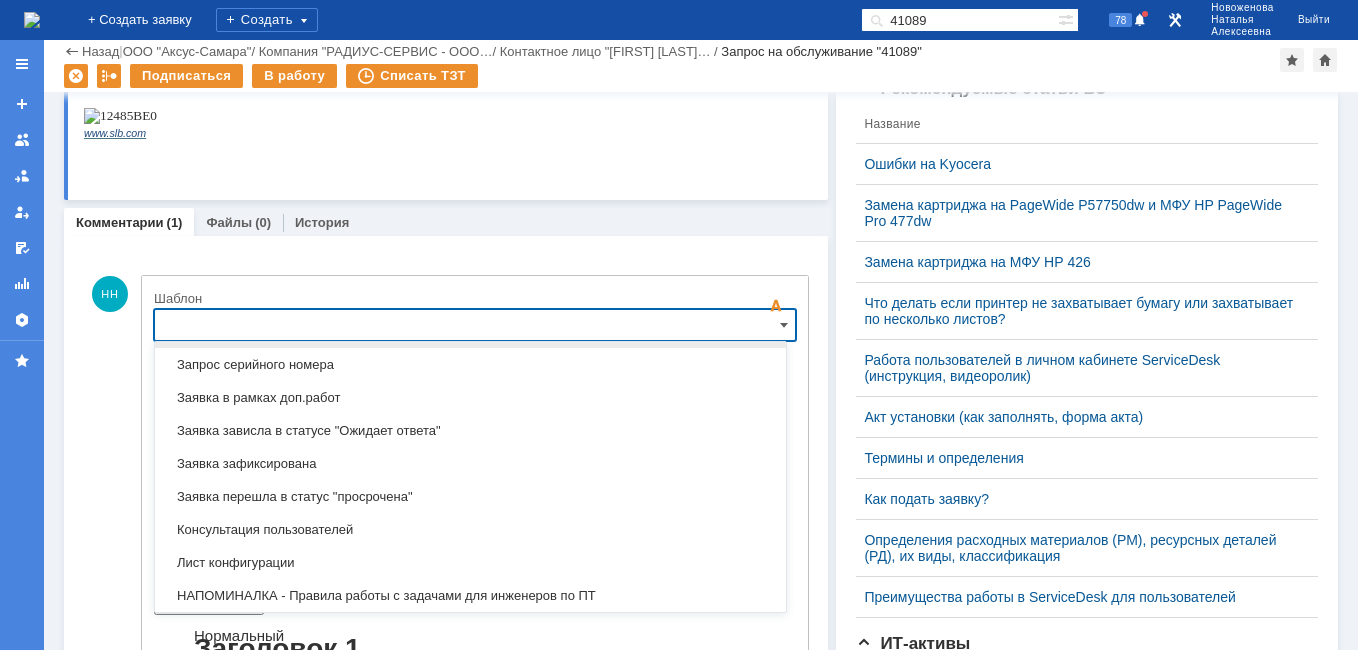 scroll, scrollTop: 987, scrollLeft: 0, axis: vertical 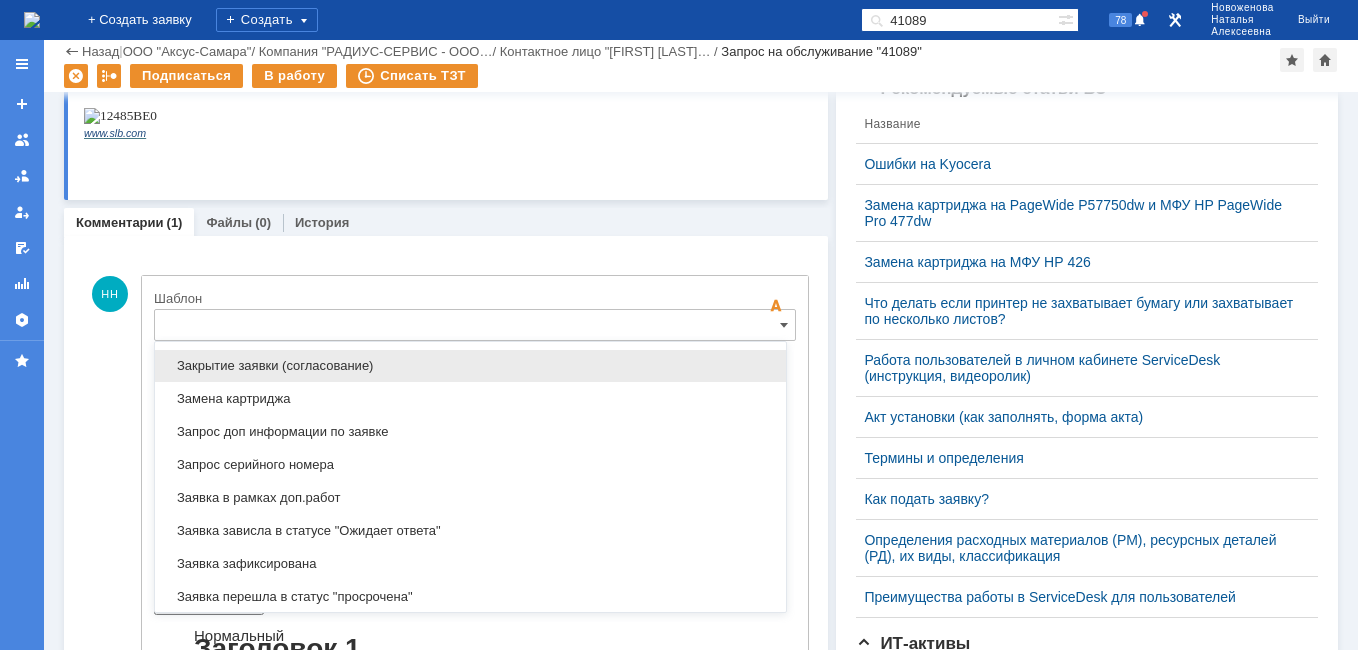 click on "Закрытие заявки (согласование)" at bounding box center (470, 366) 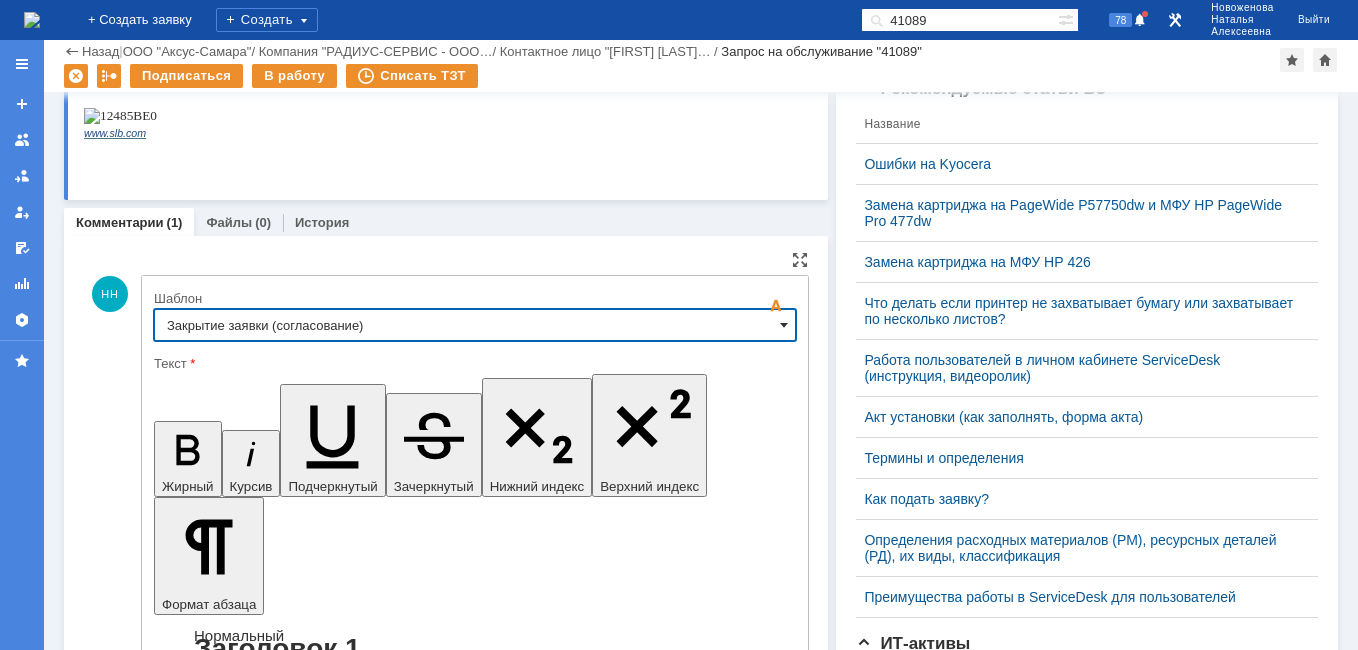 click at bounding box center (784, 325) 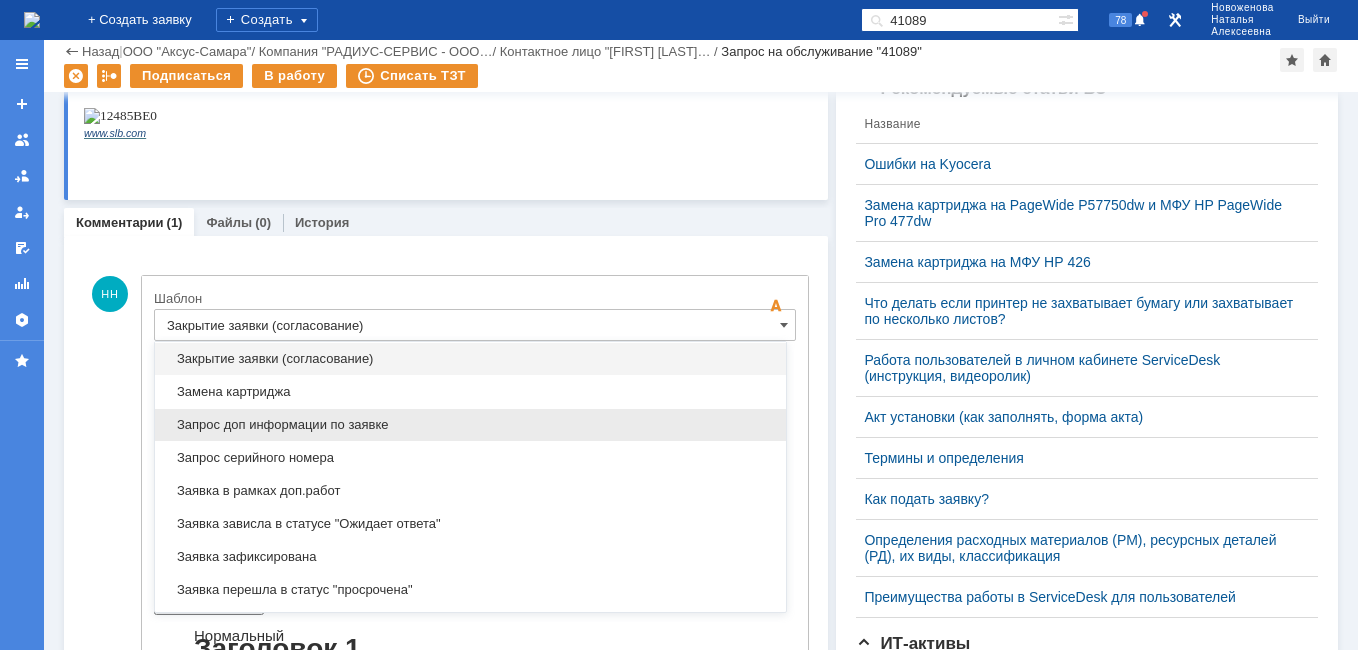 scroll, scrollTop: 894, scrollLeft: 0, axis: vertical 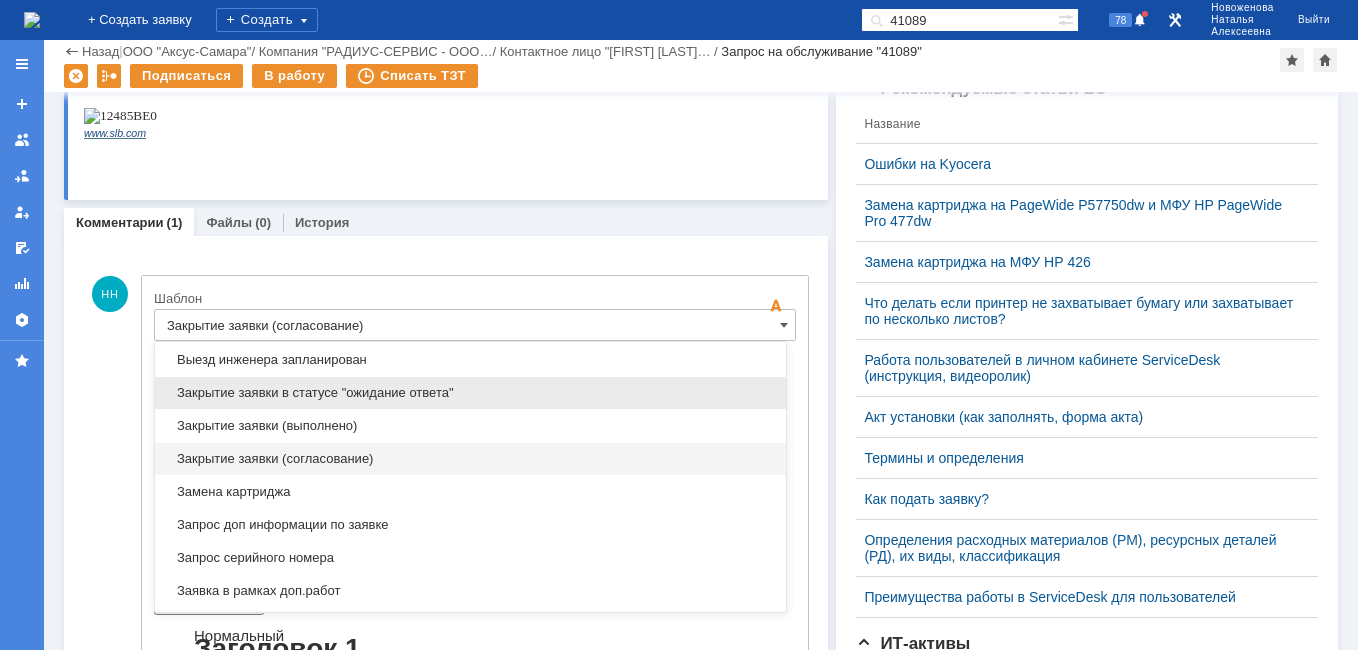 click on "Закрытие заявки в статусе "ожидание ответа"" at bounding box center [470, 393] 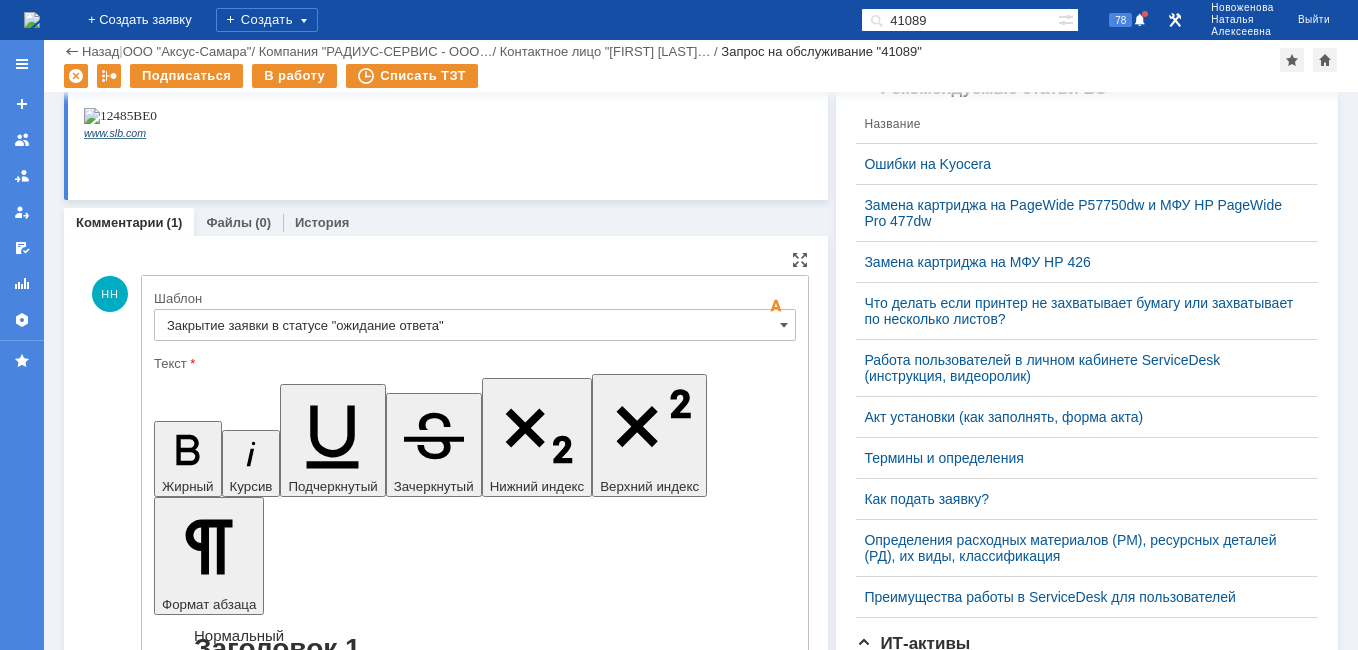 drag, startPoint x: 778, startPoint y: 332, endPoint x: 762, endPoint y: 337, distance: 16.763054 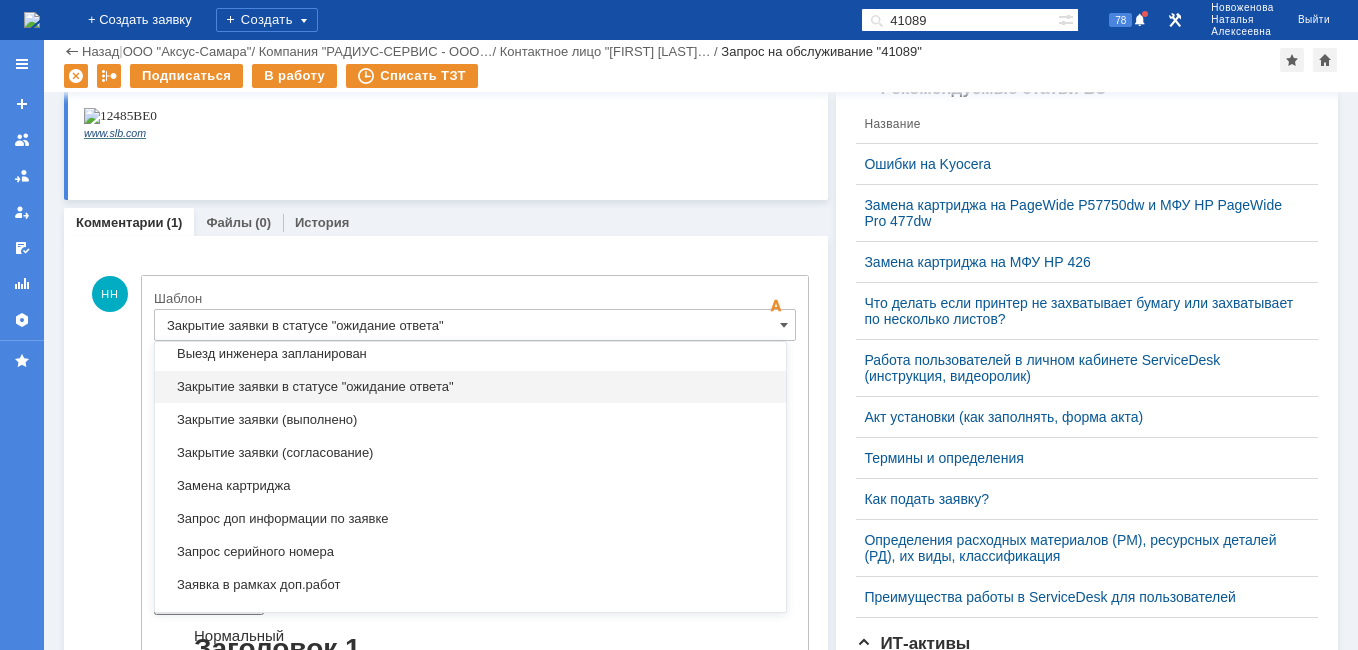 scroll, scrollTop: 928, scrollLeft: 0, axis: vertical 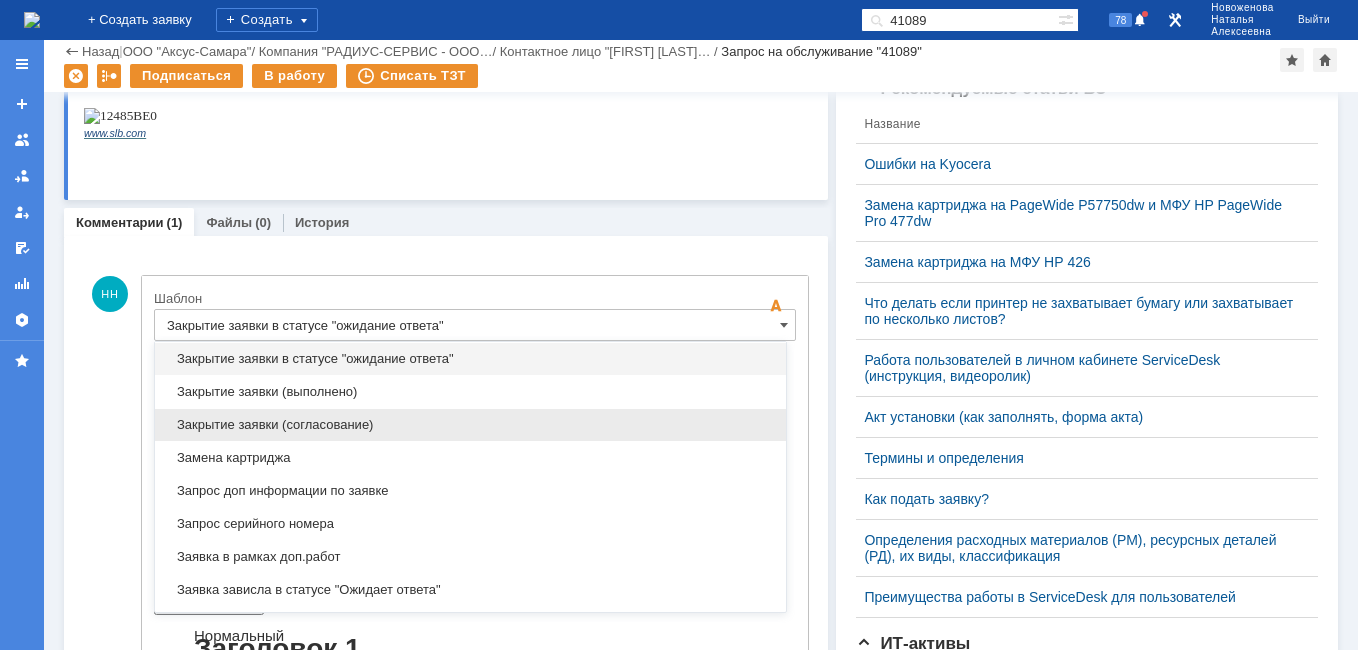 click on "Закрытие заявки (согласование)" at bounding box center (470, 425) 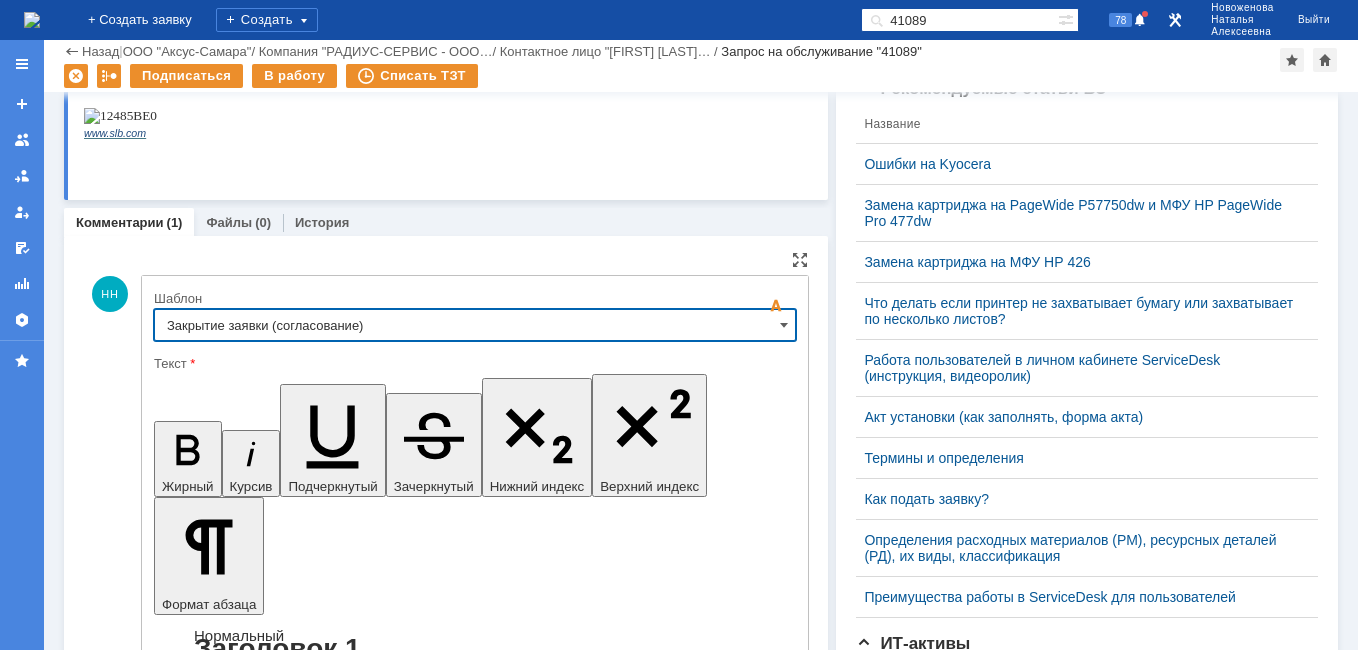 click on "Закрытие заявки (согласование)" at bounding box center (475, 325) 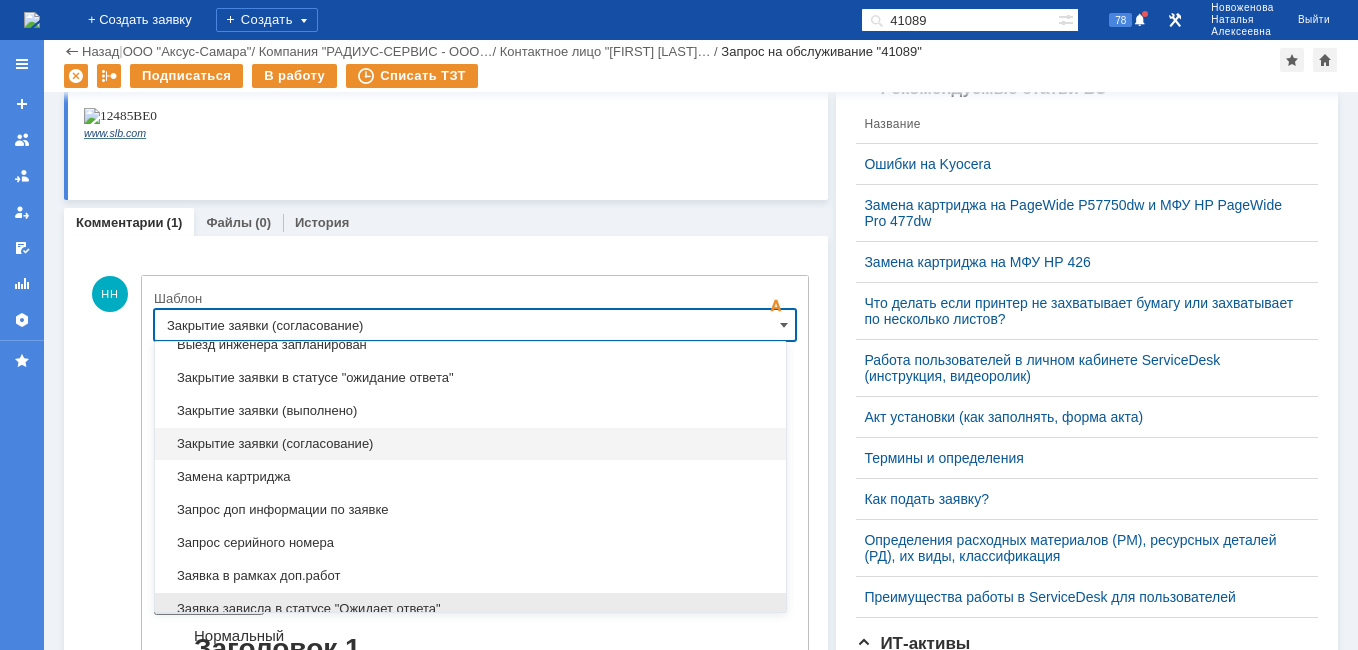 scroll, scrollTop: 894, scrollLeft: 0, axis: vertical 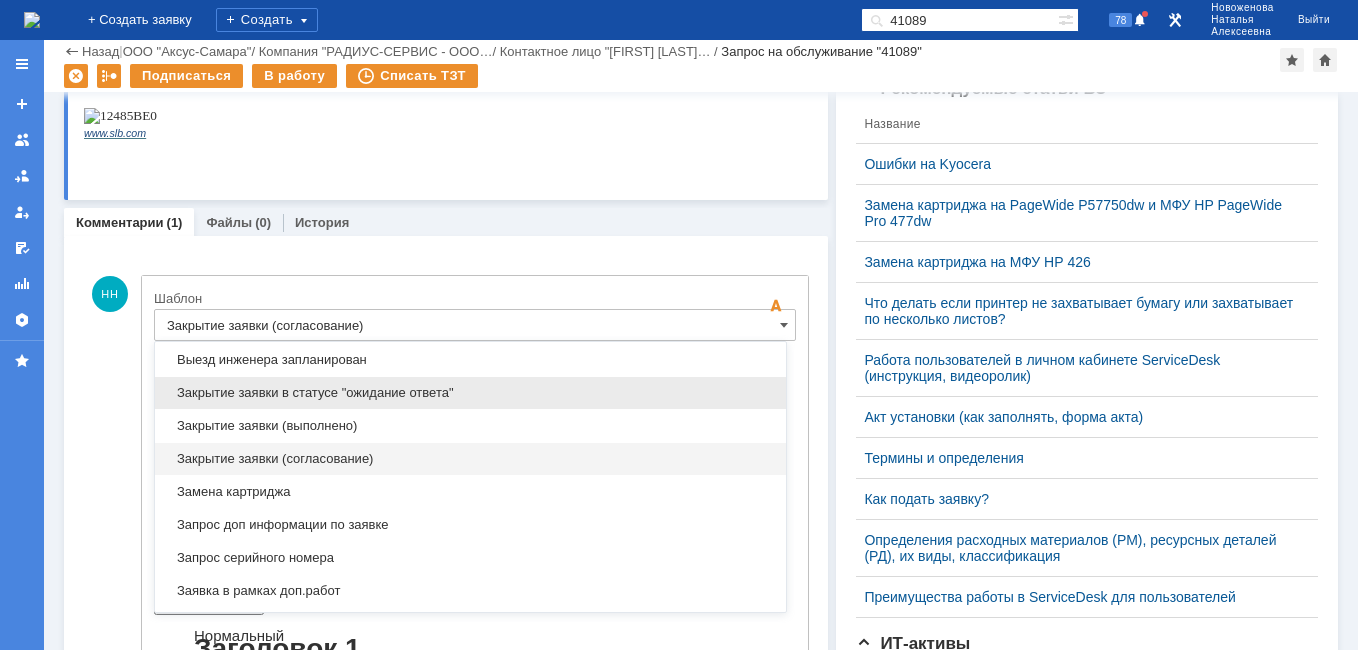 click on "Закрытие заявки в статусе "ожидание ответа"" at bounding box center [470, 393] 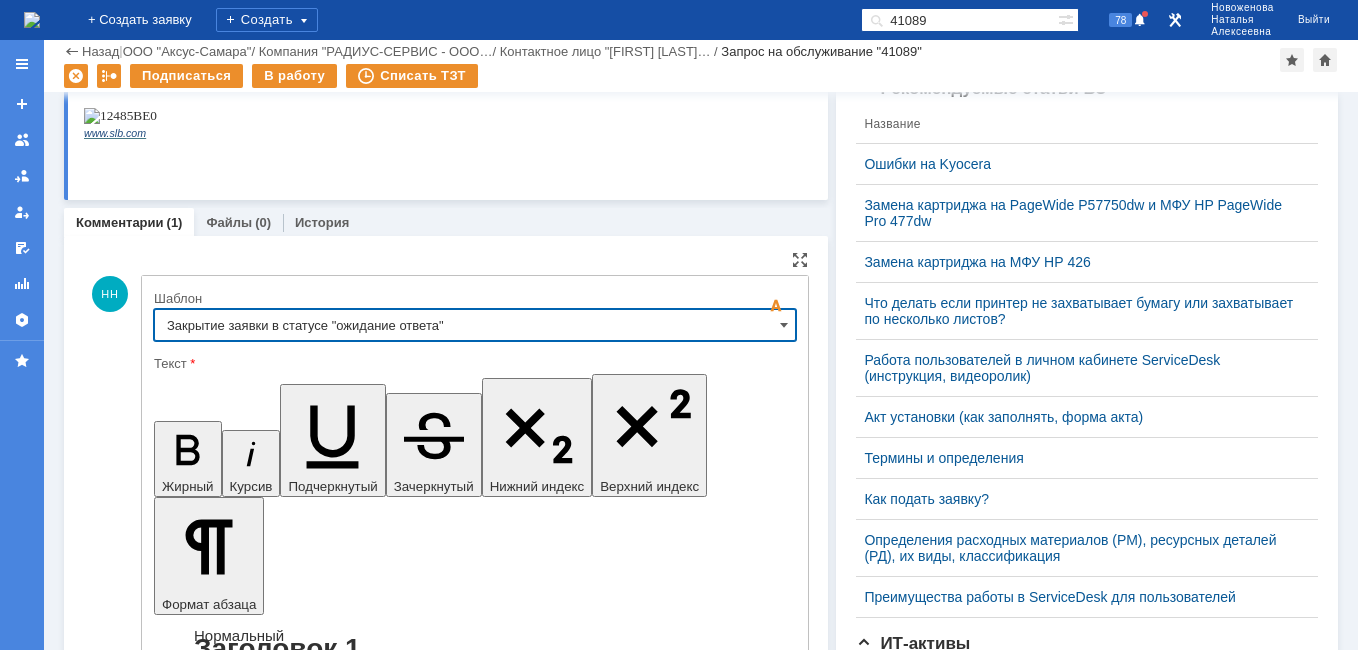 click on "Закрытие заявки в статусе "ожидание ответа"" at bounding box center [475, 325] 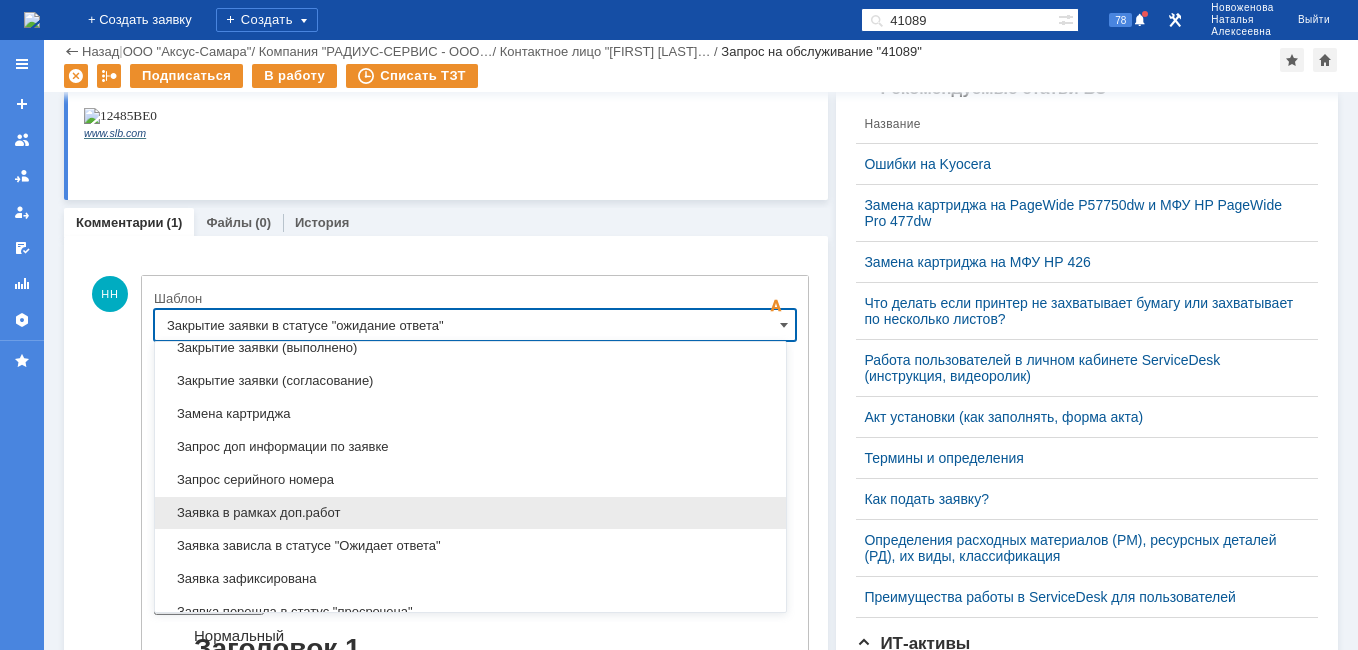 scroll, scrollTop: 946, scrollLeft: 0, axis: vertical 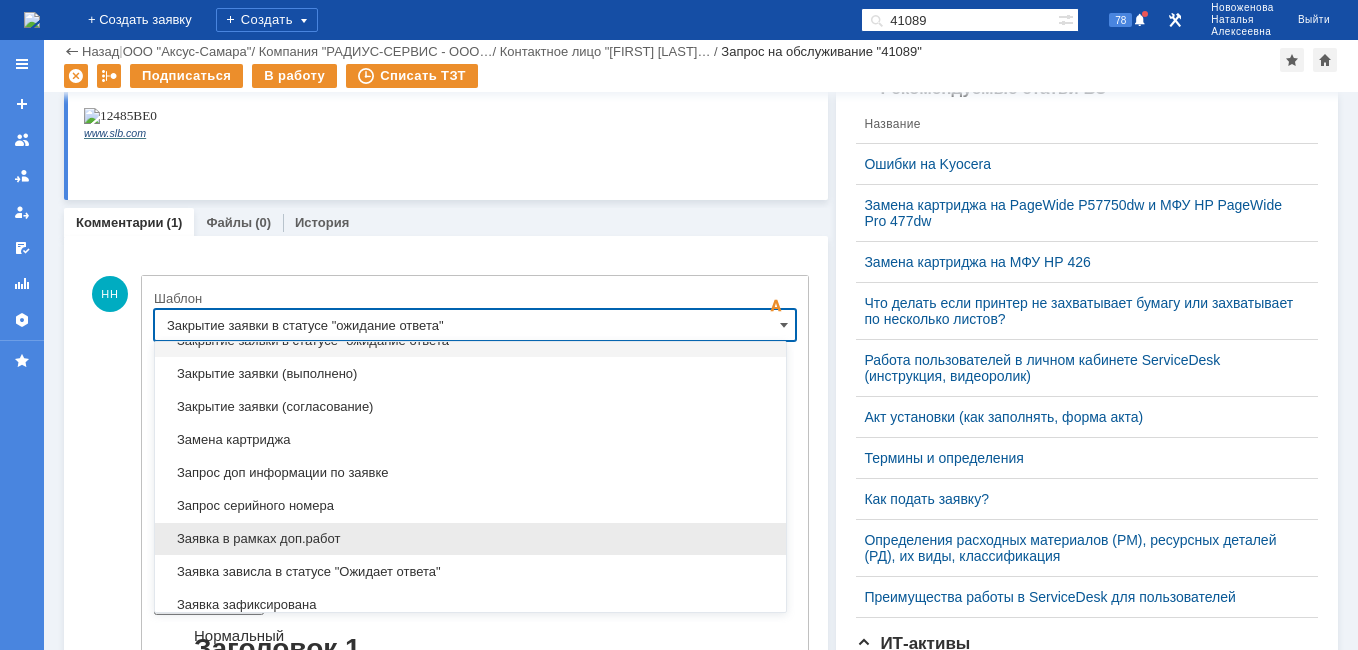click on "Заявка в рамках доп.работ" at bounding box center [470, 539] 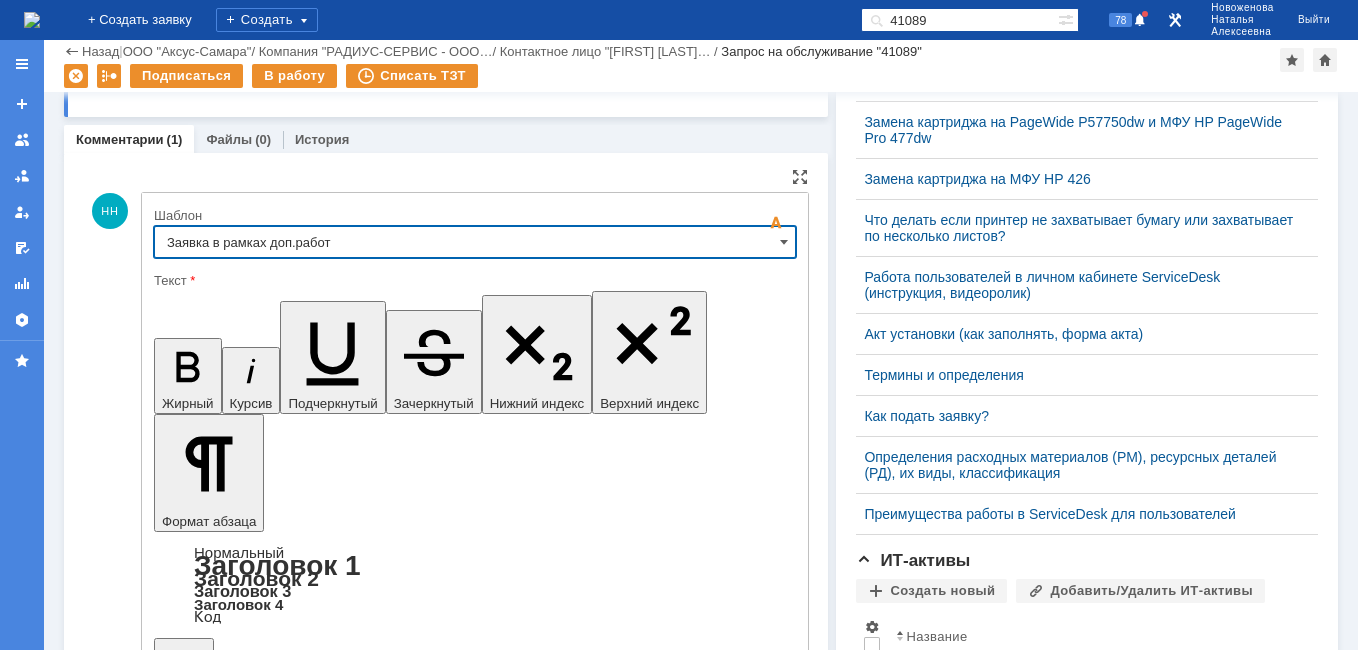 scroll, scrollTop: 580, scrollLeft: 0, axis: vertical 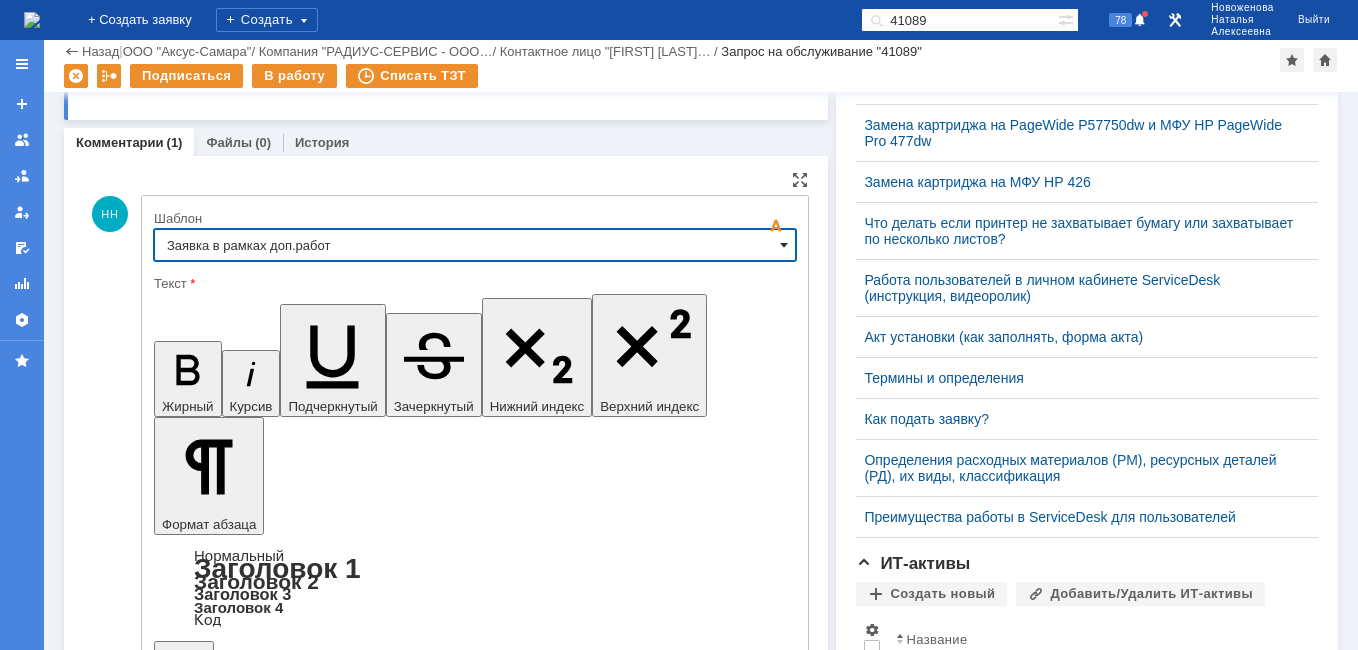 click at bounding box center (784, 245) 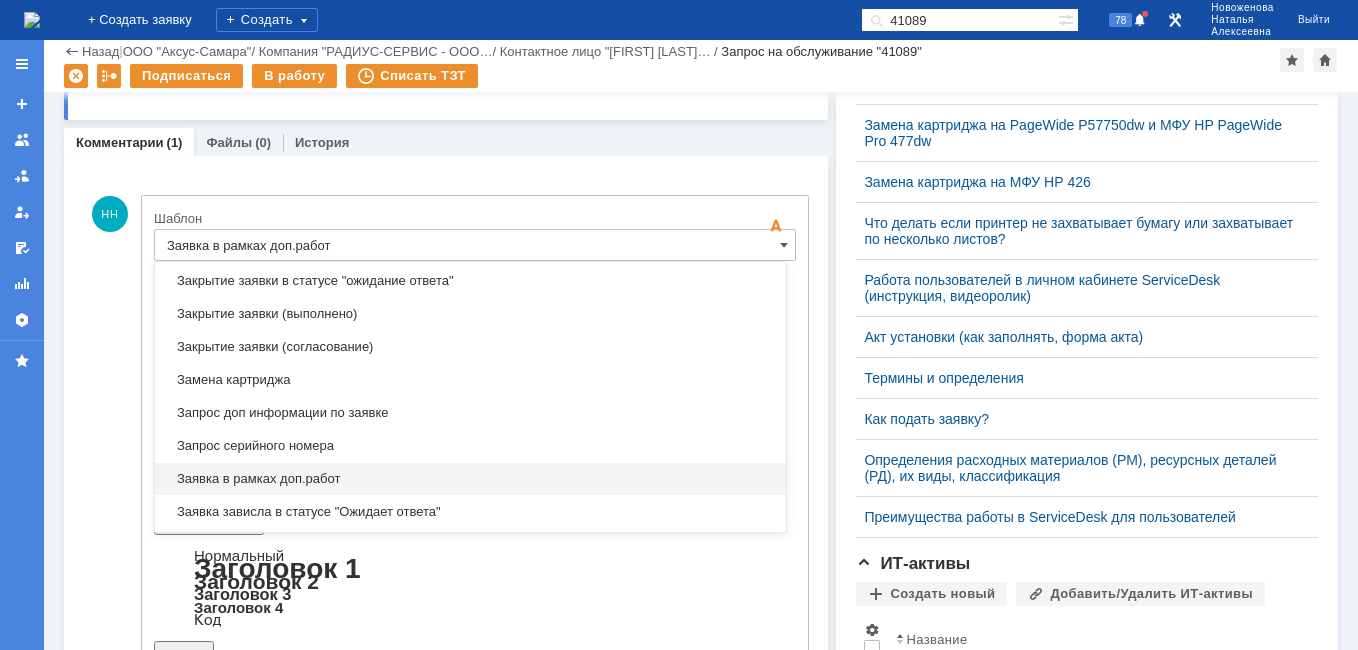 scroll, scrollTop: 826, scrollLeft: 0, axis: vertical 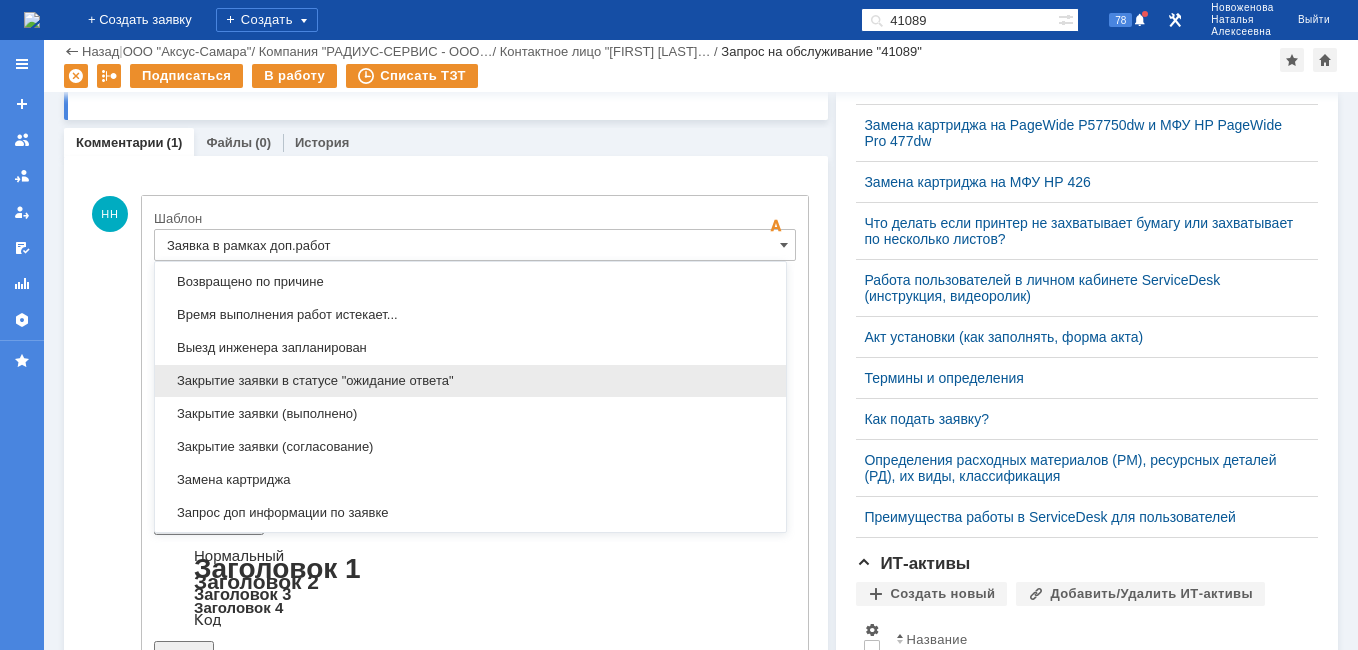 click on "Закрытие заявки в статусе "ожидание ответа"" at bounding box center [470, 381] 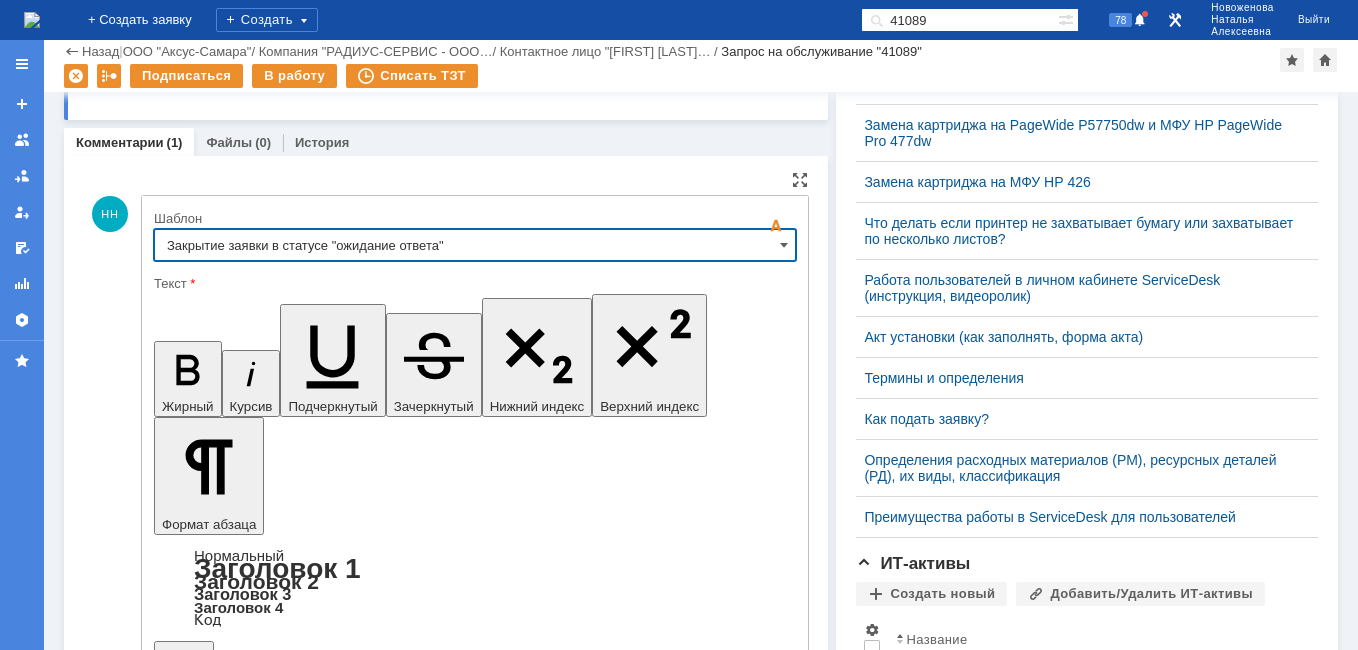 type on "Закрытие заявки в статусе "ожидание ответа"" 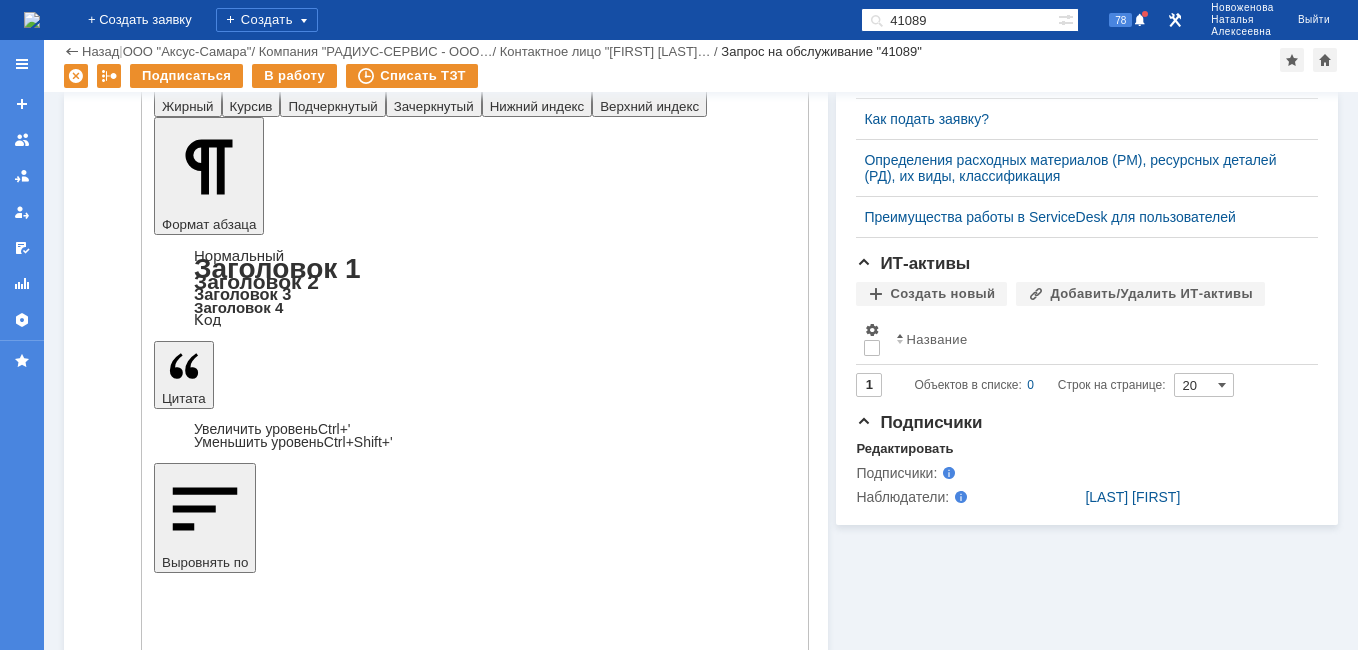 scroll, scrollTop: 780, scrollLeft: 0, axis: vertical 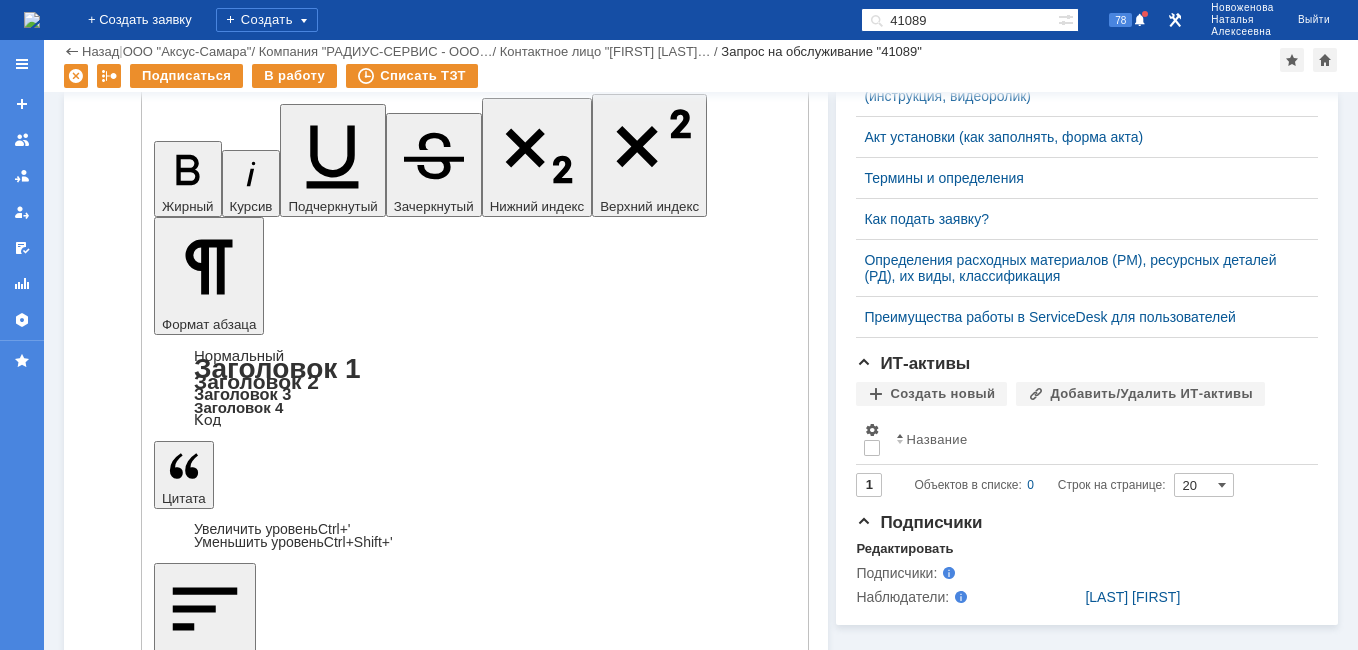 click on "Добрый день! В связи с отсутствием обратной связи, заявку закрываем В случае повторения проблемы или возникновения новой, просьба создать новое обращение Заранее спасибо С уважением, первая линия технической поддержки" at bounding box center [312, 4784] 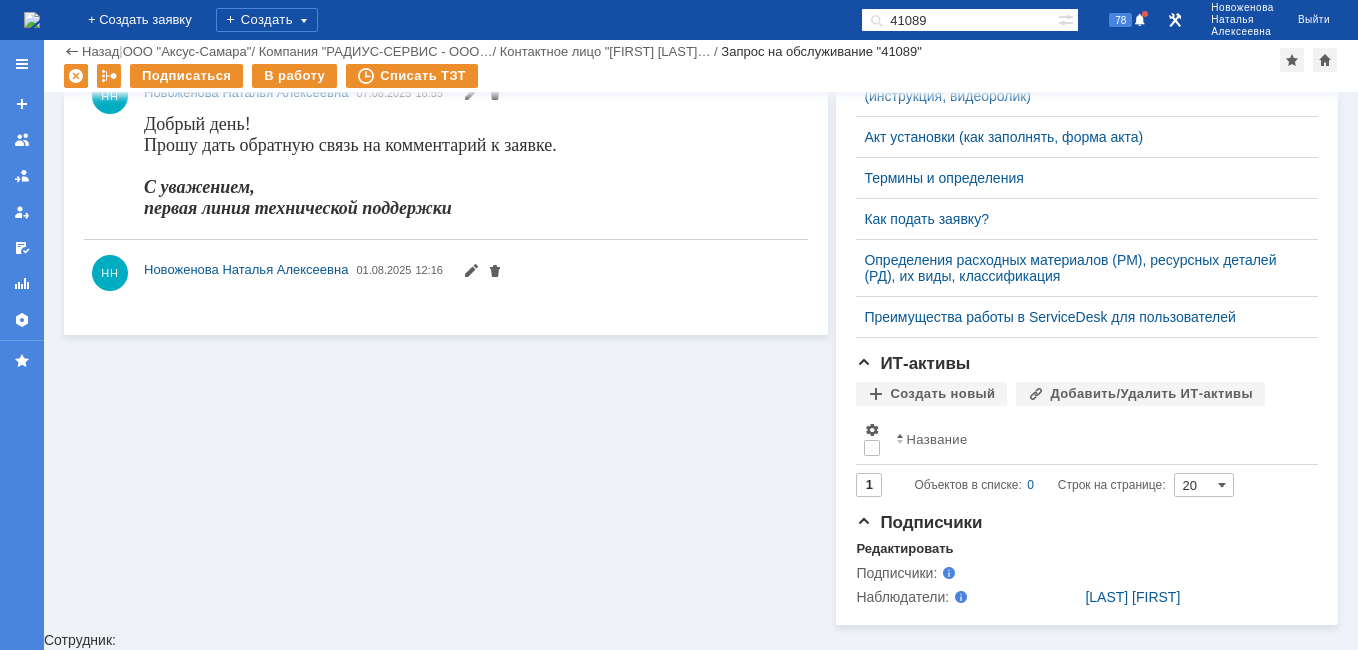 scroll, scrollTop: 0, scrollLeft: 0, axis: both 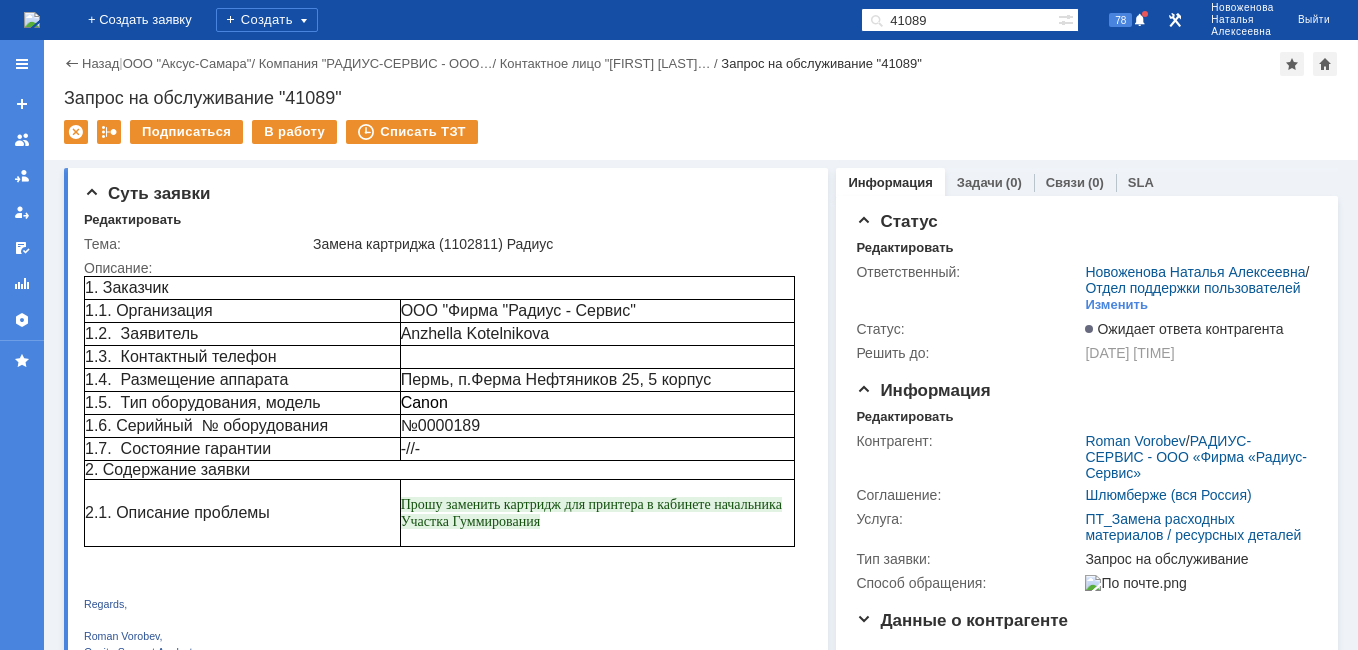click at bounding box center [32, 20] 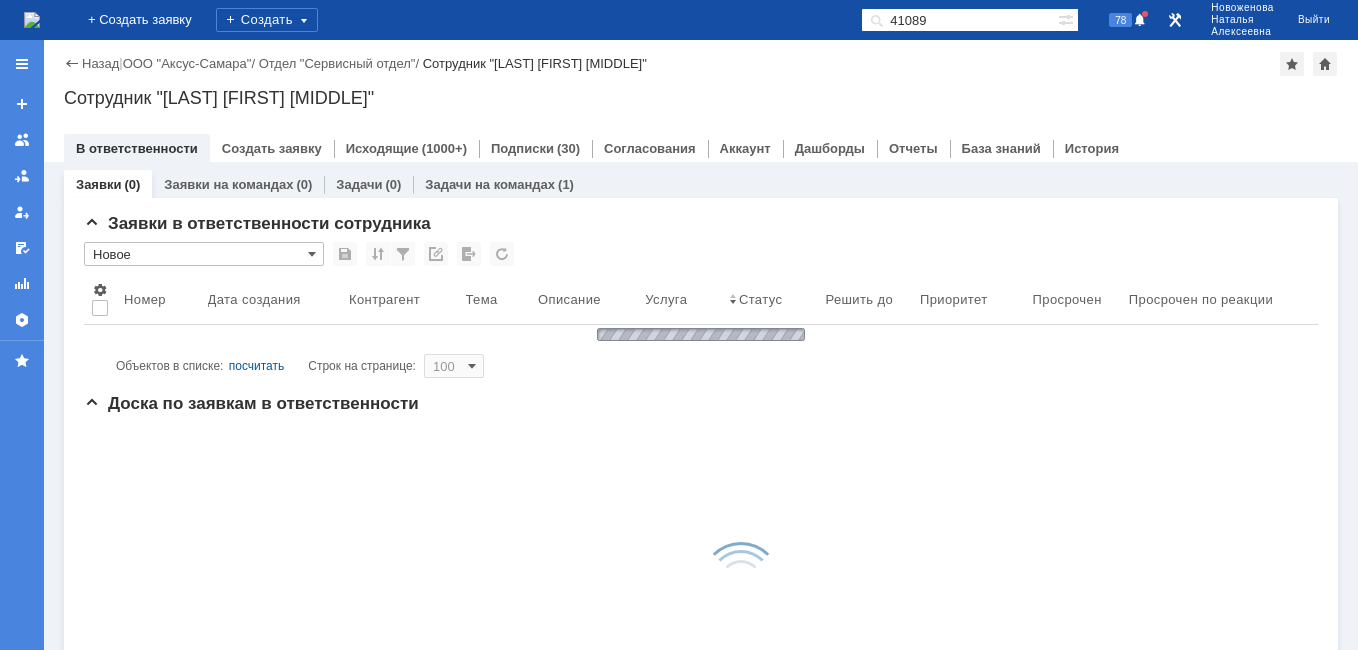 scroll, scrollTop: 0, scrollLeft: 0, axis: both 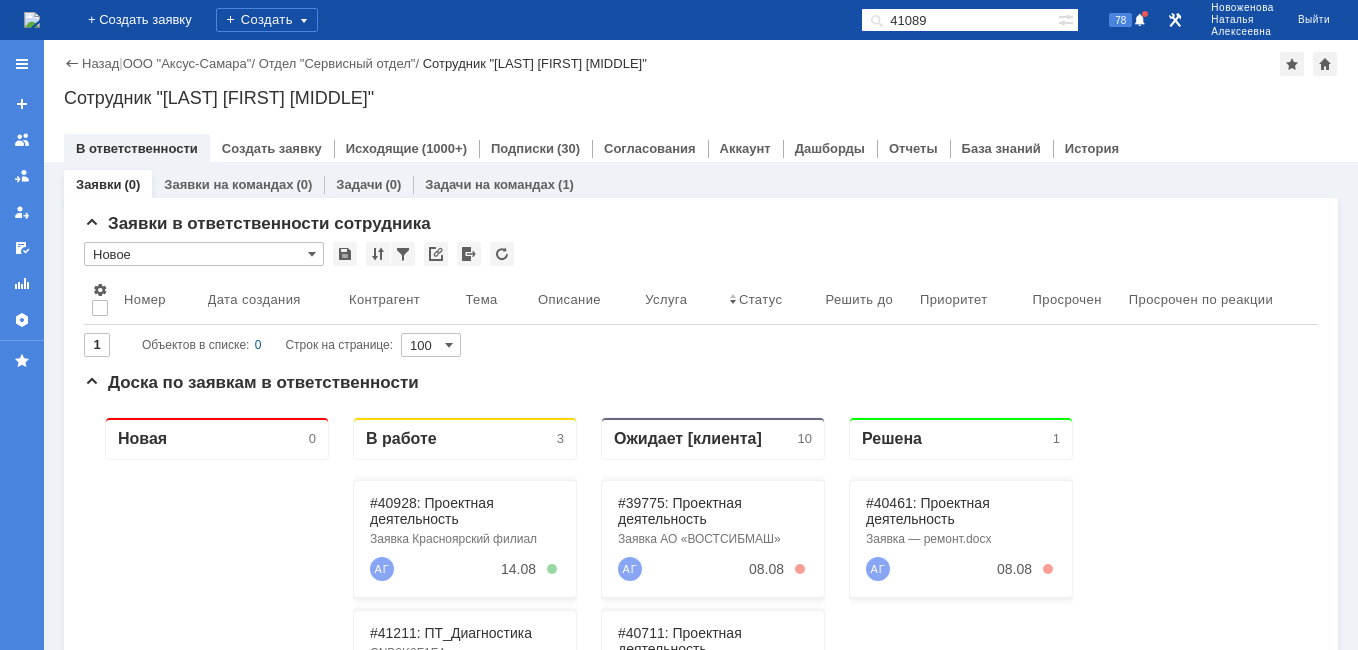 drag, startPoint x: 960, startPoint y: 12, endPoint x: 788, endPoint y: 13, distance: 172.00291 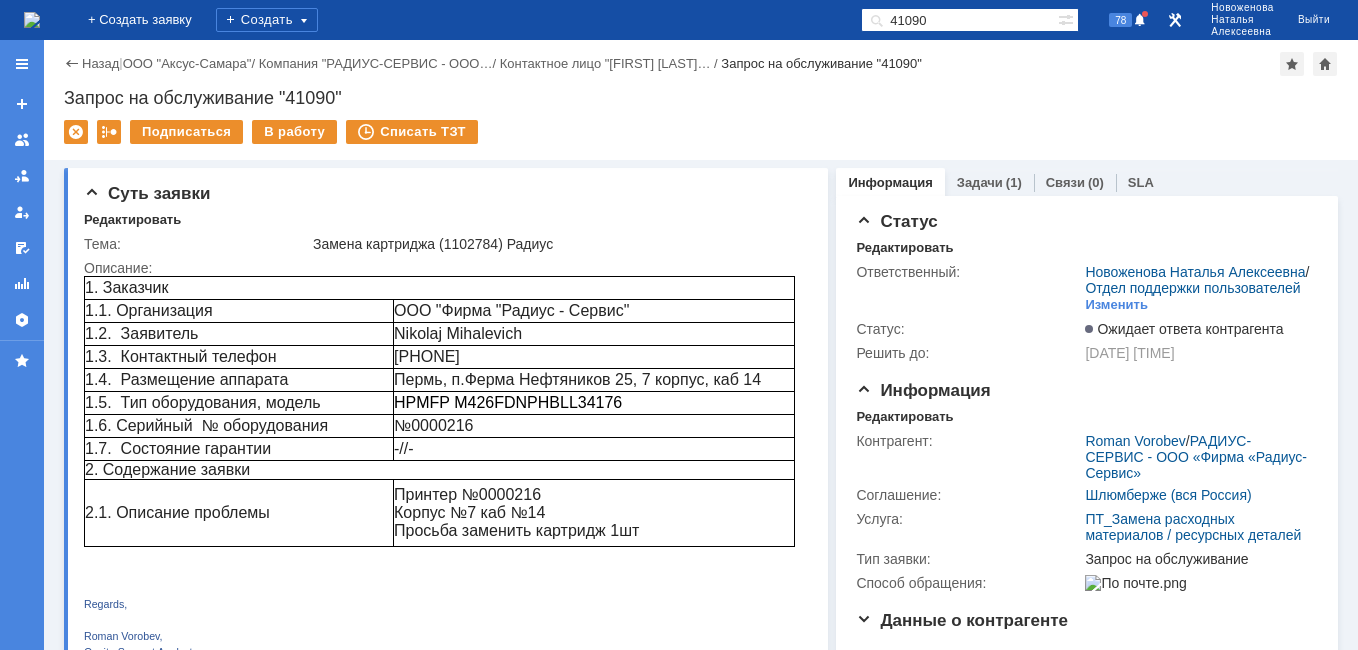 scroll, scrollTop: 0, scrollLeft: 0, axis: both 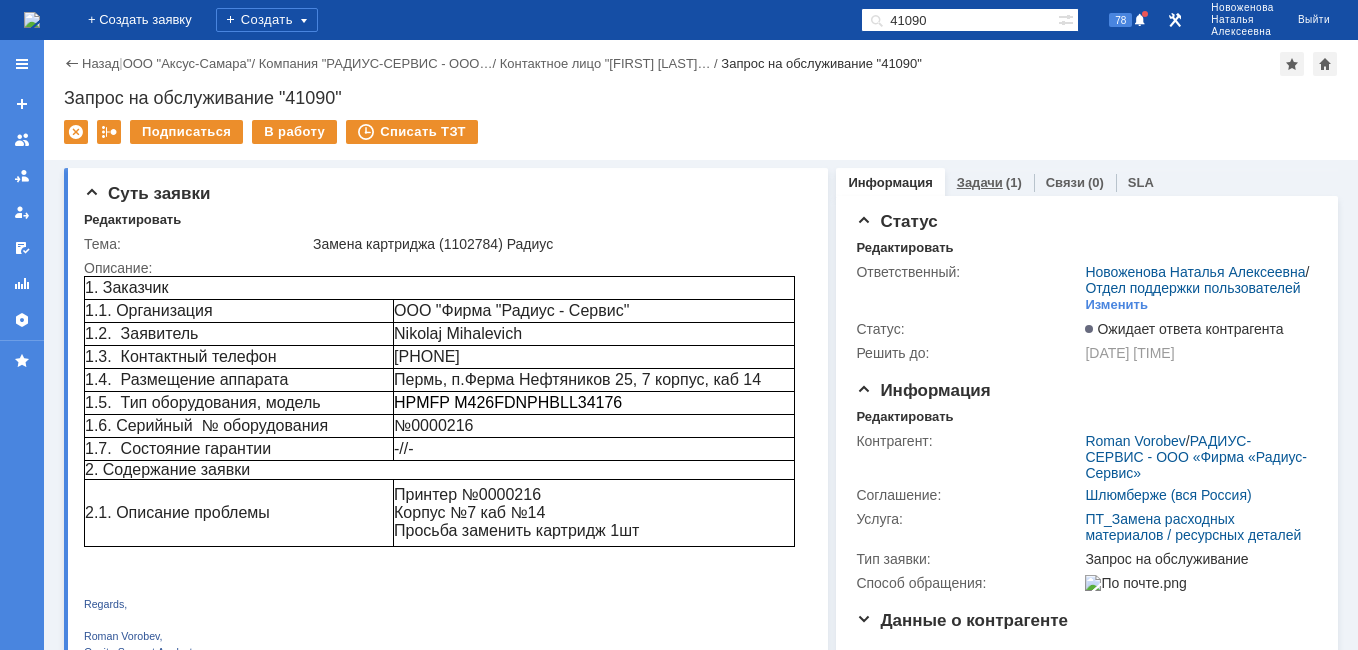 click on "Задачи" at bounding box center (980, 182) 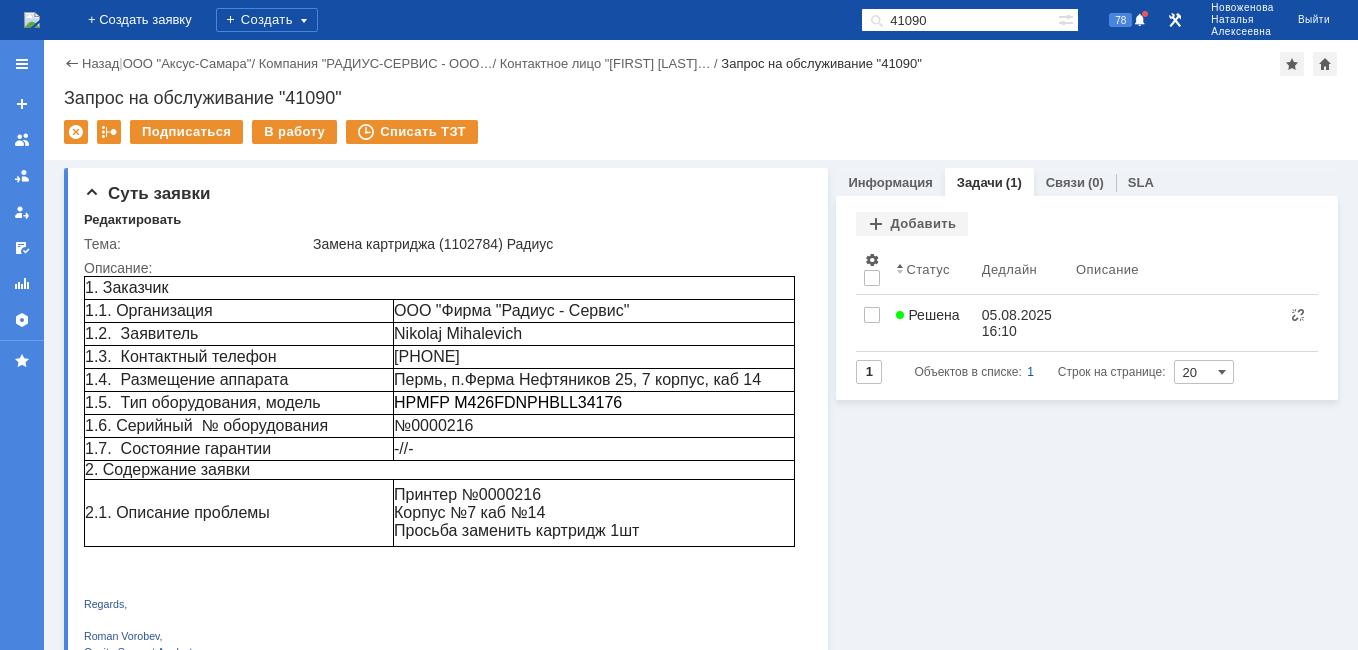 scroll, scrollTop: 0, scrollLeft: 0, axis: both 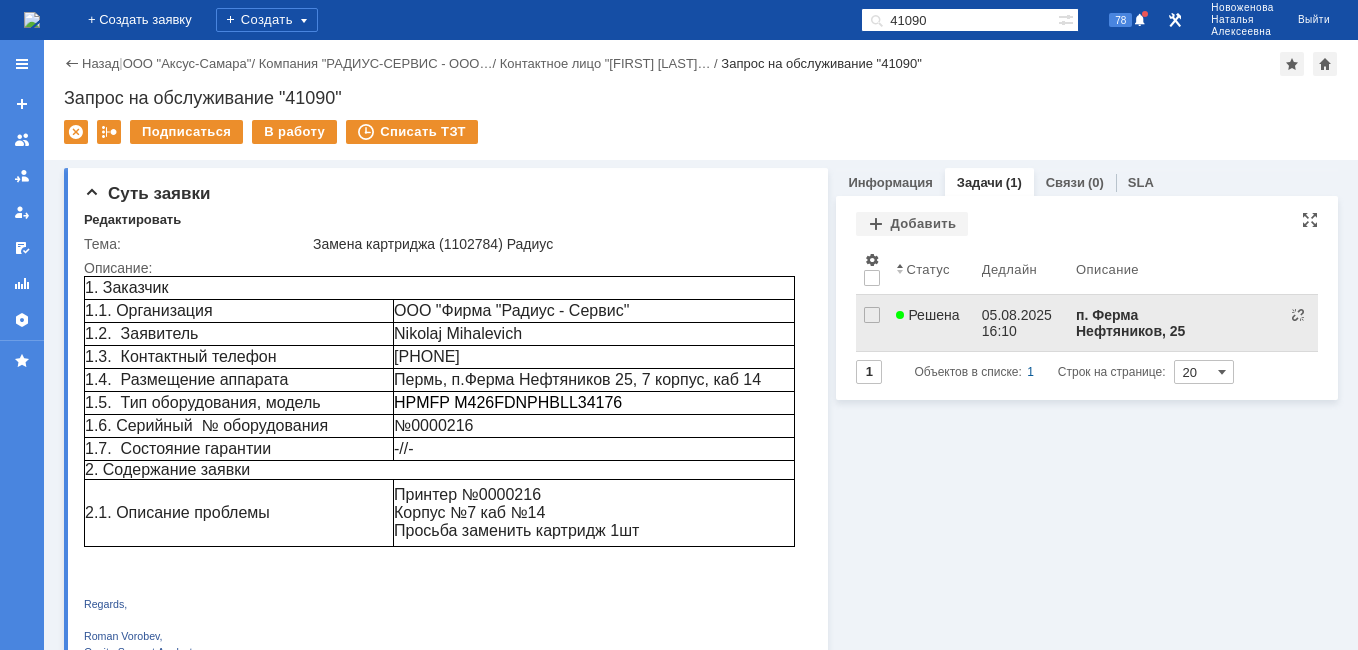 click on "Решена" at bounding box center [930, 315] 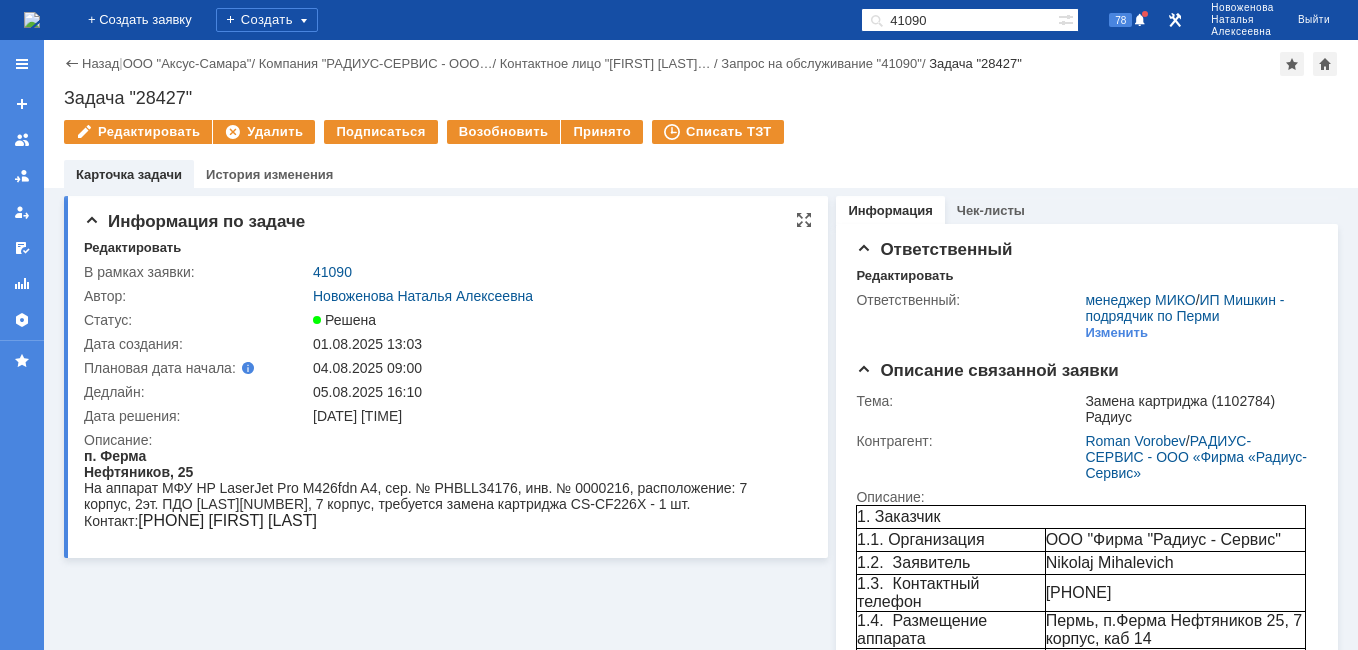scroll, scrollTop: 0, scrollLeft: 0, axis: both 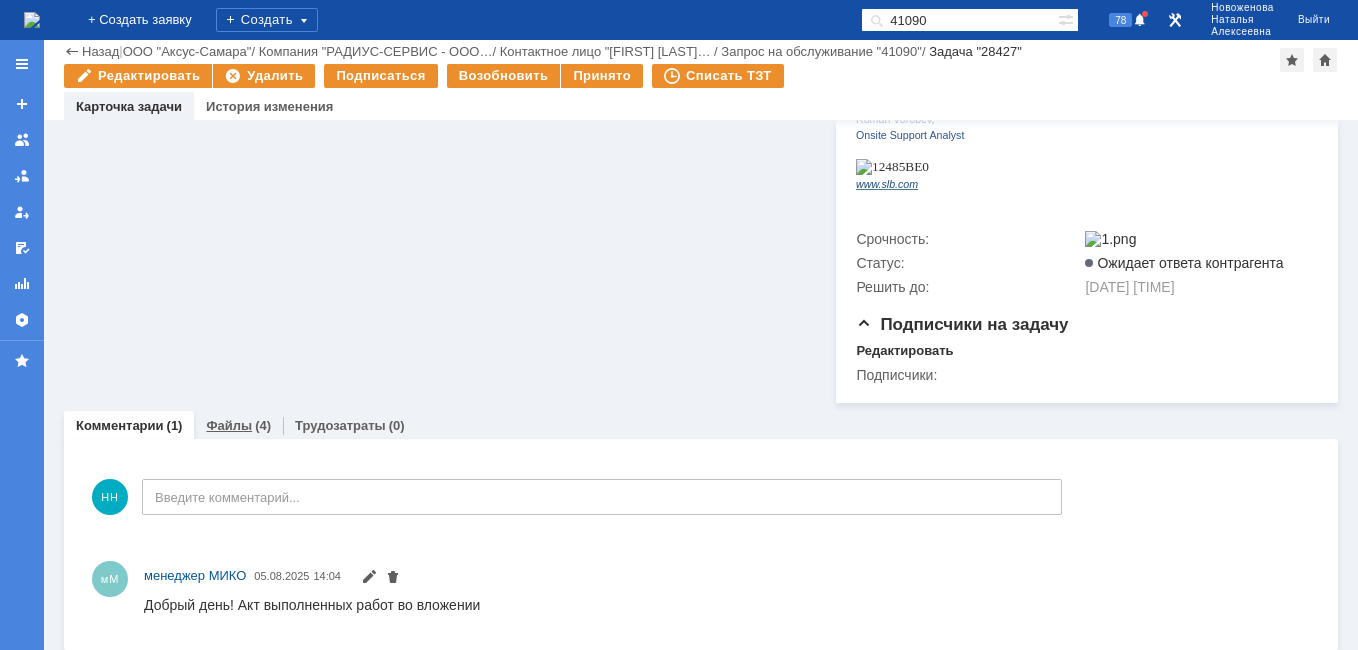 click on "Файлы" at bounding box center (229, 425) 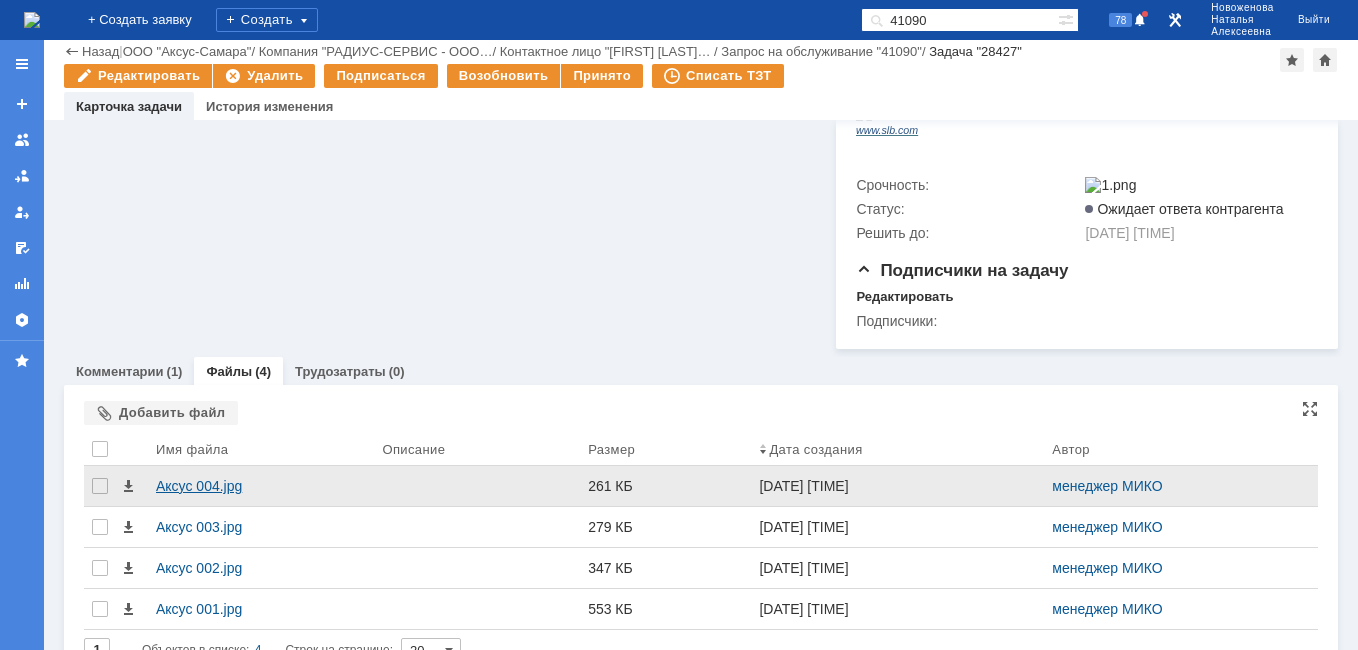 scroll, scrollTop: 816, scrollLeft: 0, axis: vertical 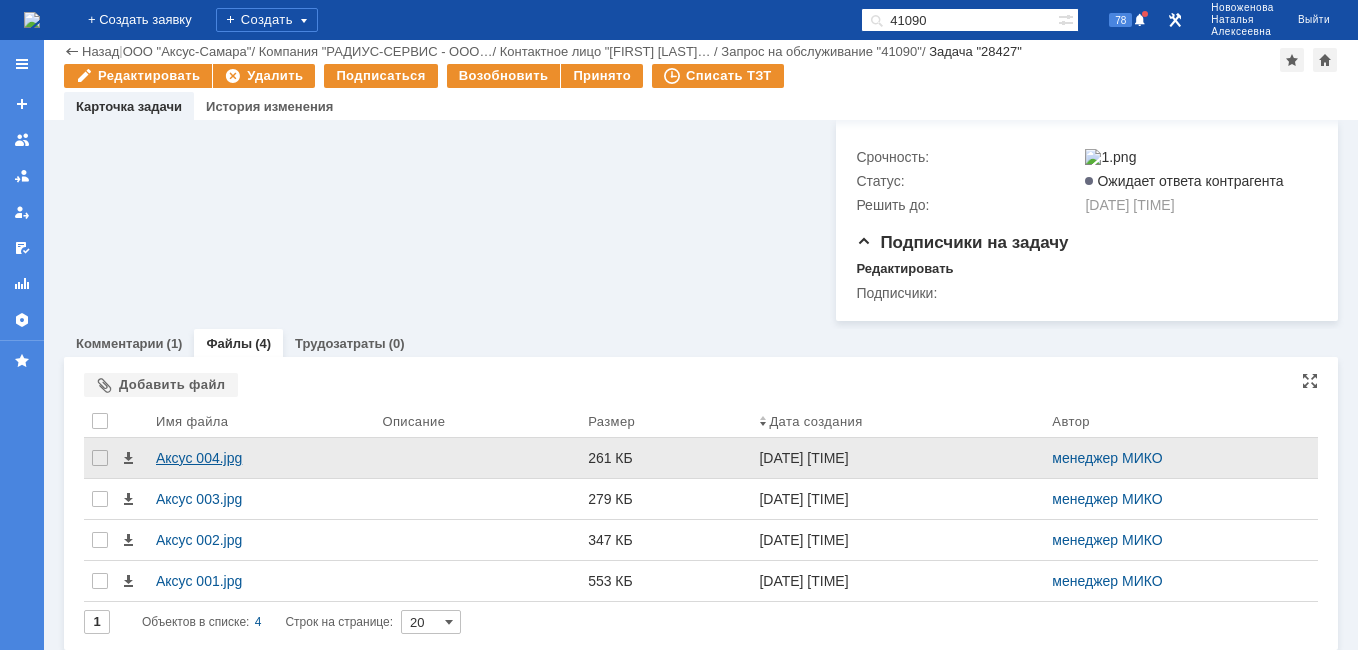 click on "Аксус 004.jpg" at bounding box center [261, 458] 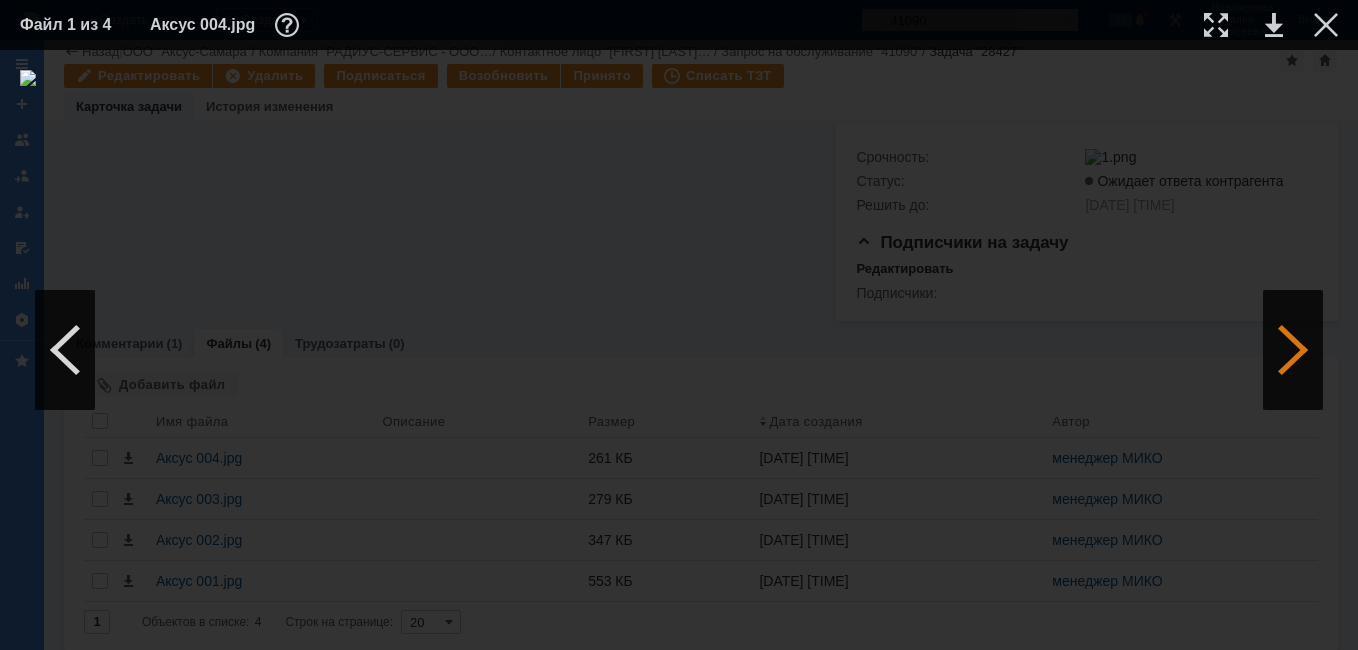 click at bounding box center (1293, 350) 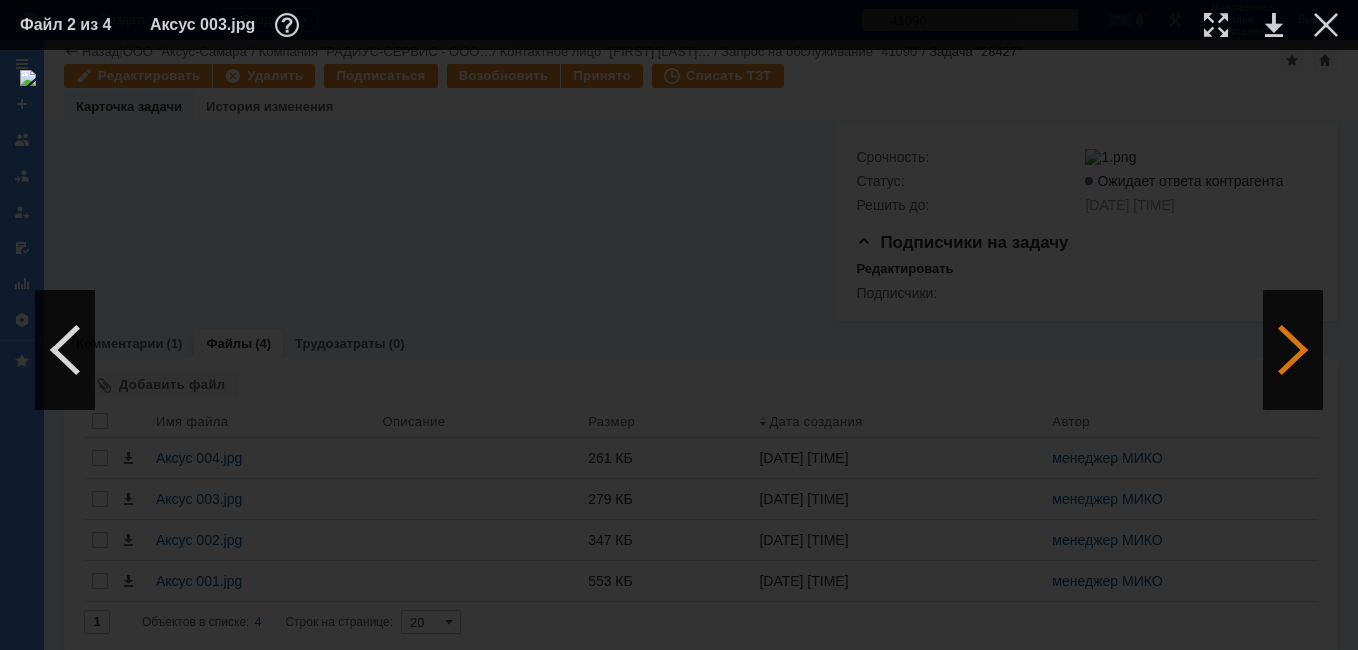click at bounding box center (1293, 350) 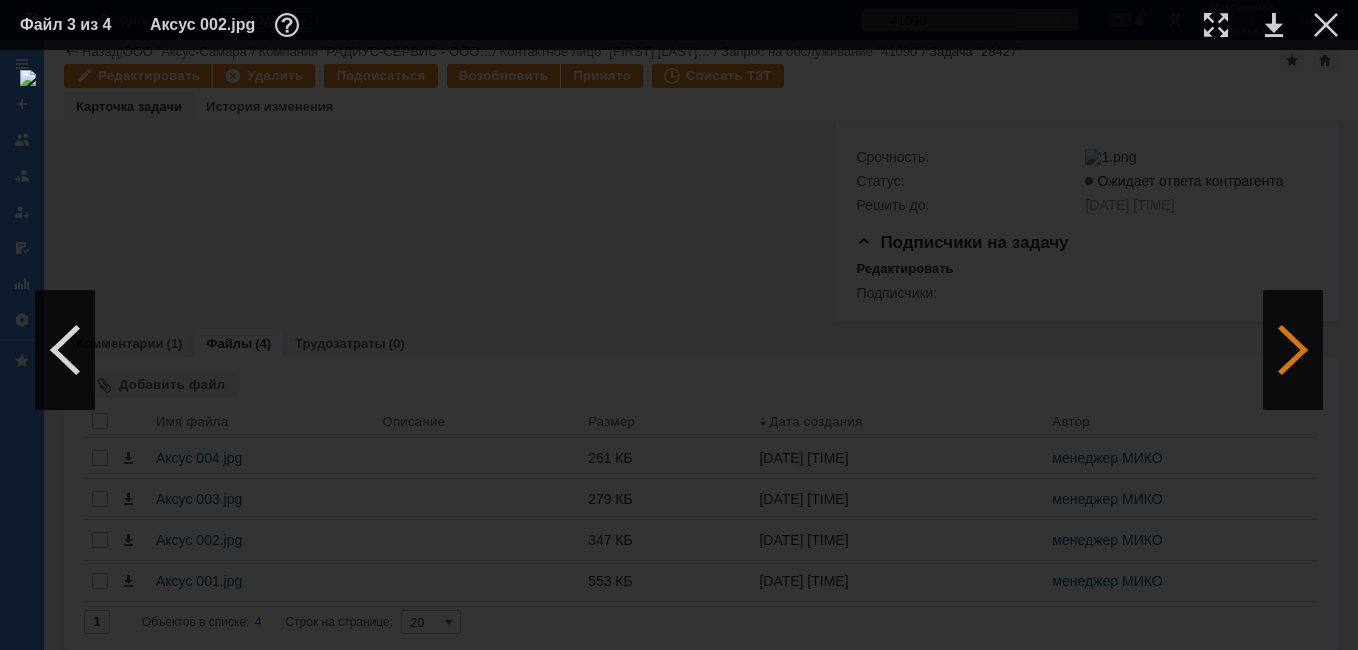 click at bounding box center (1293, 350) 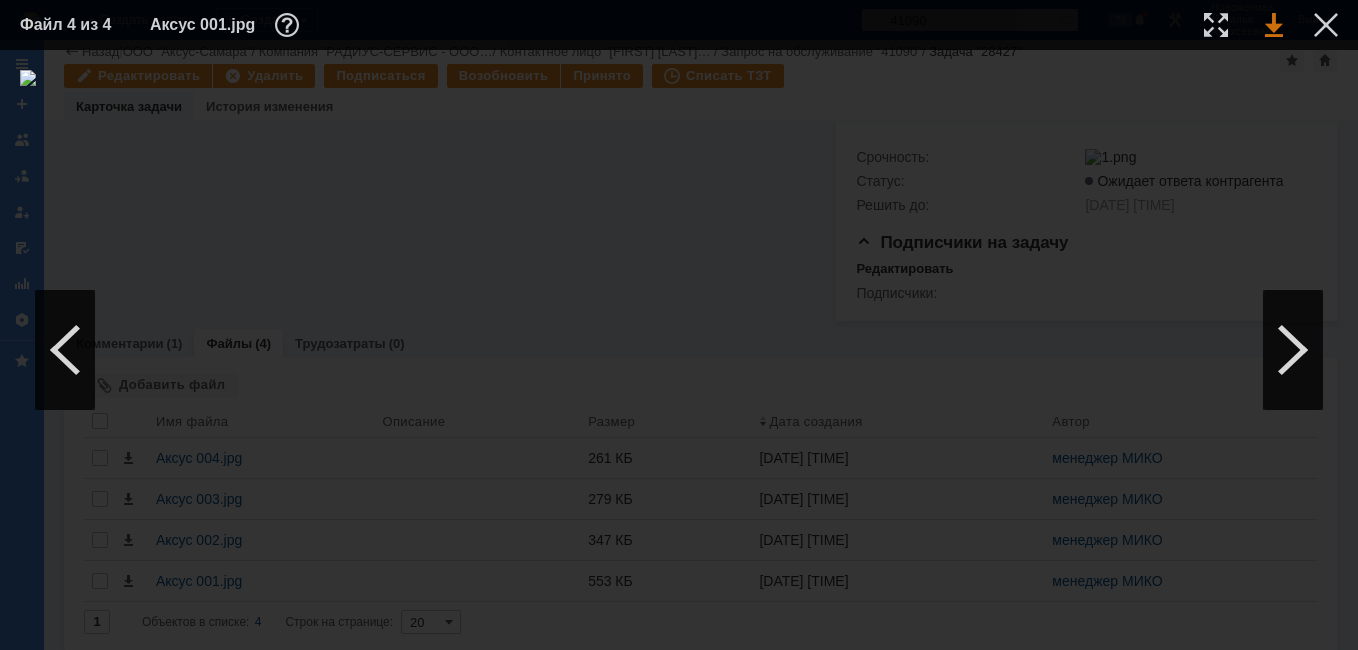 click at bounding box center (1255, 25) 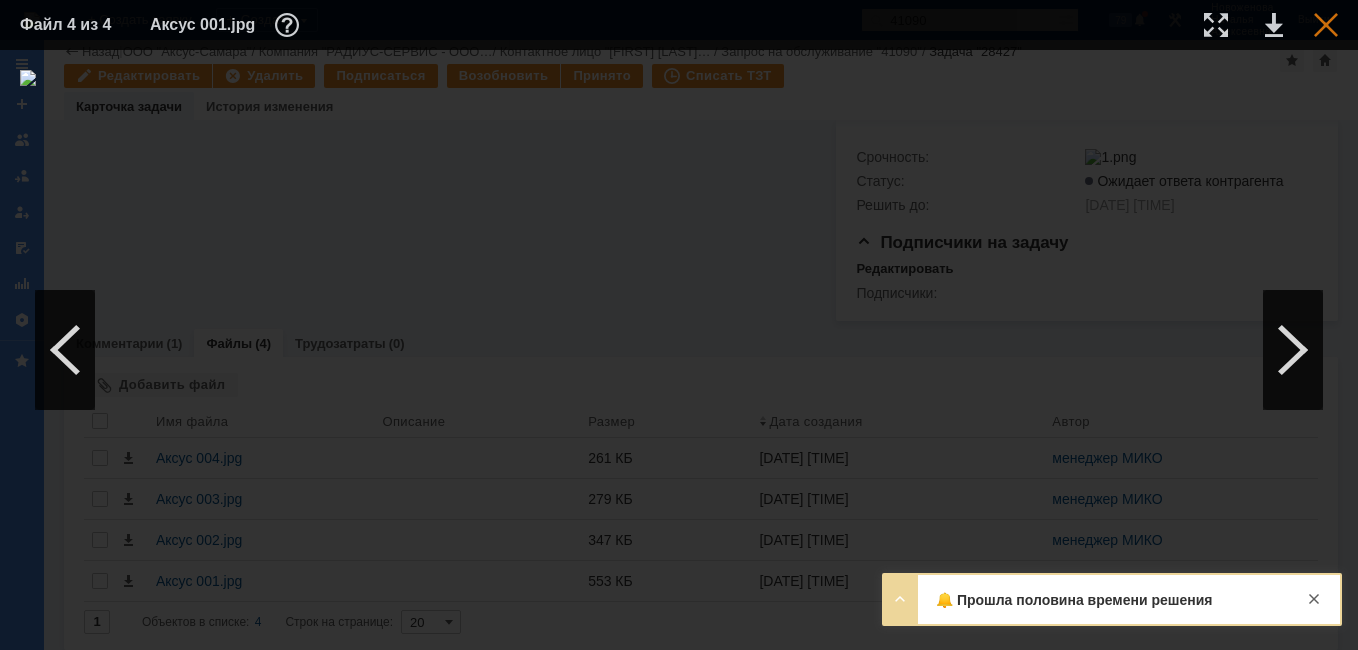 click at bounding box center (1326, 25) 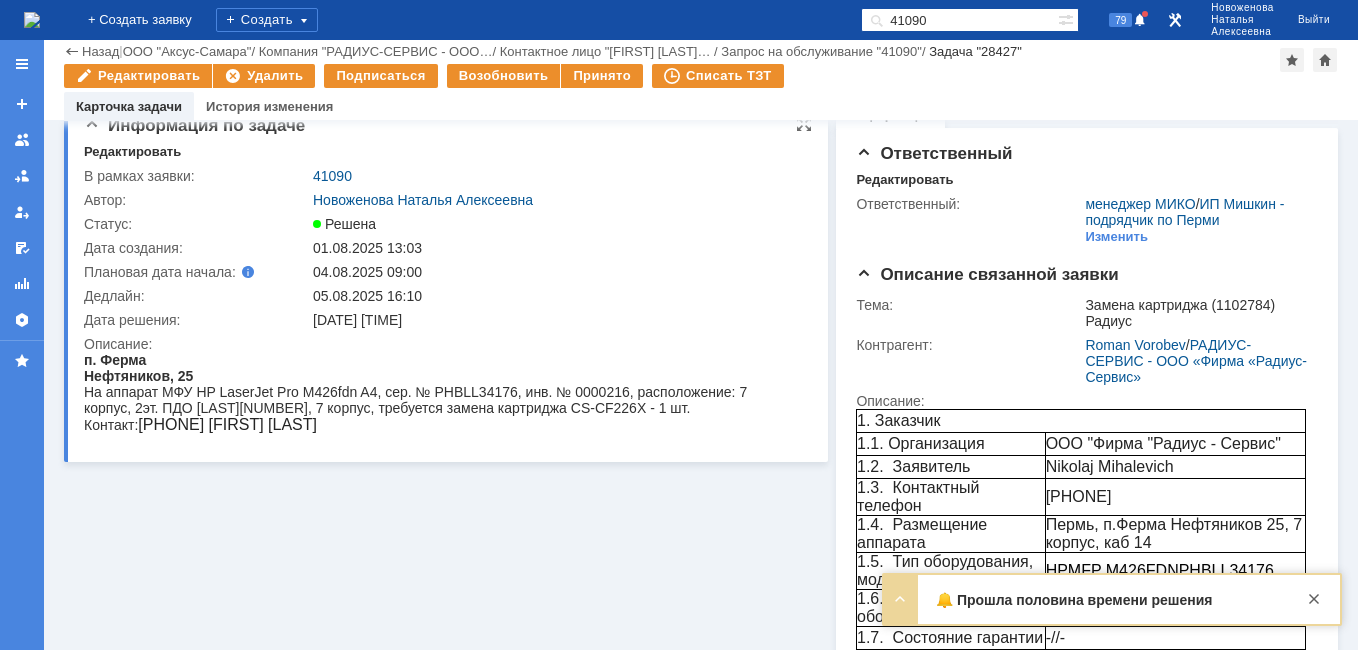scroll, scrollTop: 16, scrollLeft: 0, axis: vertical 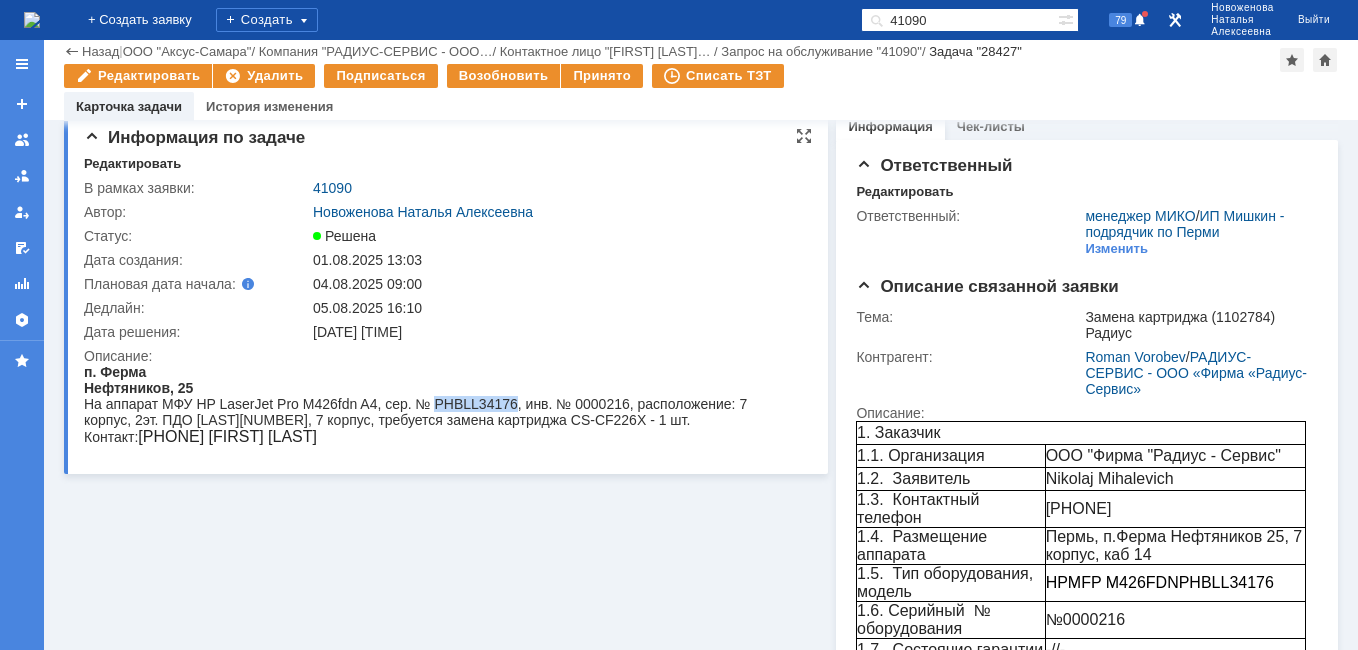 drag, startPoint x: 514, startPoint y: 404, endPoint x: 433, endPoint y: 404, distance: 81 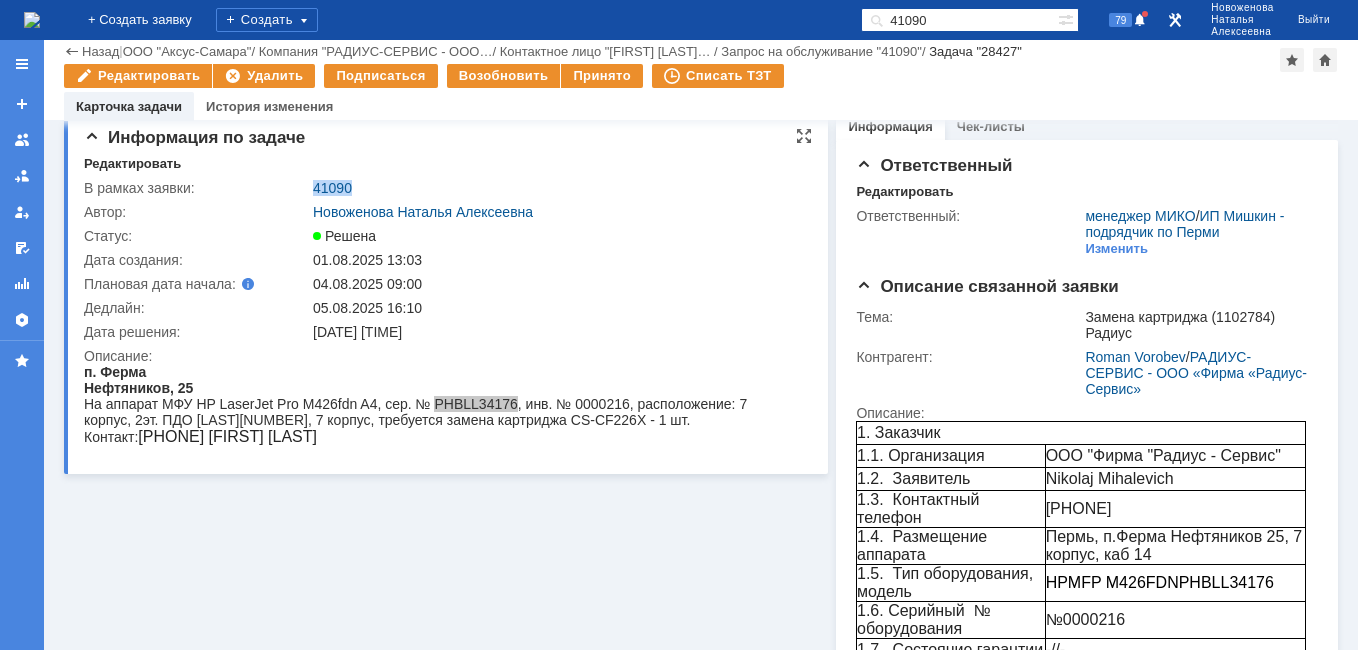 drag, startPoint x: 365, startPoint y: 188, endPoint x: 312, endPoint y: 185, distance: 53.08484 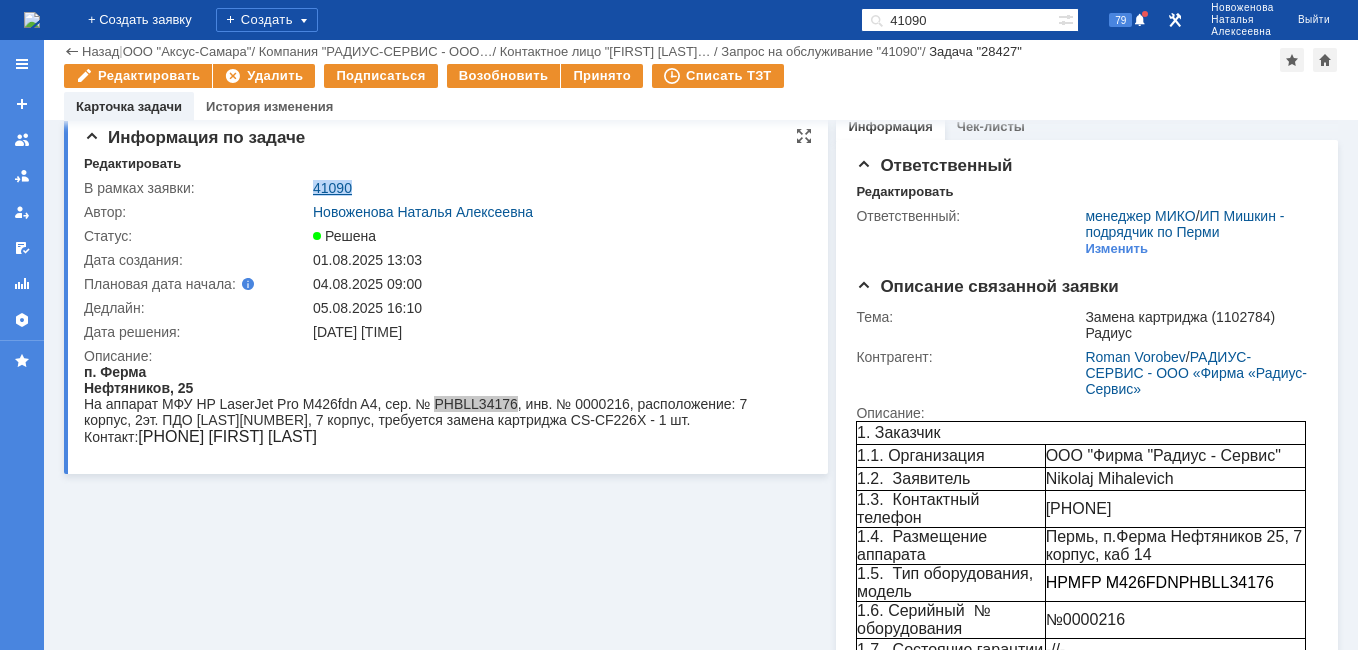 copy on "41090" 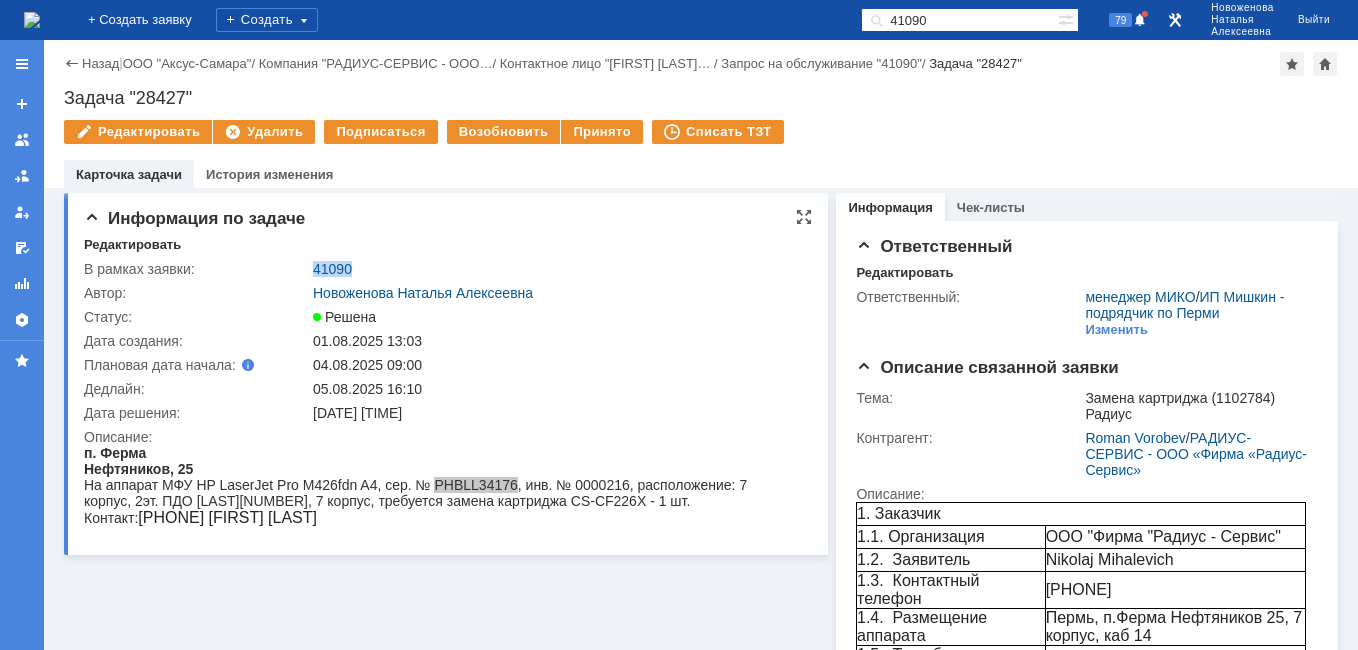 scroll, scrollTop: 0, scrollLeft: 0, axis: both 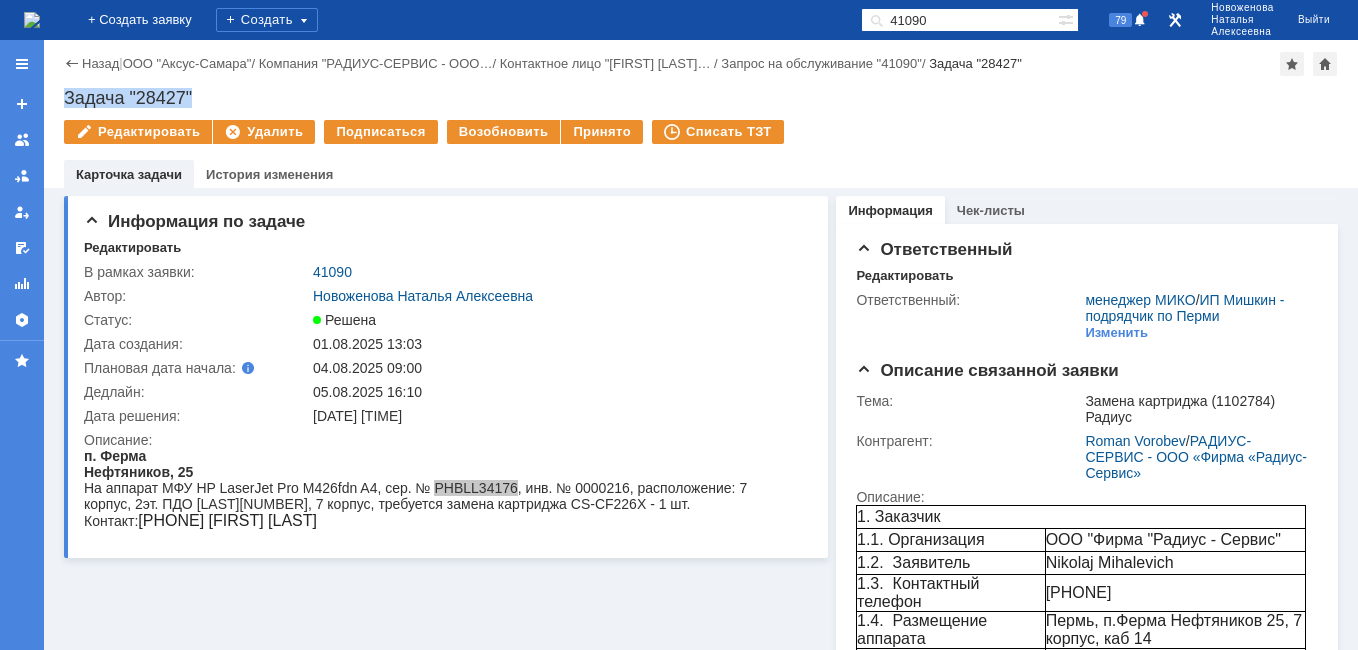 drag, startPoint x: 127, startPoint y: 82, endPoint x: 67, endPoint y: 91, distance: 60.671246 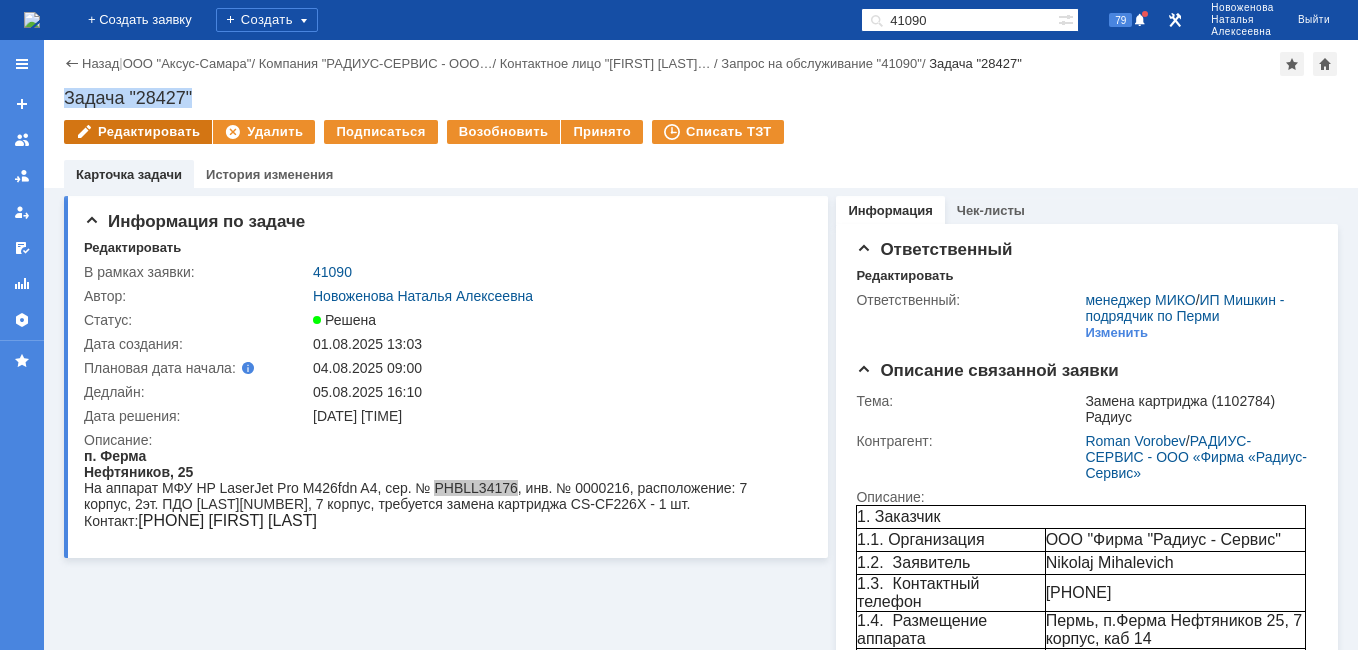 copy on "Задача "28427"" 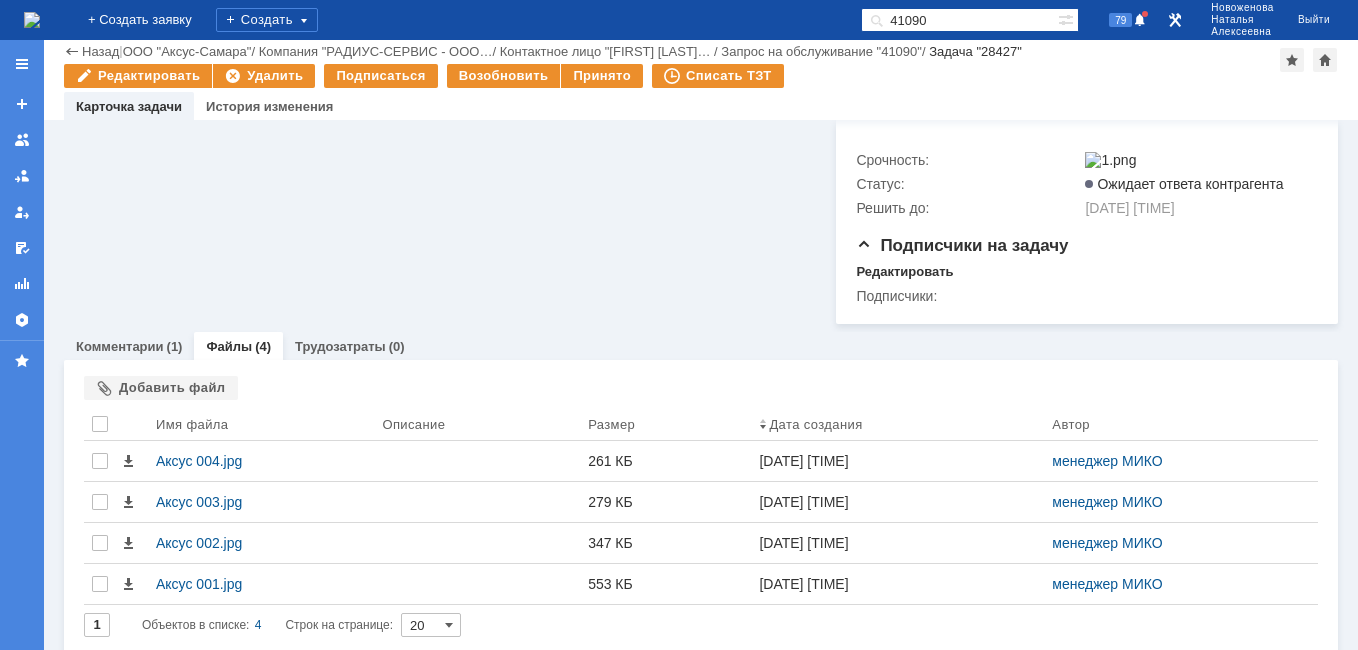 scroll, scrollTop: 816, scrollLeft: 0, axis: vertical 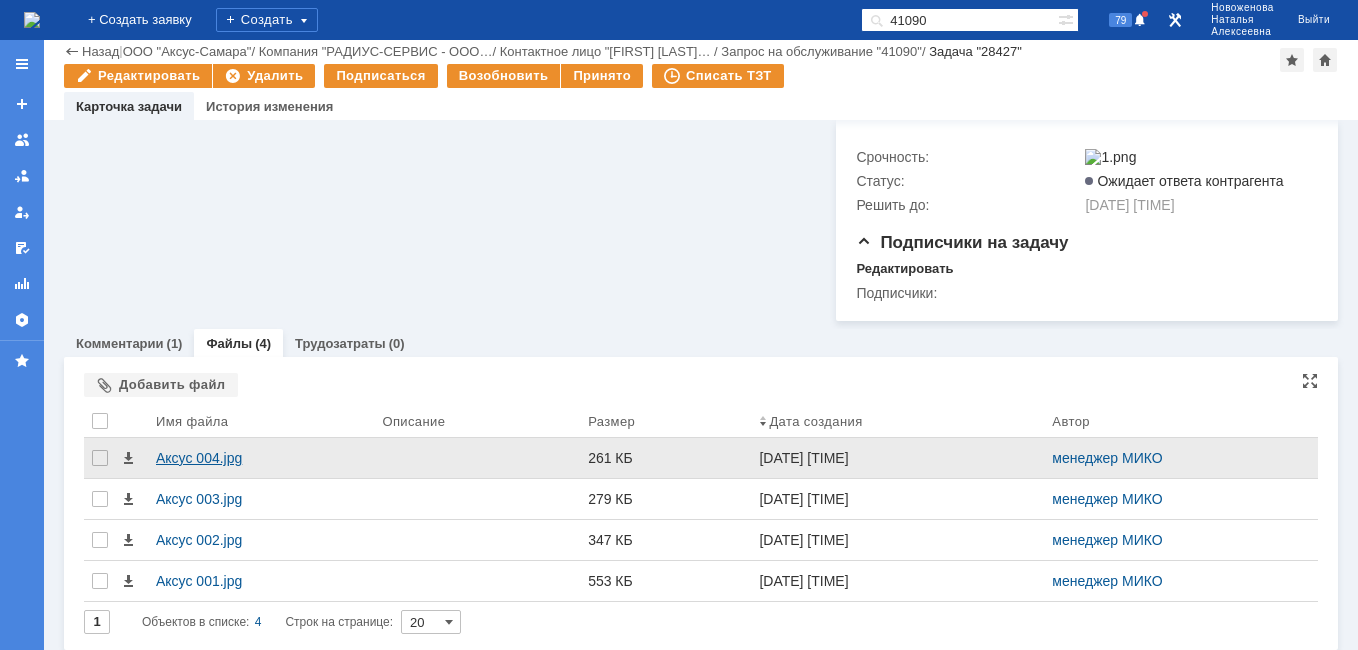 click on "Аксус 004.jpg" at bounding box center (261, 458) 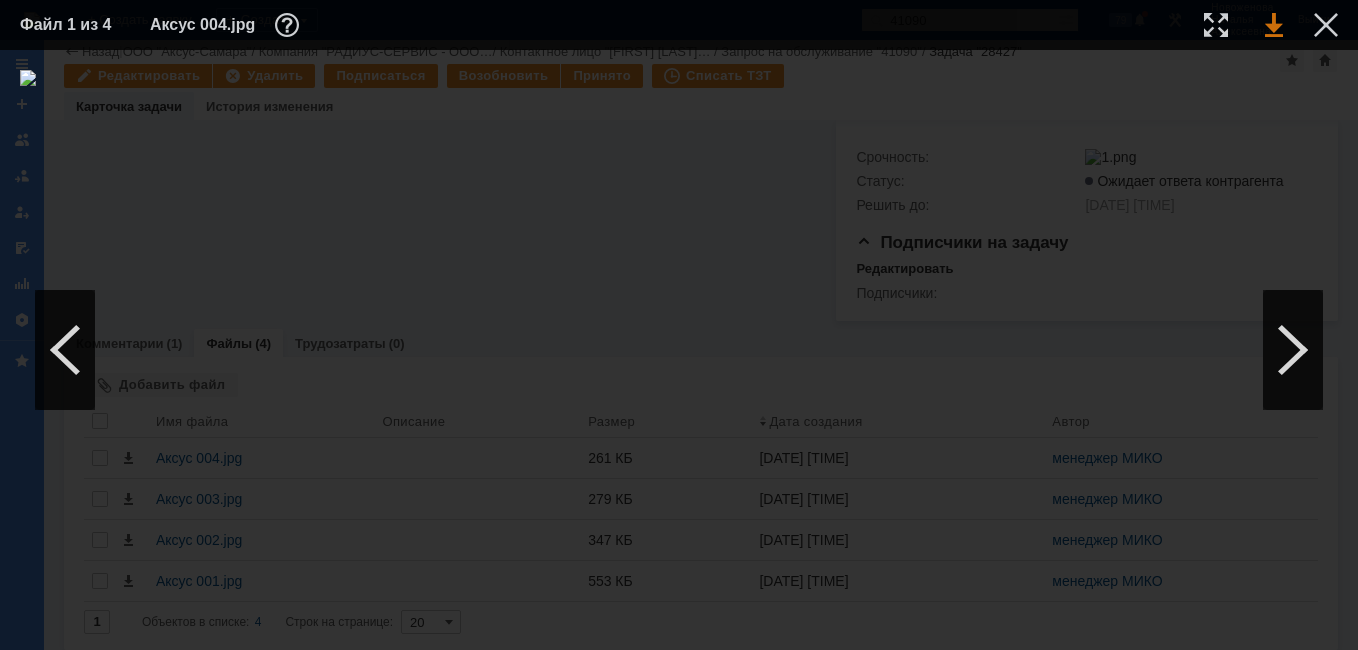 click at bounding box center [1274, 25] 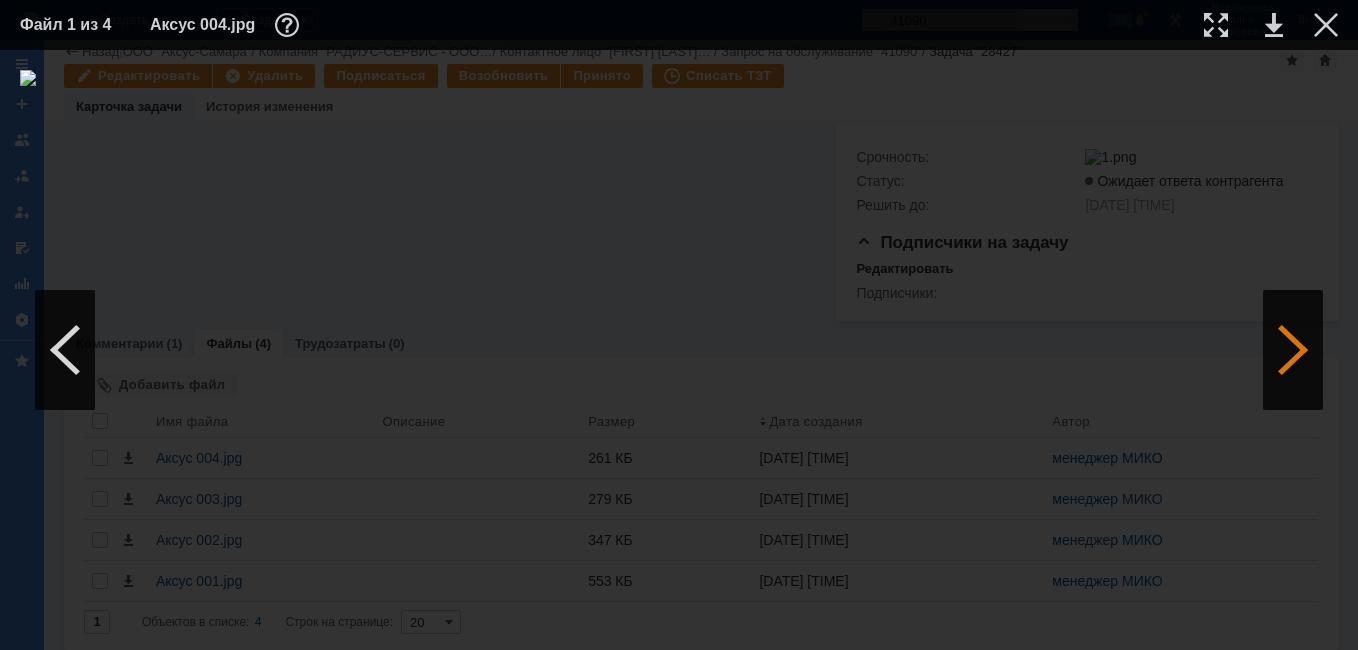 click at bounding box center (1293, 350) 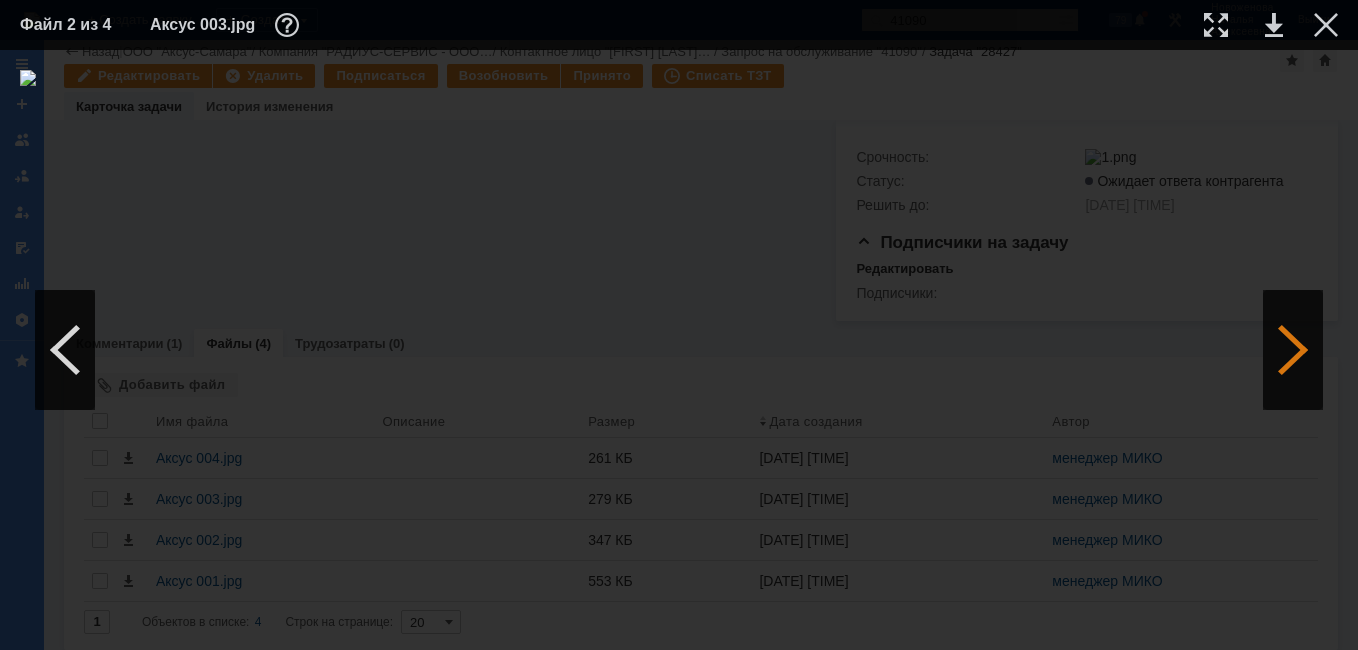 click at bounding box center [1293, 350] 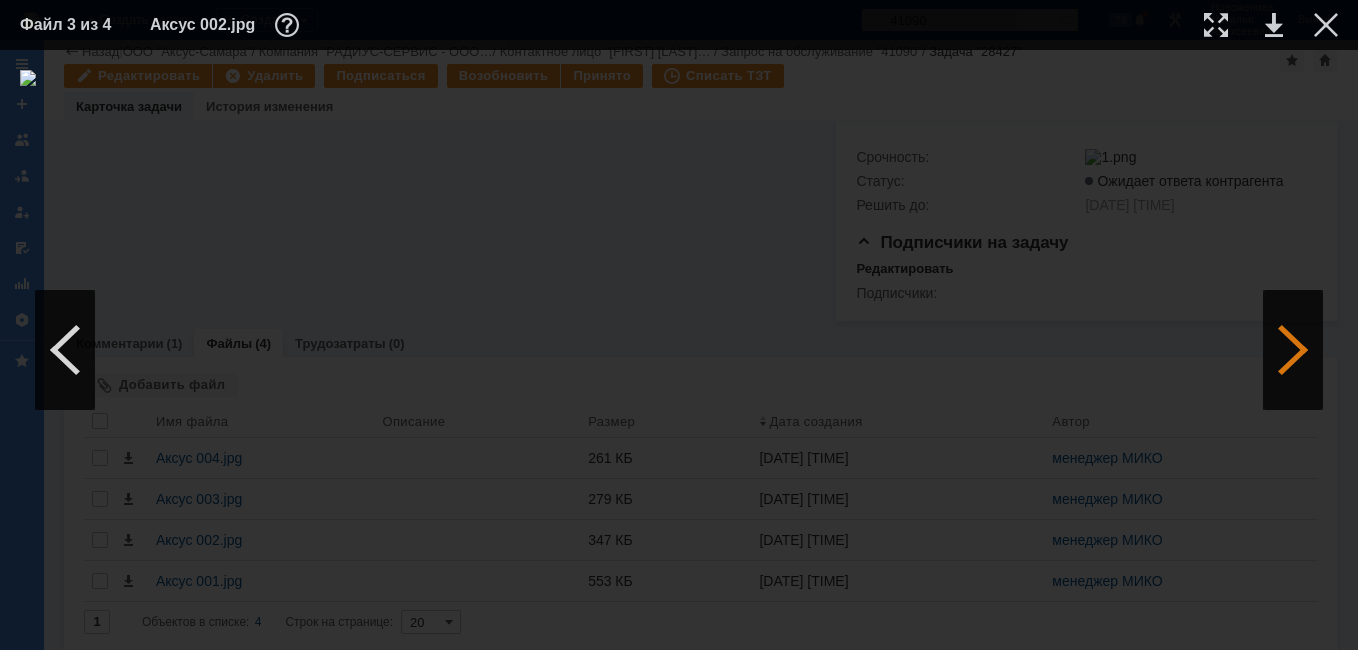 click at bounding box center (1293, 350) 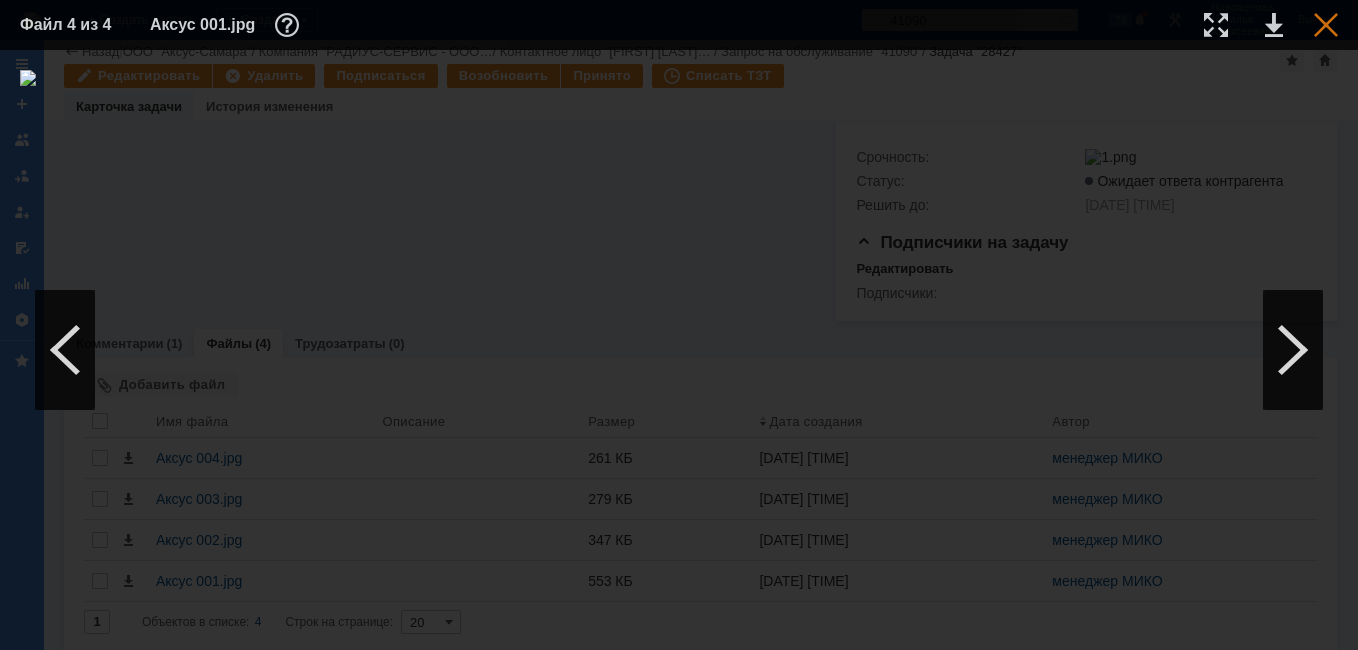 click at bounding box center [1326, 25] 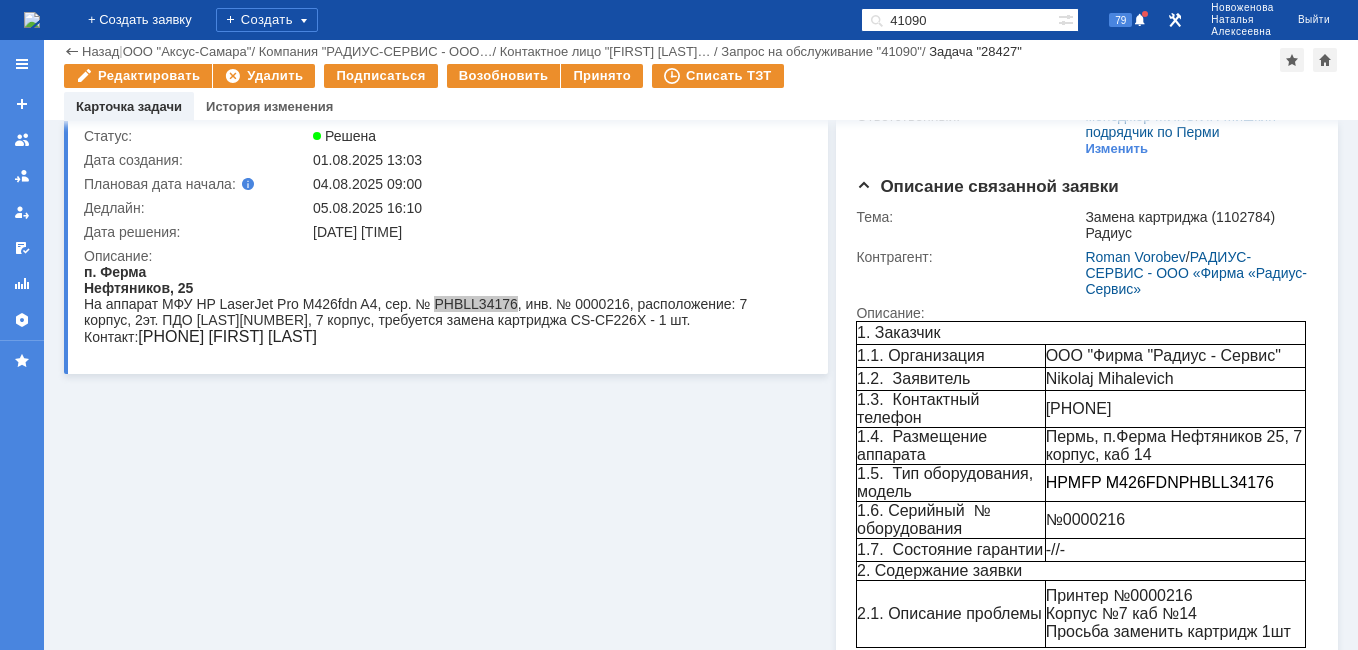 scroll, scrollTop: 0, scrollLeft: 0, axis: both 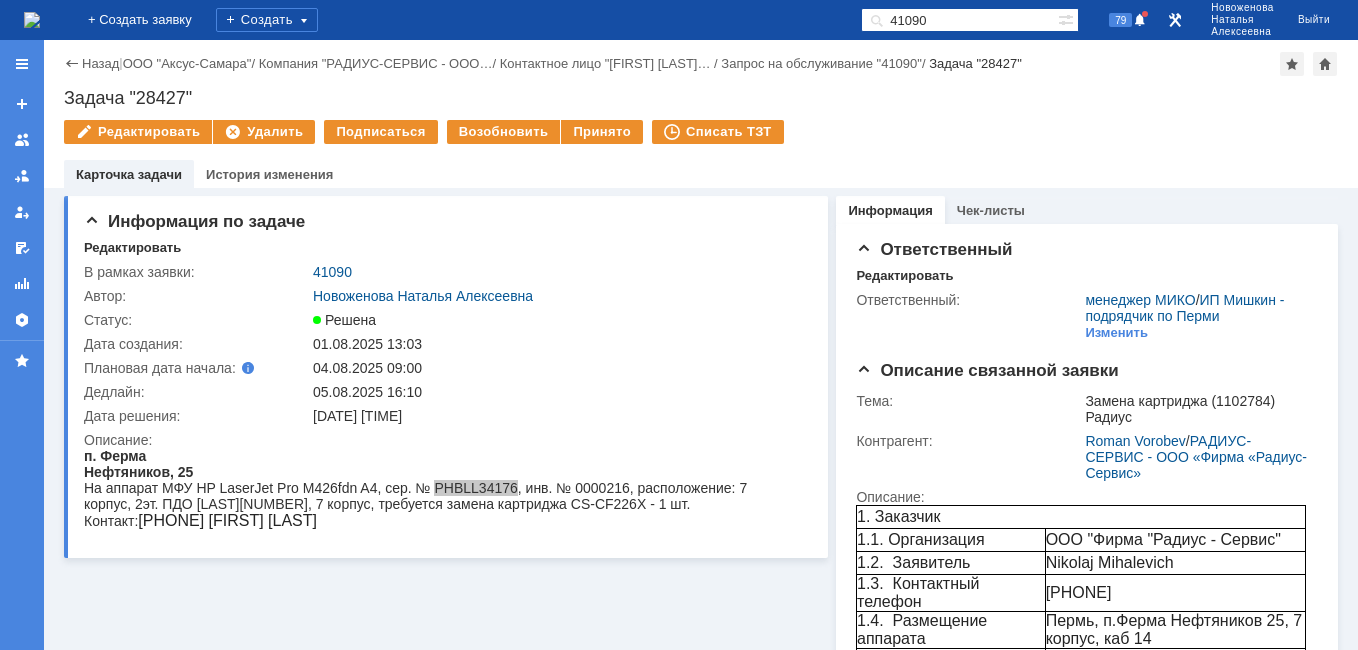 drag, startPoint x: 889, startPoint y: 22, endPoint x: 847, endPoint y: 28, distance: 42.426407 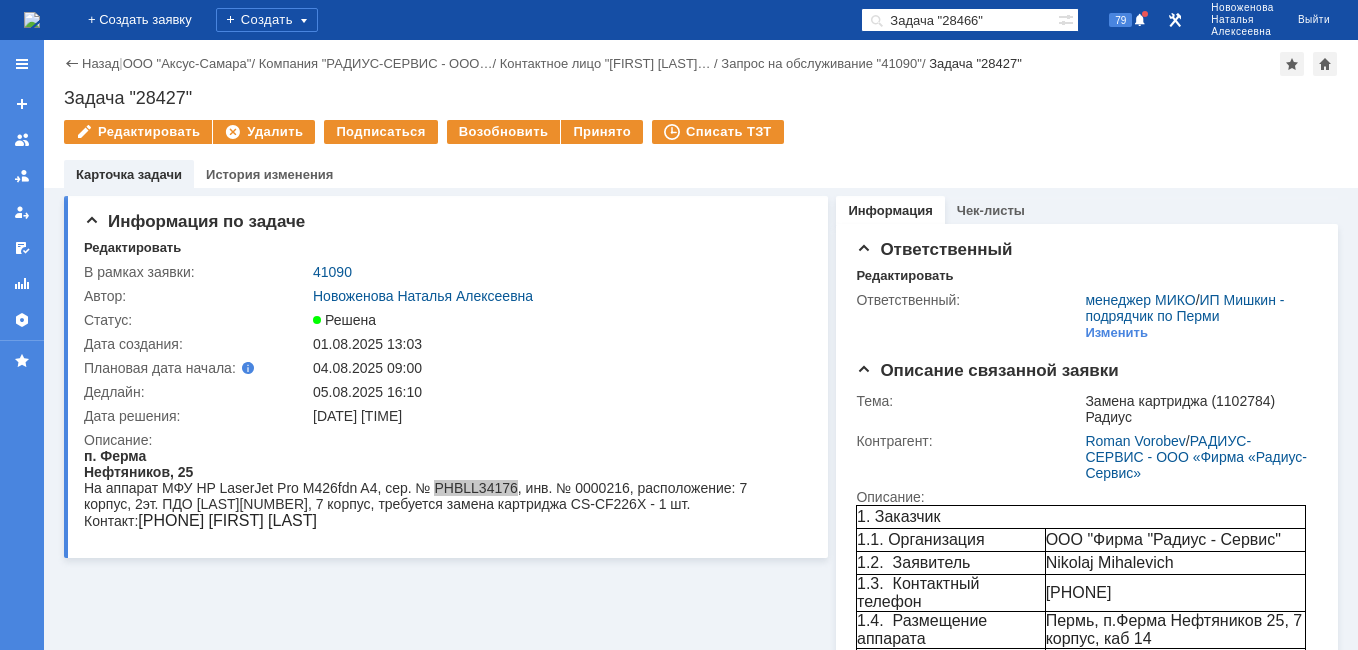 click on "Задача "28466"" at bounding box center [959, 20] 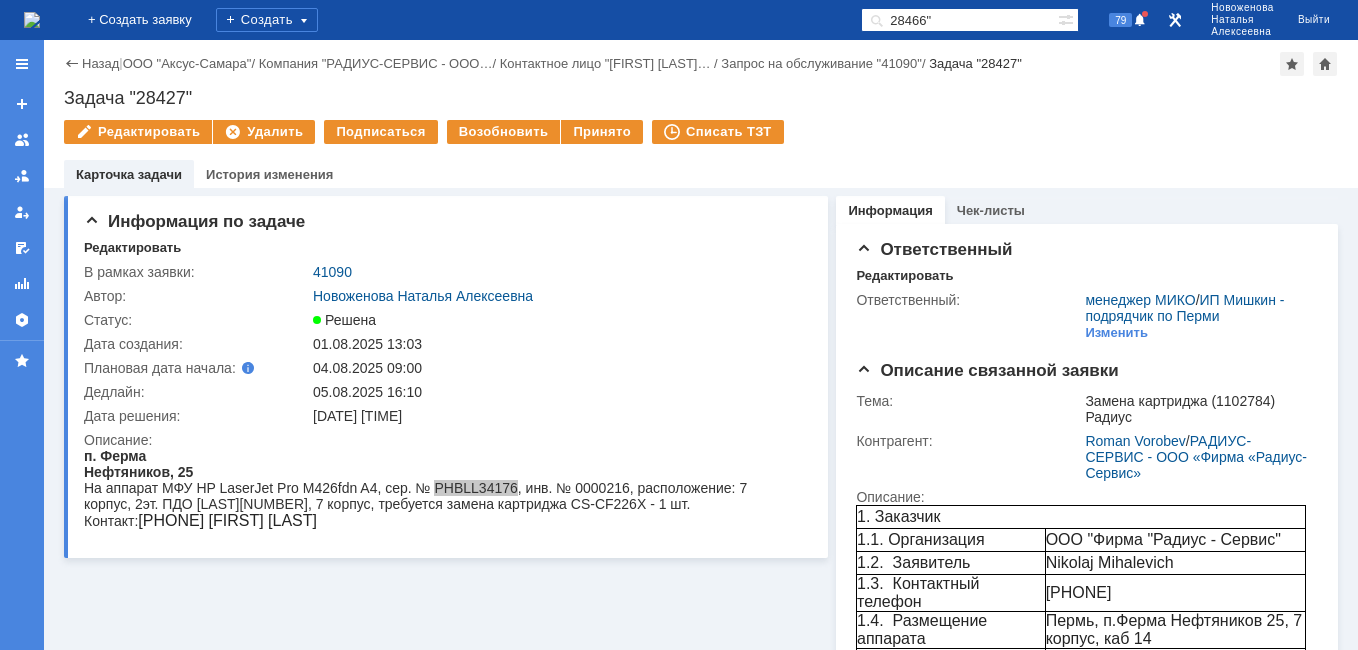 click on "28466"" at bounding box center [959, 20] 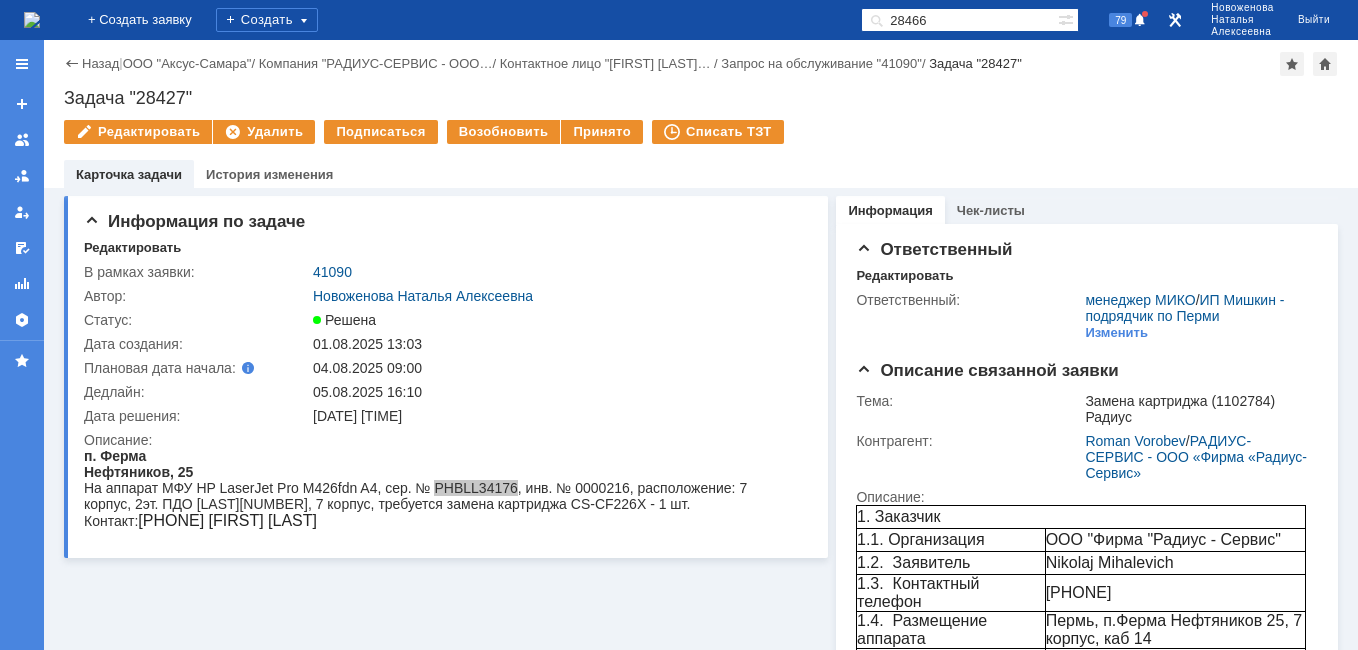 type on "28466" 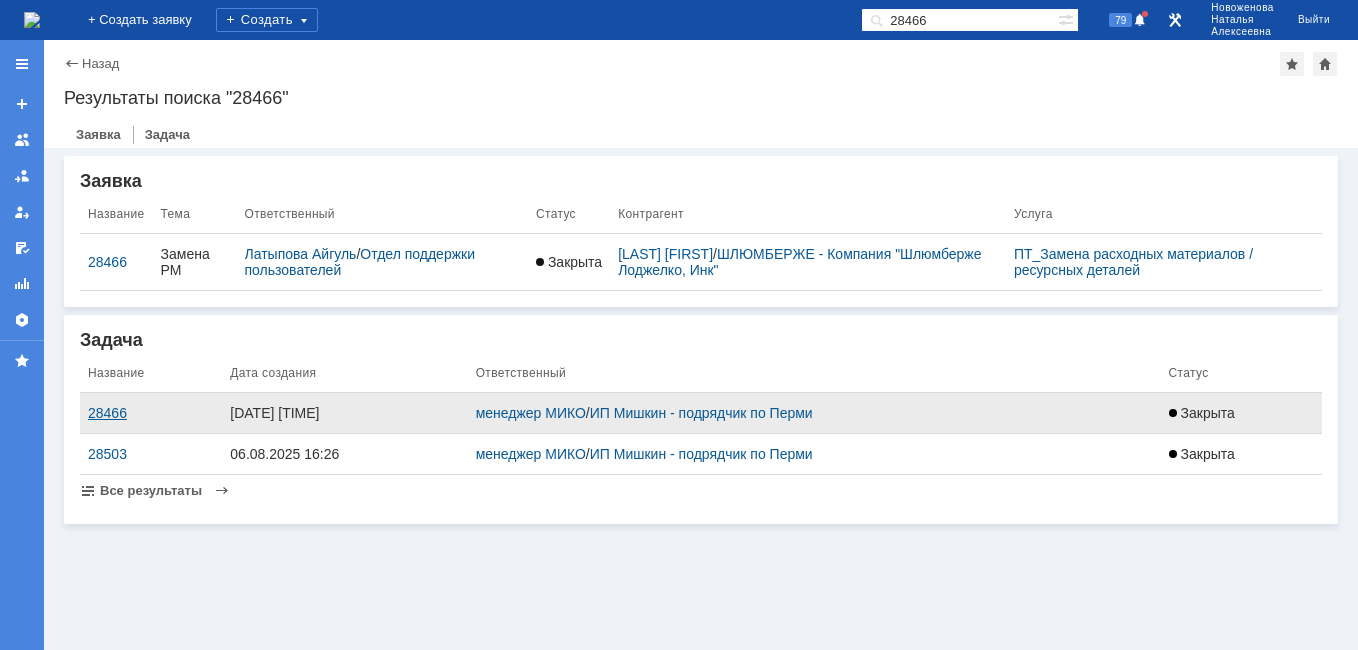 click on "28466" at bounding box center (151, 413) 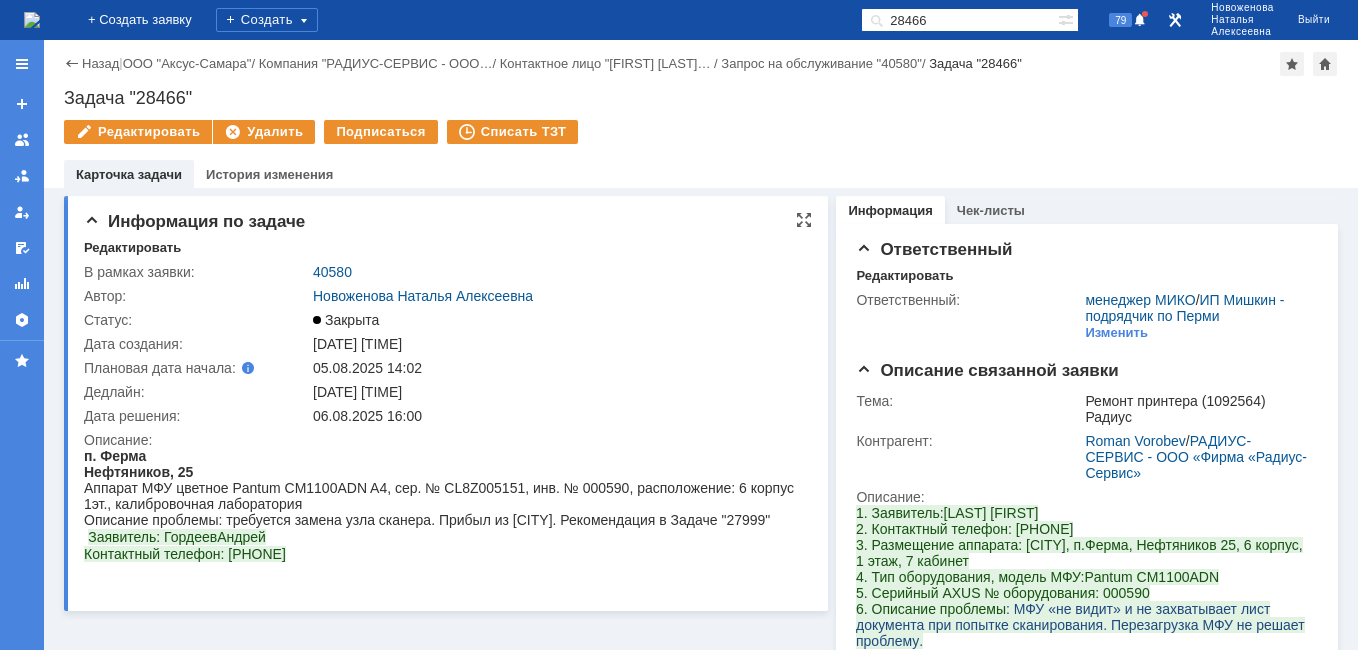 scroll, scrollTop: 0, scrollLeft: 0, axis: both 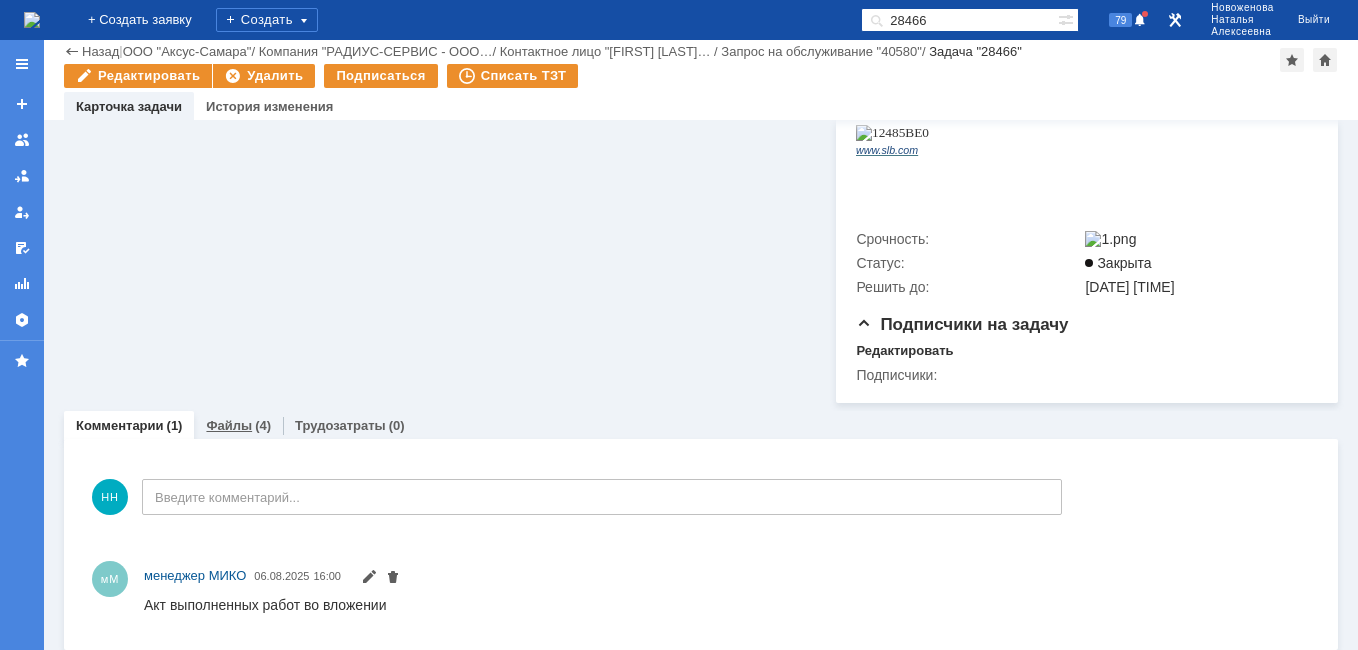 click on "Файлы" at bounding box center (229, 425) 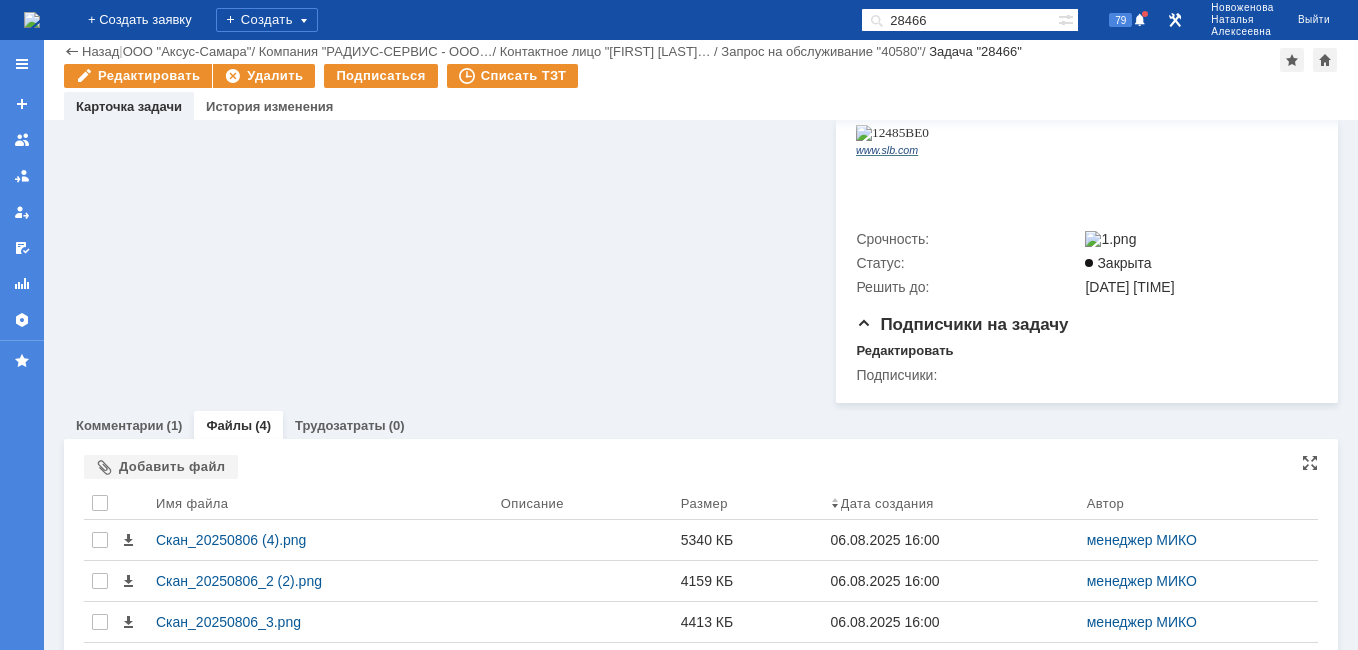 scroll, scrollTop: 651, scrollLeft: 0, axis: vertical 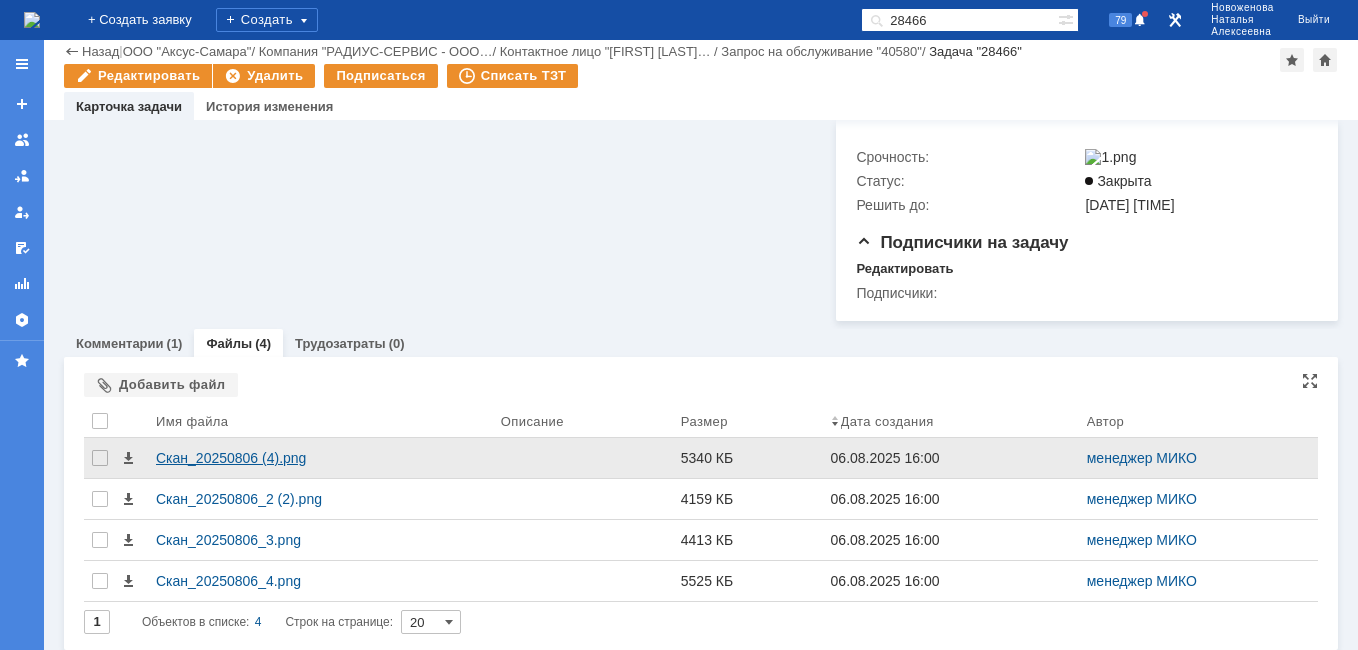 click on "Скан_20250806 (4).png" at bounding box center [320, 458] 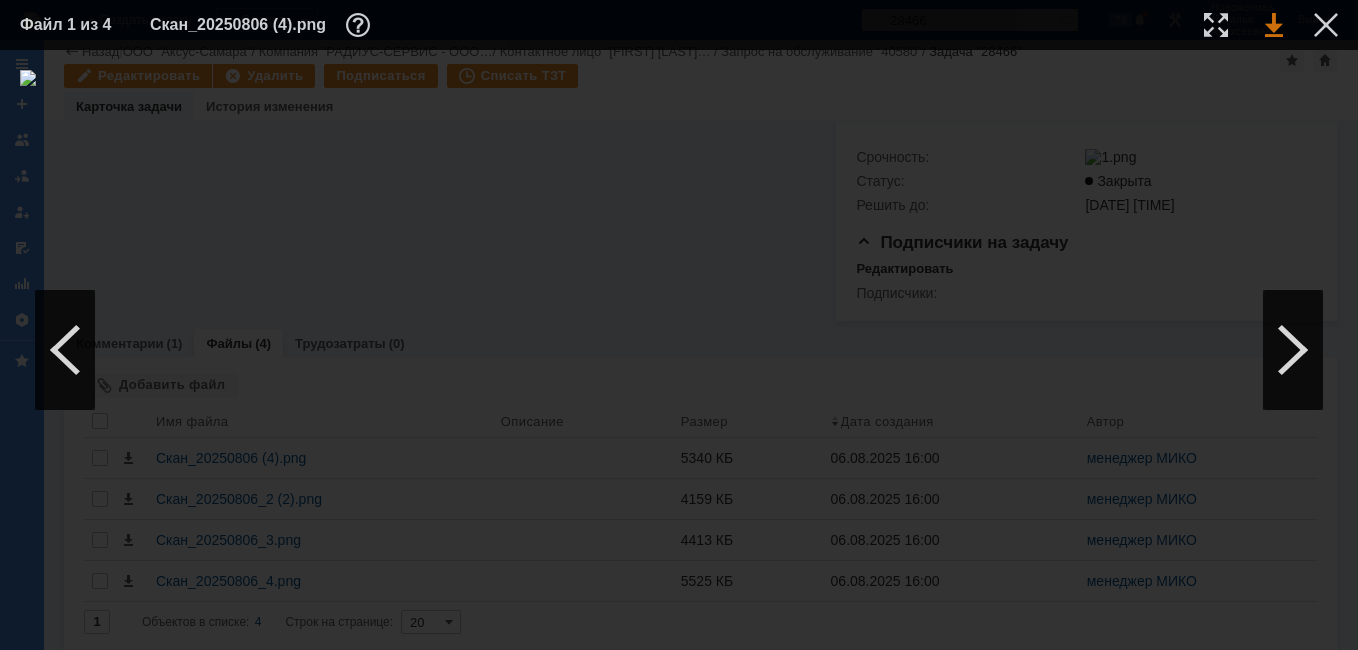 click at bounding box center [1274, 25] 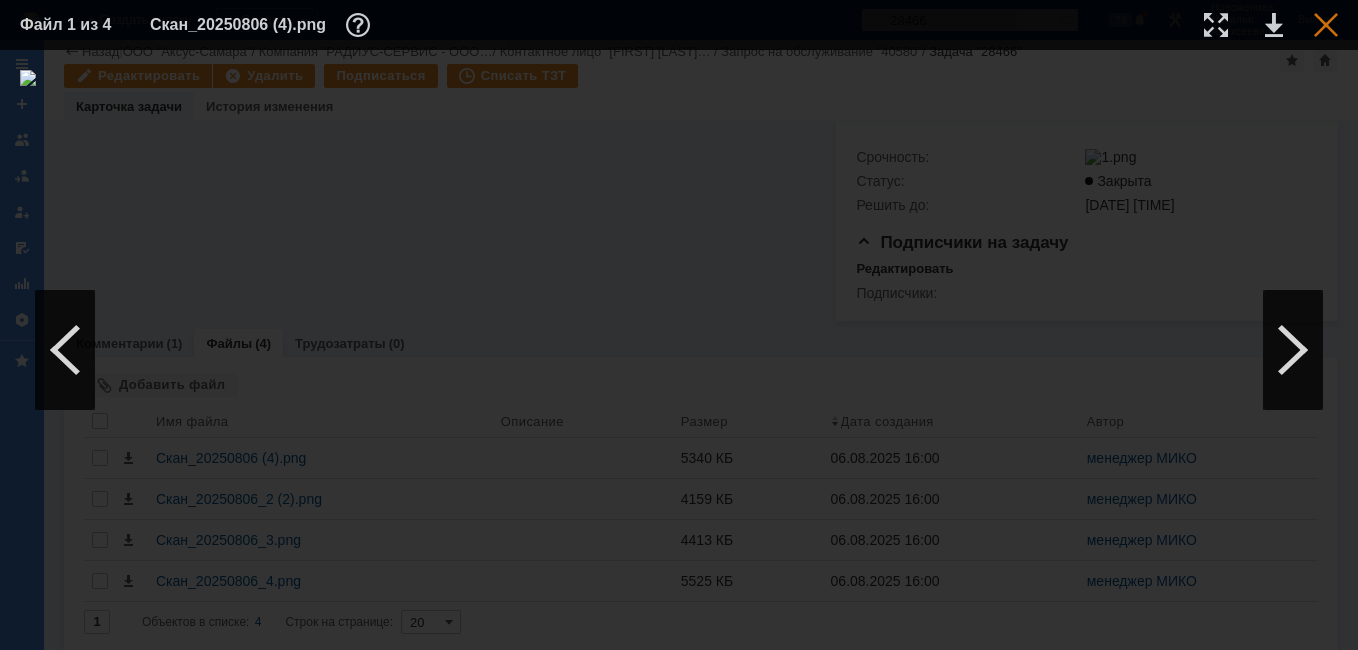 click at bounding box center [1326, 25] 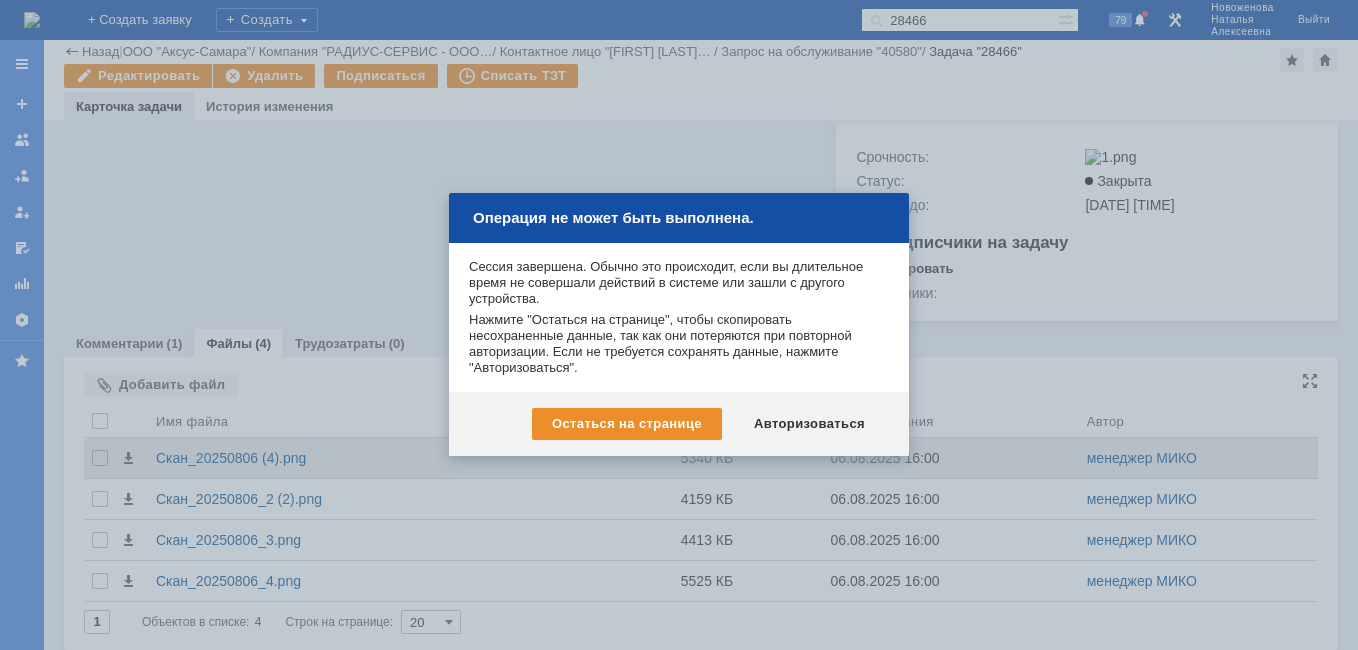 click on "Авторизоваться" at bounding box center [809, 424] 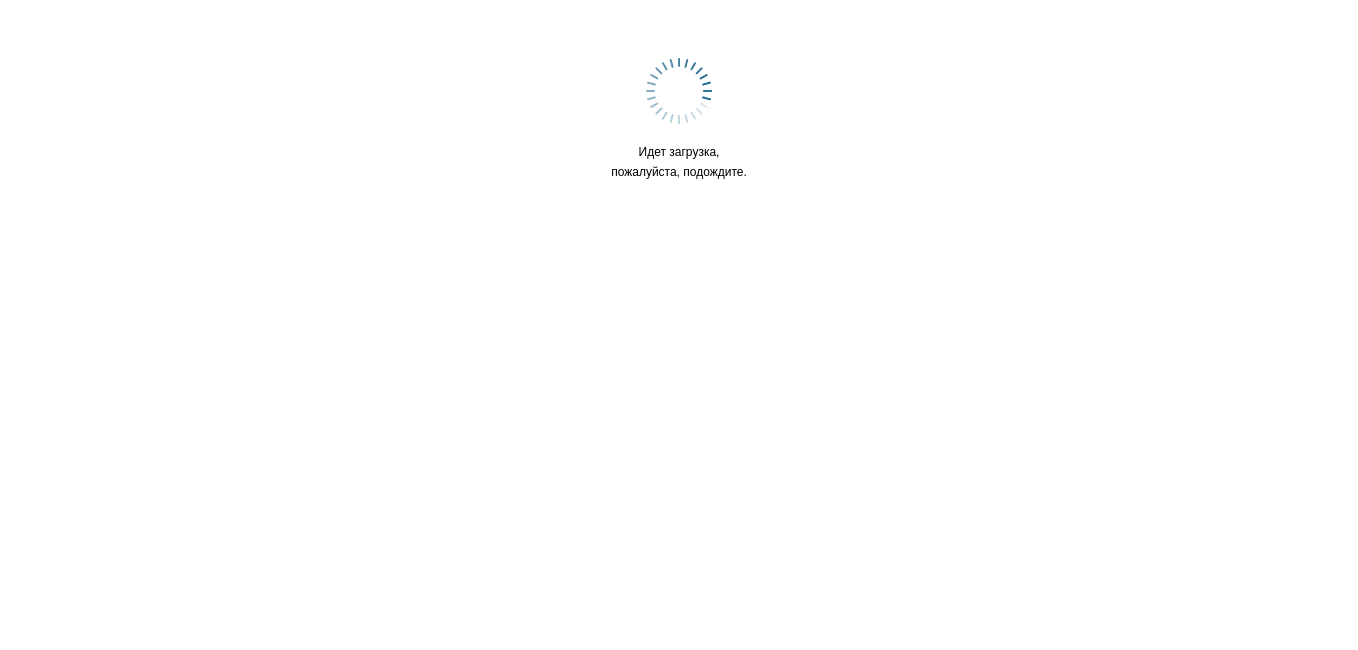 scroll, scrollTop: 0, scrollLeft: 0, axis: both 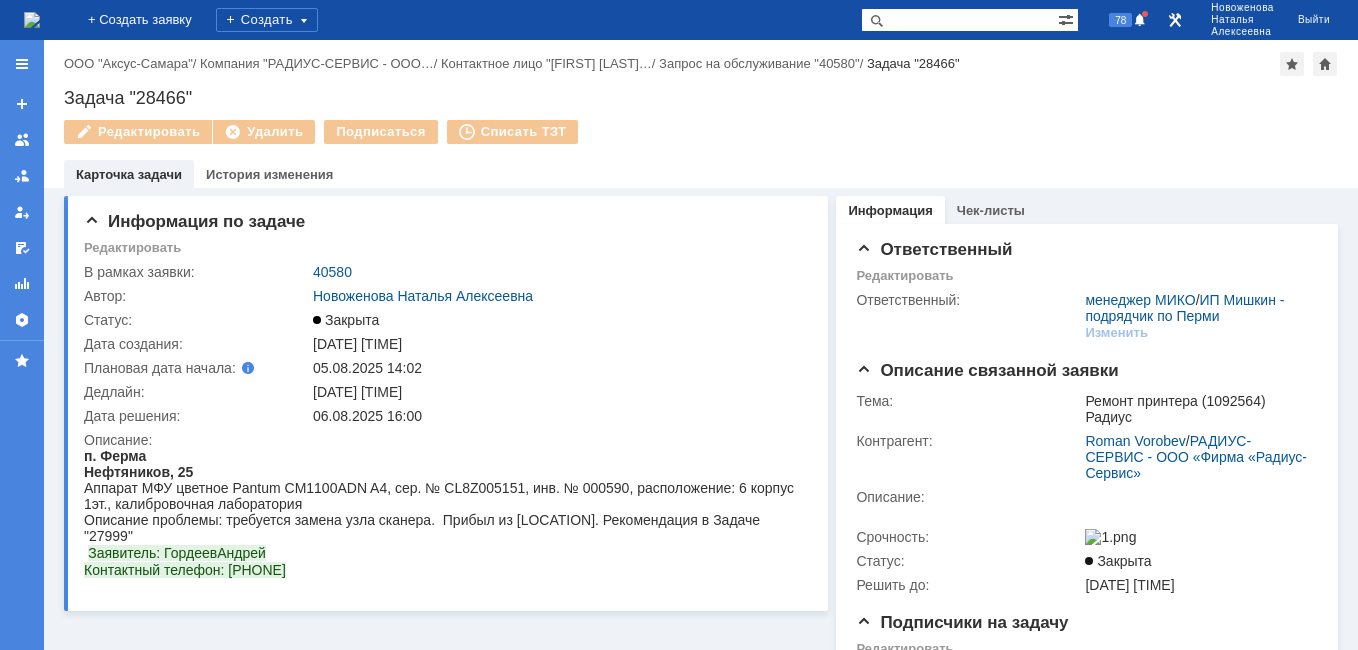 click at bounding box center (959, 20) 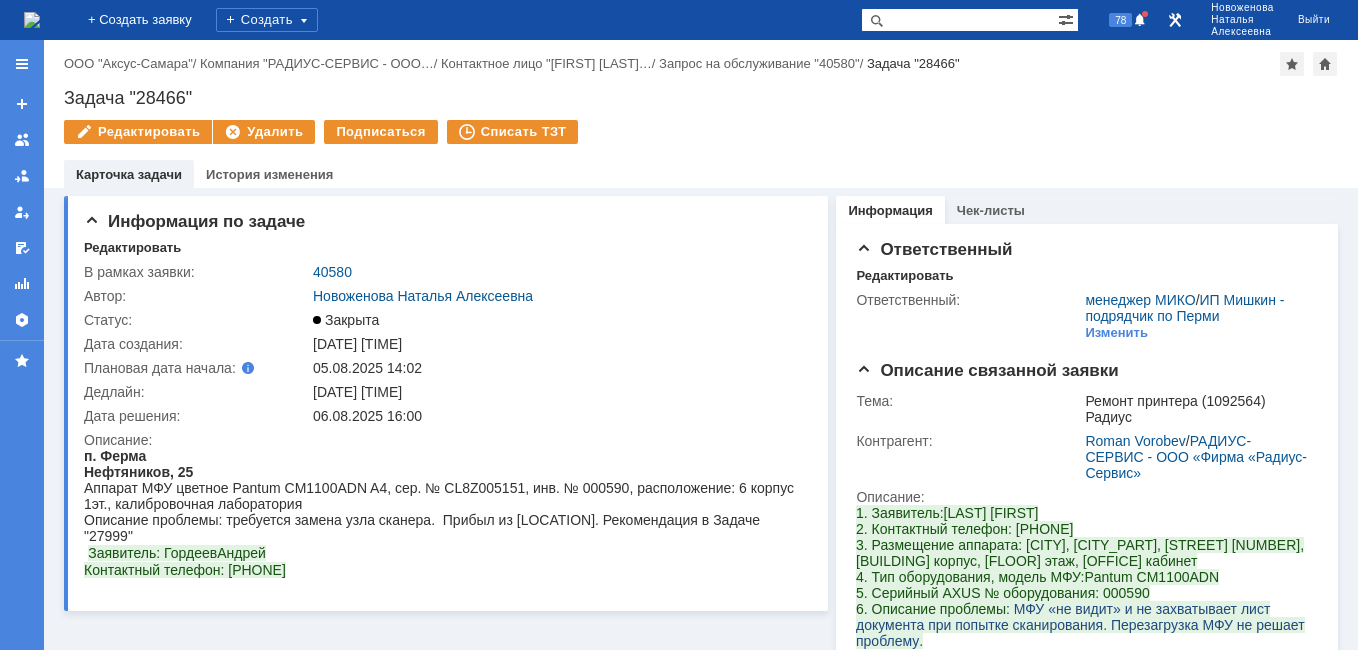 paste on "28461" 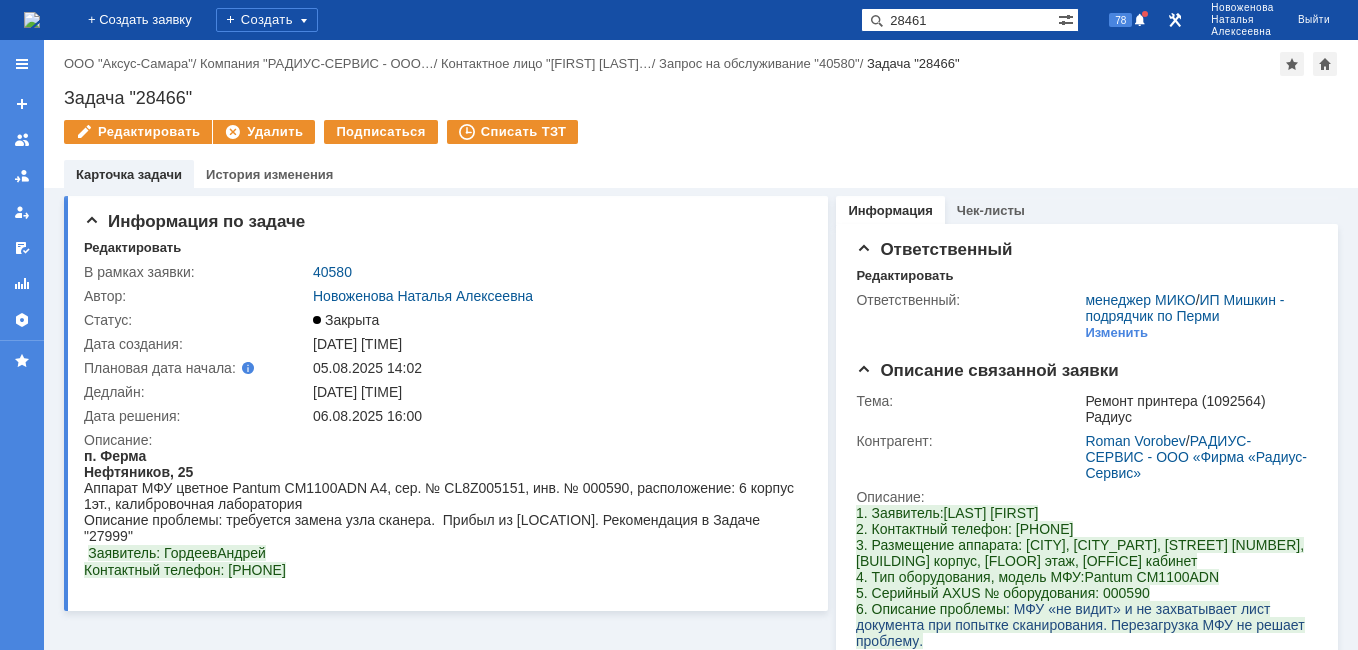 type on "28461" 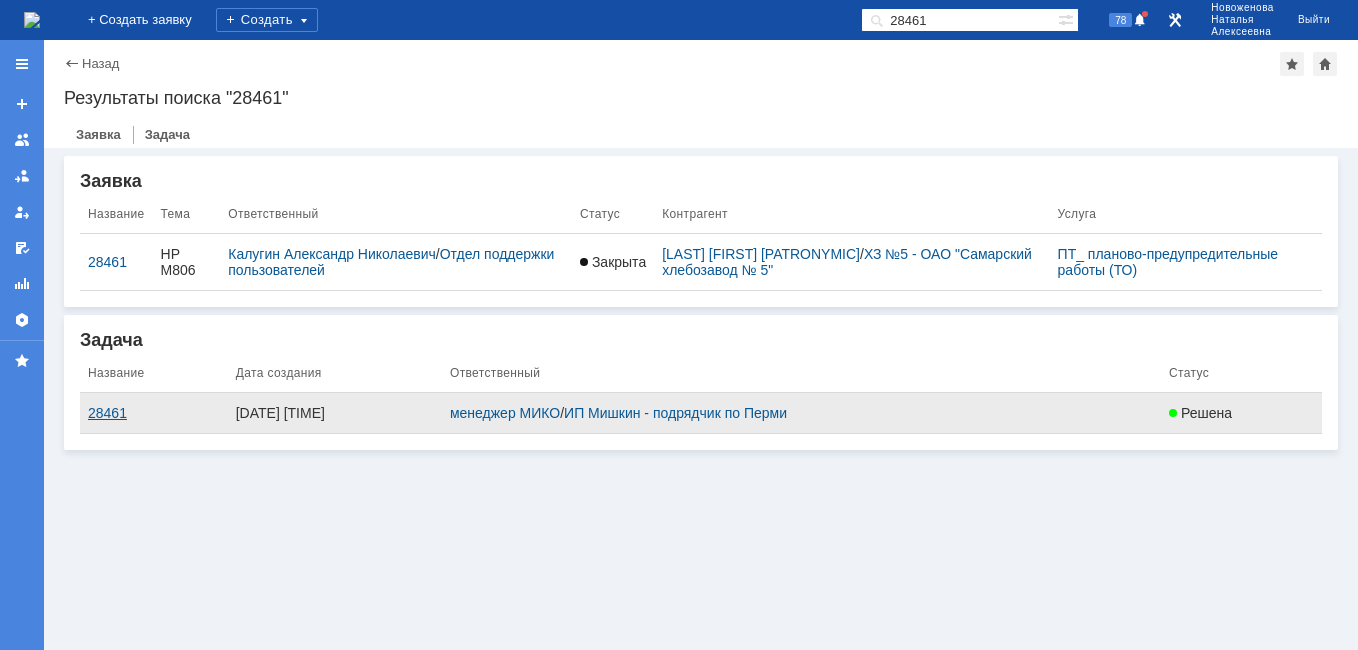 click on "28461" at bounding box center (154, 413) 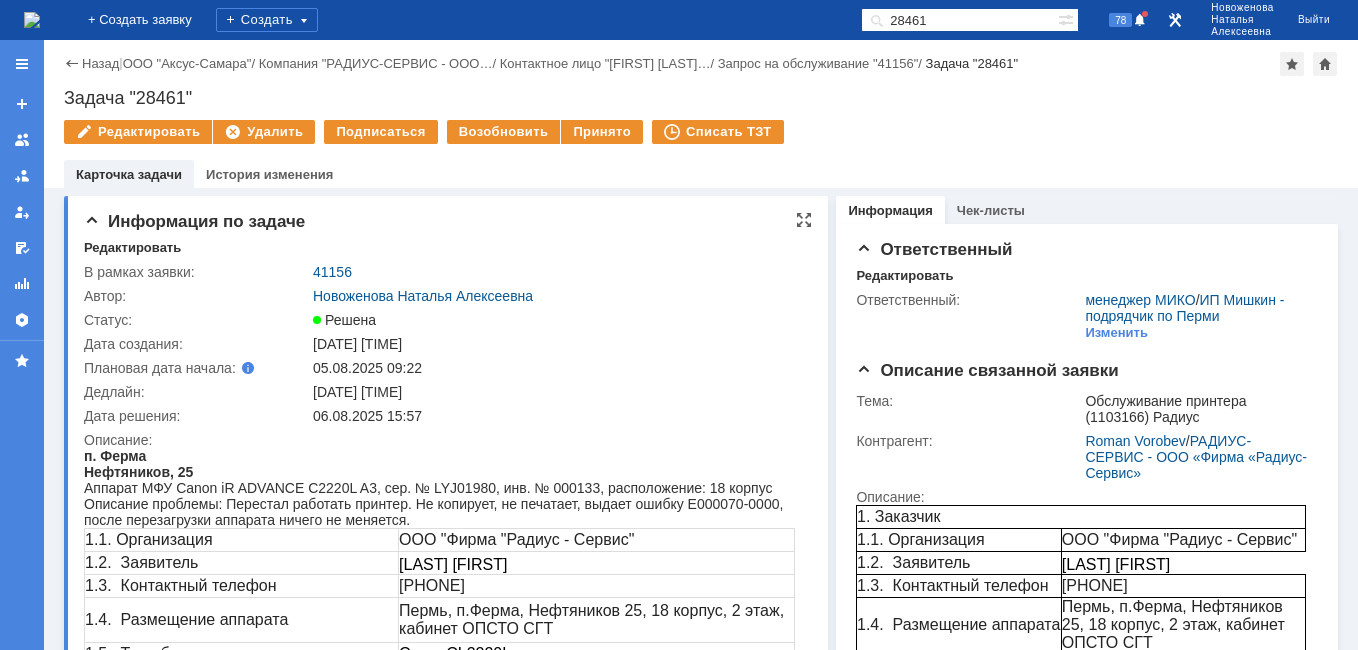 scroll, scrollTop: 0, scrollLeft: 0, axis: both 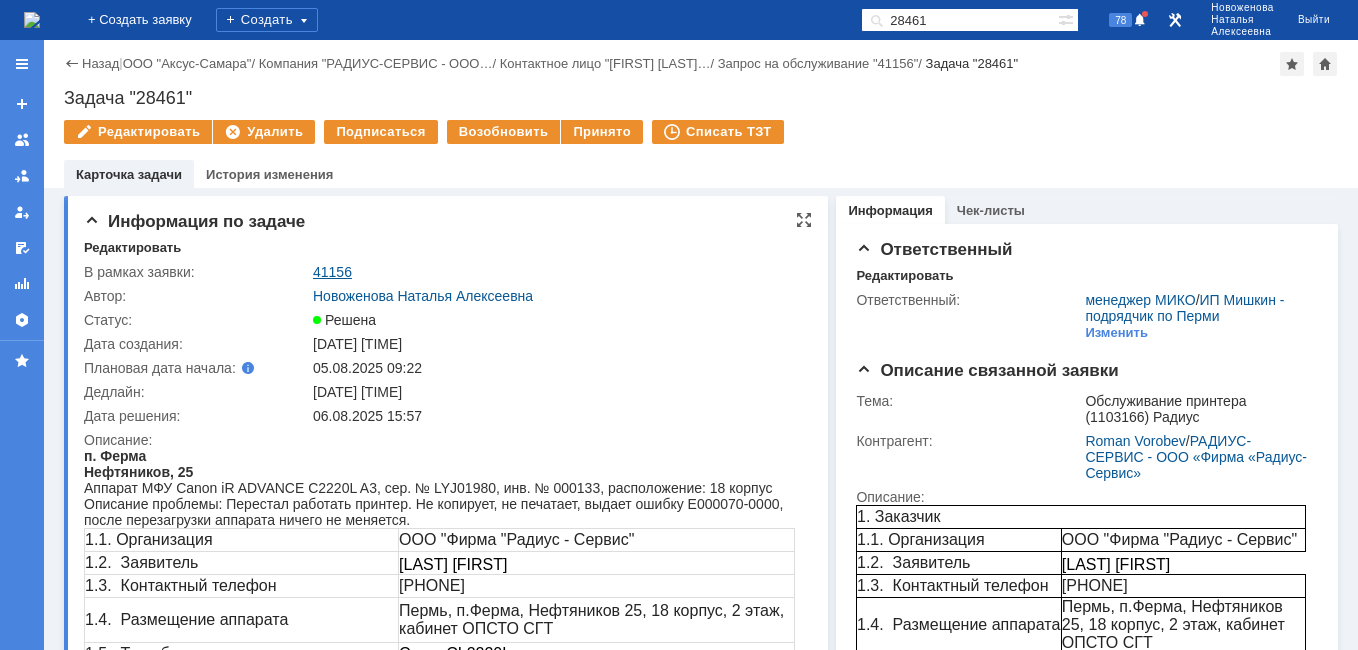 click on "41156" at bounding box center [332, 272] 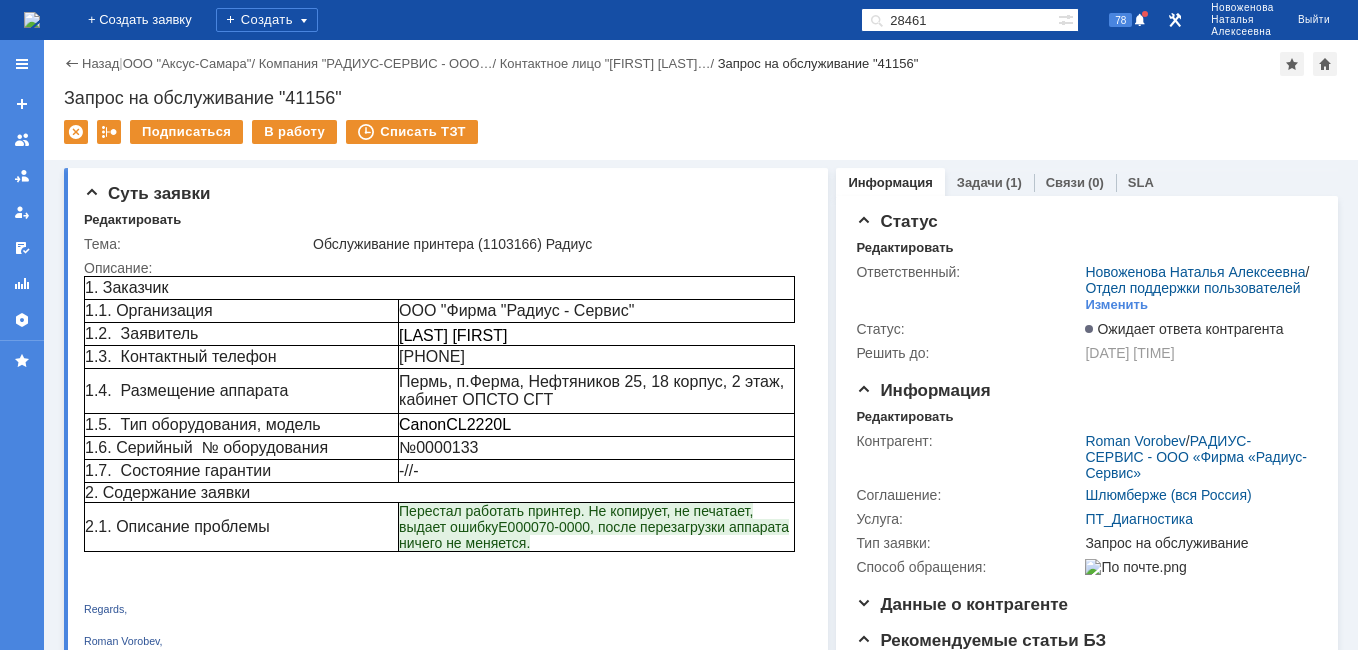 scroll, scrollTop: 0, scrollLeft: 0, axis: both 